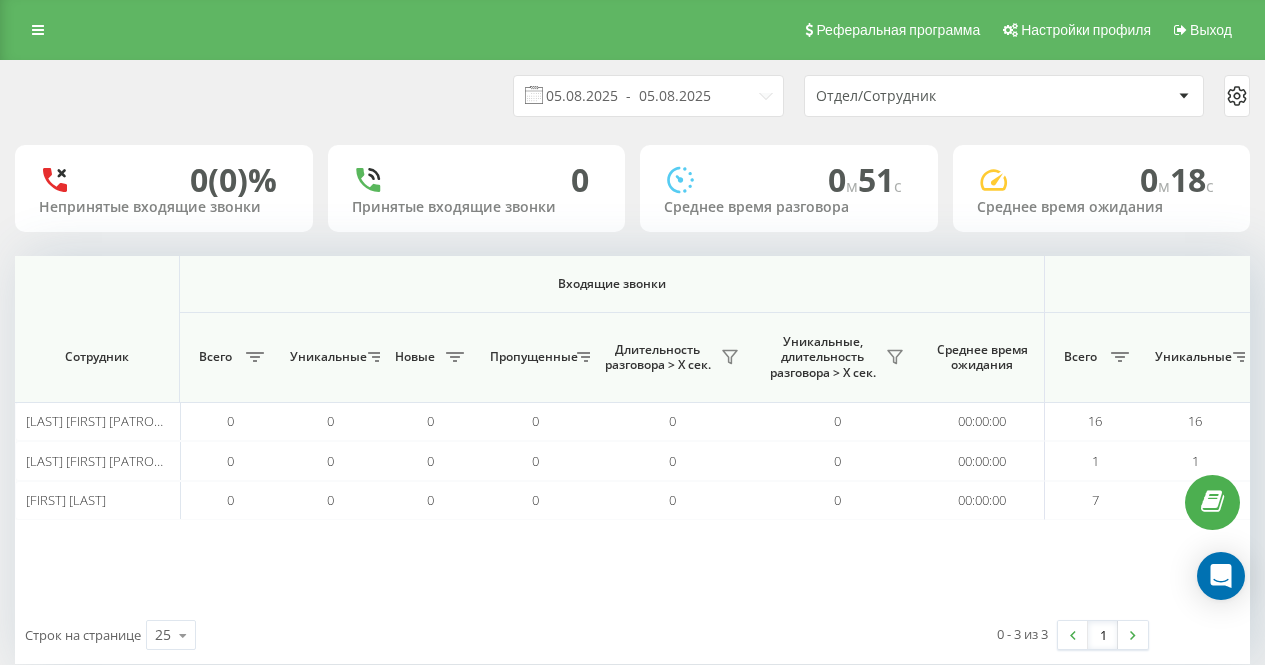 scroll, scrollTop: 0, scrollLeft: 0, axis: both 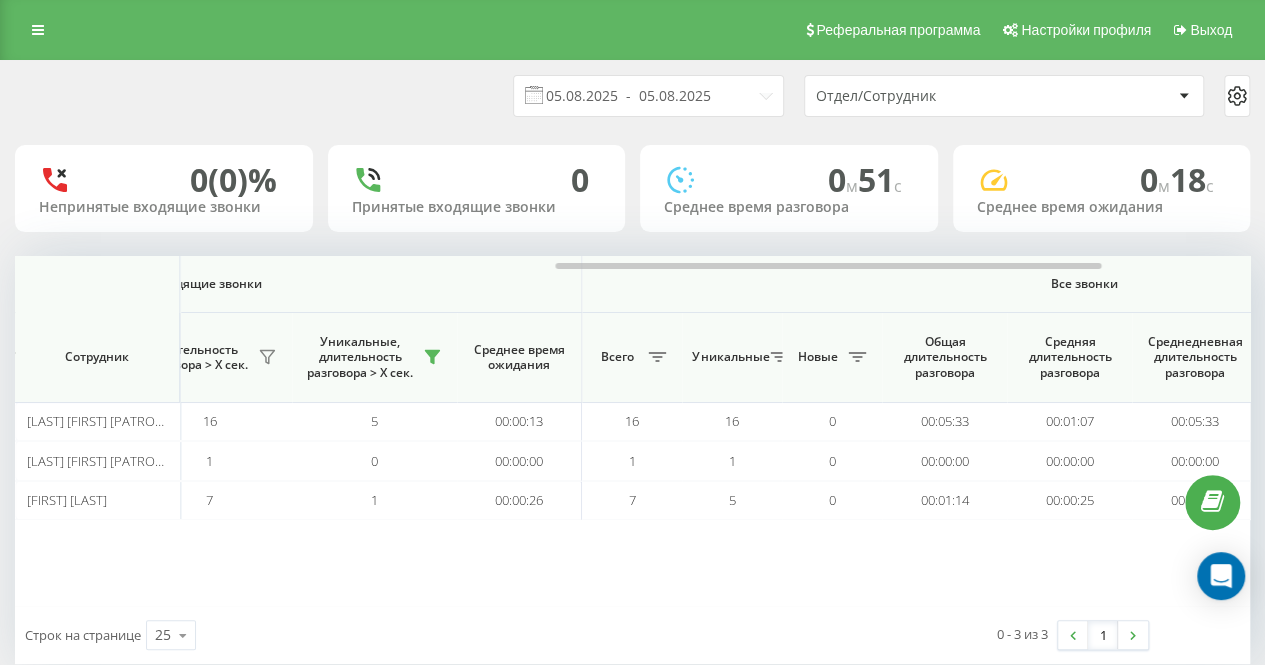 click on "05.08.2025  -  05.08.2025 Отдел/Сотрудник" at bounding box center [632, 96] 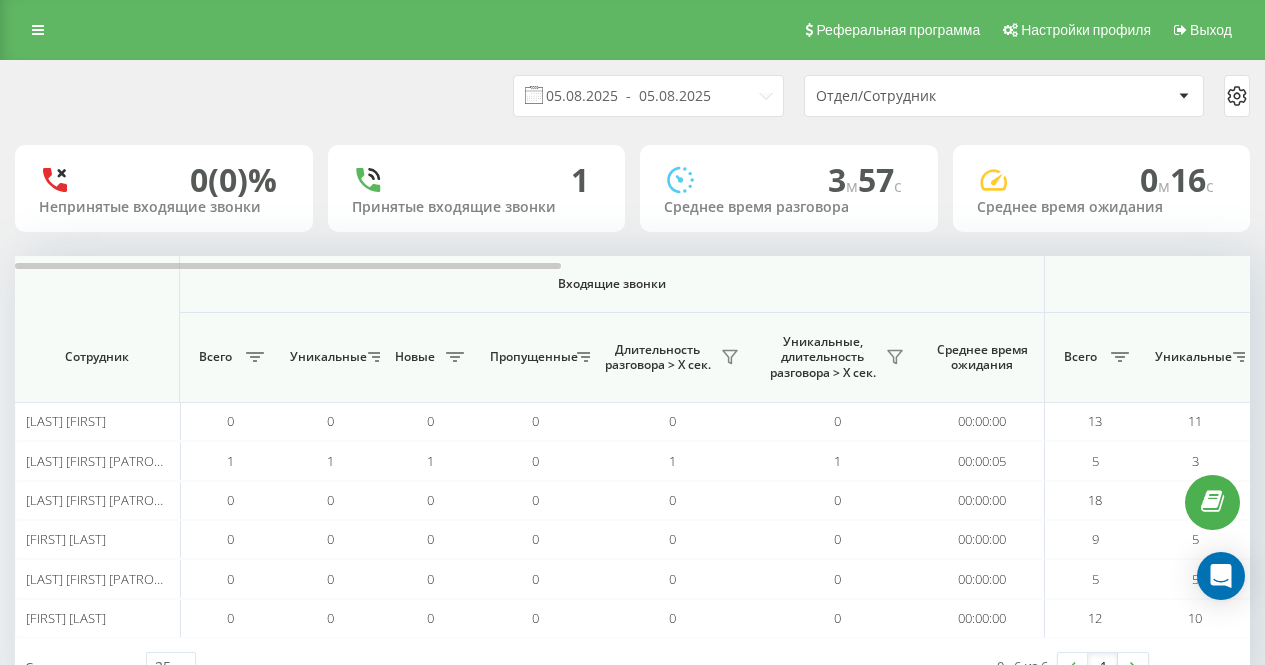 scroll, scrollTop: 0, scrollLeft: 0, axis: both 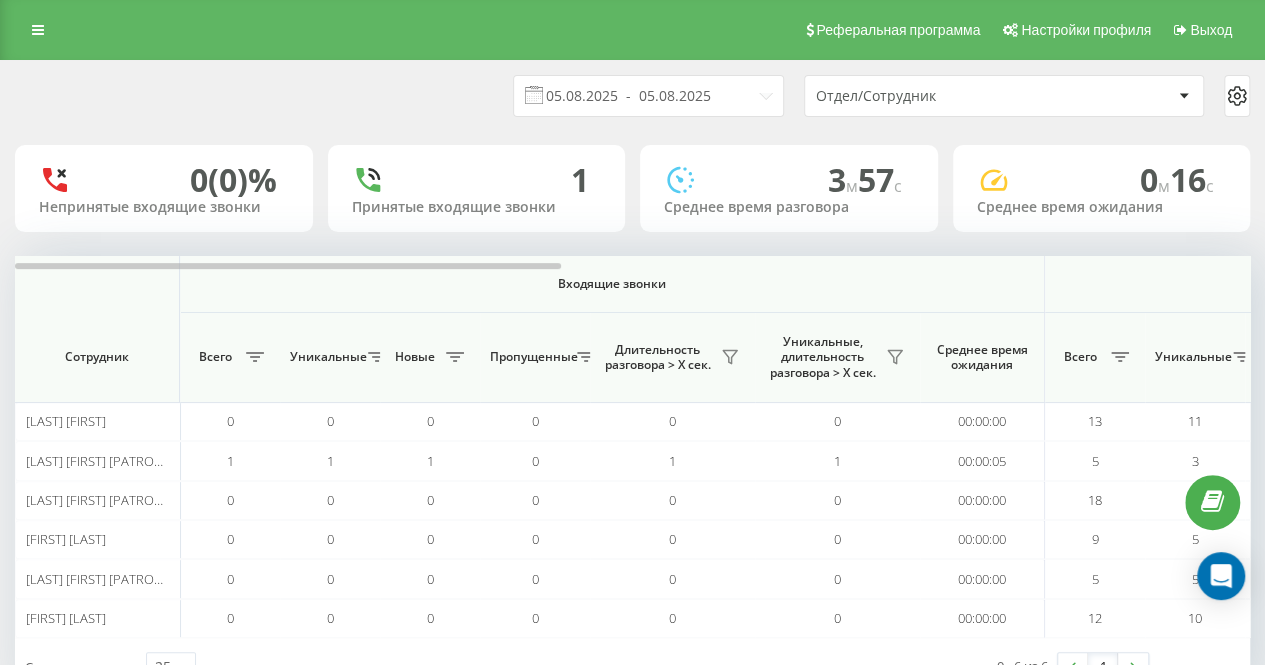 click on "05.08.2025  -  05.08.2025 Отдел/Сотрудник 0  (0)% Непринятые входящие звонки 1 Принятые входящие звонки 3 м  57 c Среднее время разговора 0 м  16 c Среднее время ожидания Входящие звонки Исходящие звонки Все звонки Сотрудник Всего Уникальные Новые Пропущенные Длительность разговора > Х сек. Уникальные, длительность разговора > Х сек. Среднее время ожидания Всего Уникальные Новые Длительность разговора > Х сек. Уникальные, длительность разговора > Х сек. Среднее время ожидания Всего Уникальные Новые Общая длительность разговора Средняя длительность разговора Будко Ірина 0 0" at bounding box center (632, 378) 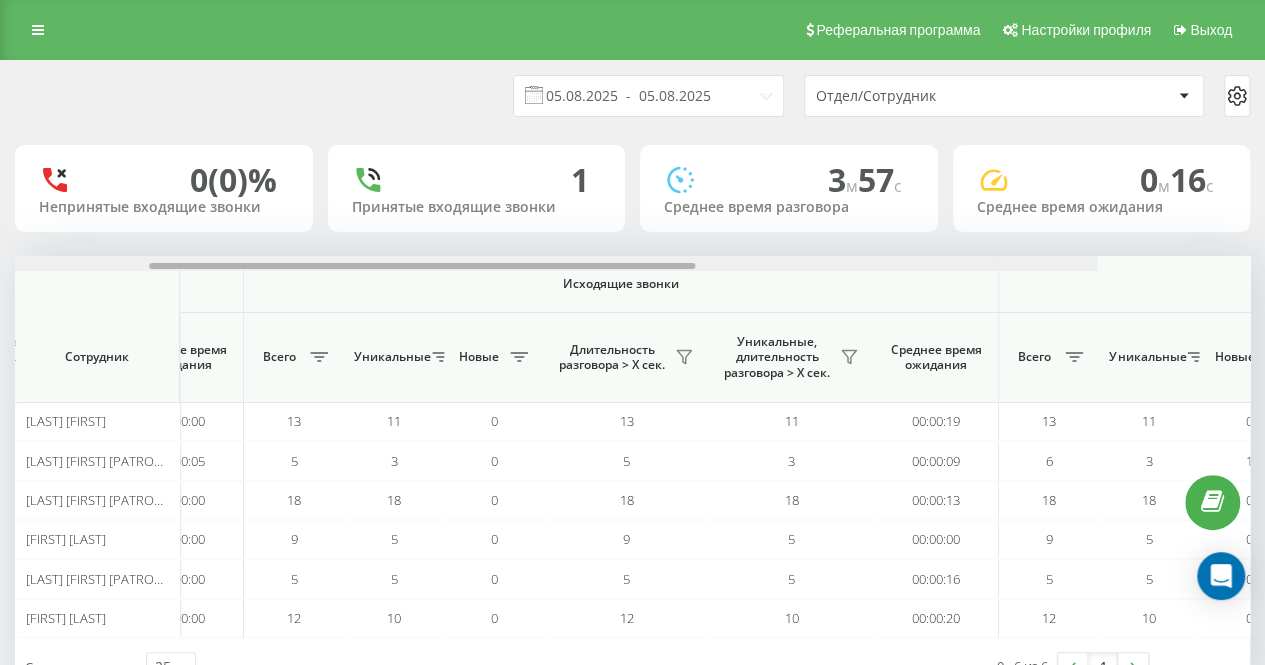 scroll, scrollTop: 0, scrollLeft: 990, axis: horizontal 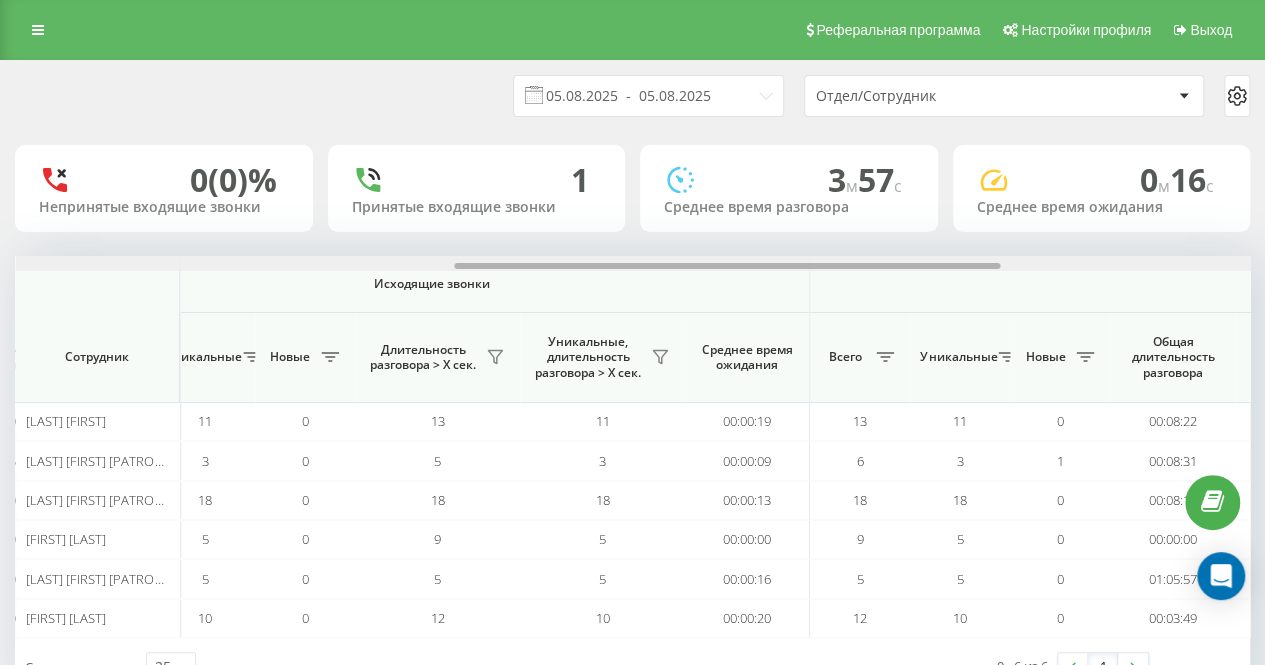 drag, startPoint x: 525, startPoint y: 263, endPoint x: 956, endPoint y: 271, distance: 431.07425 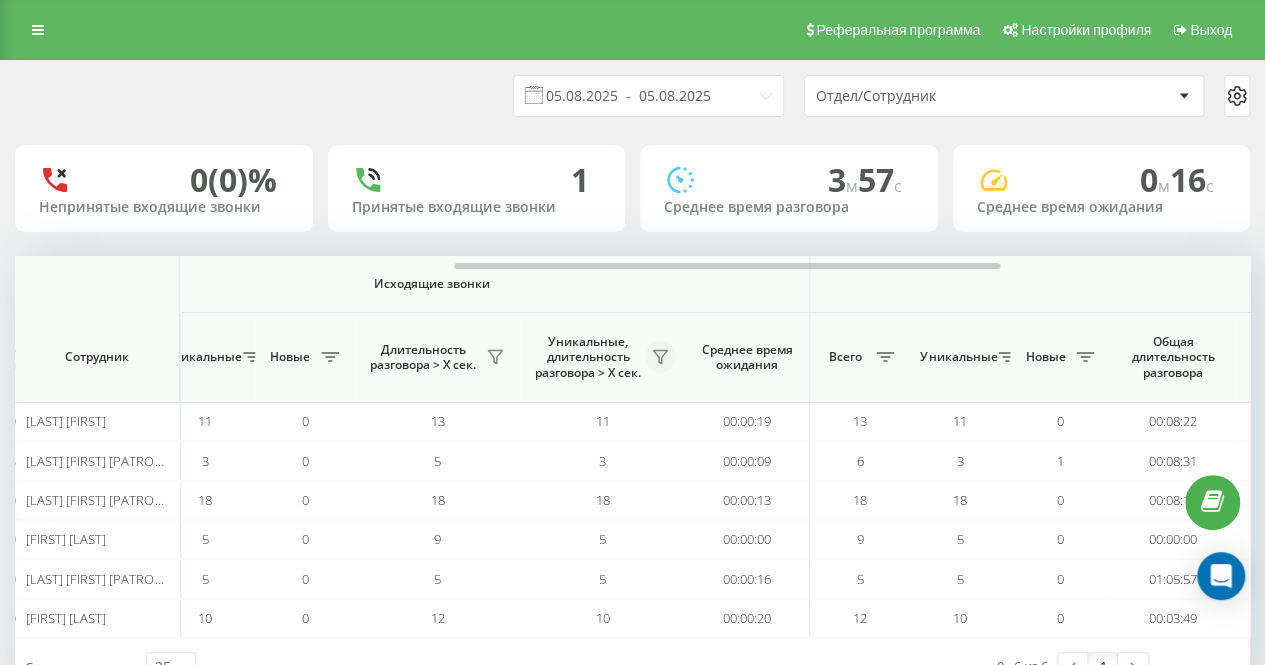 click 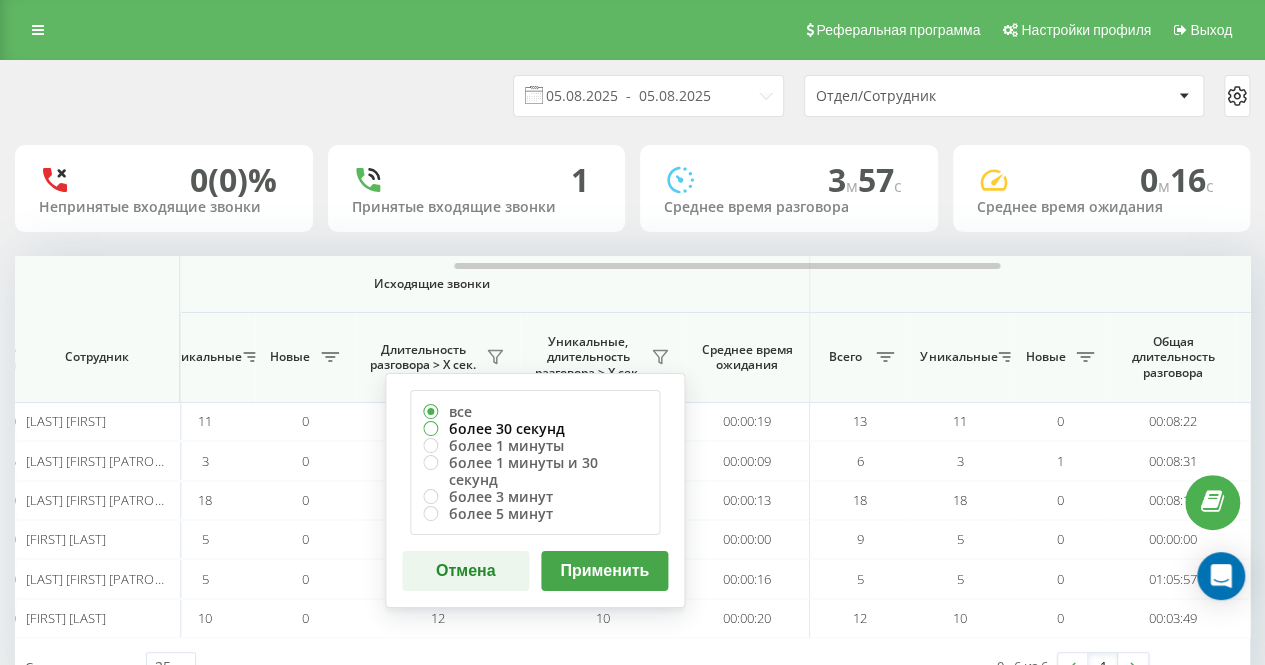click on "более 30 секунд" at bounding box center [535, 428] 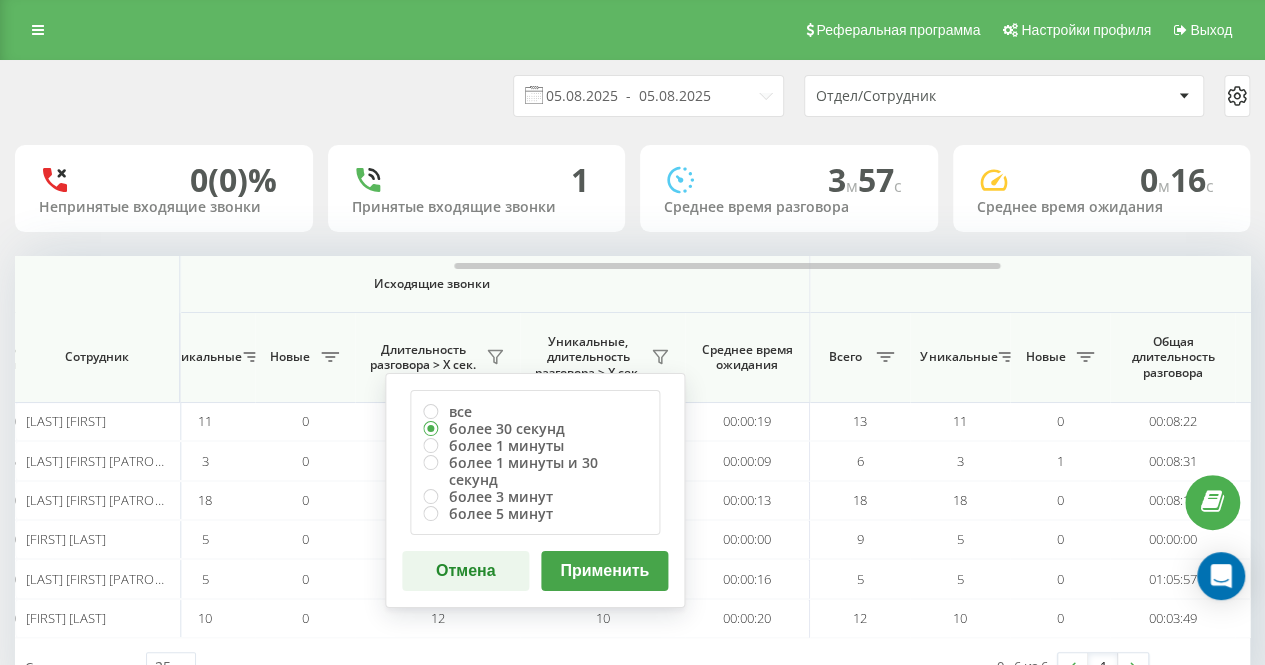 click on "Применить" at bounding box center [604, 571] 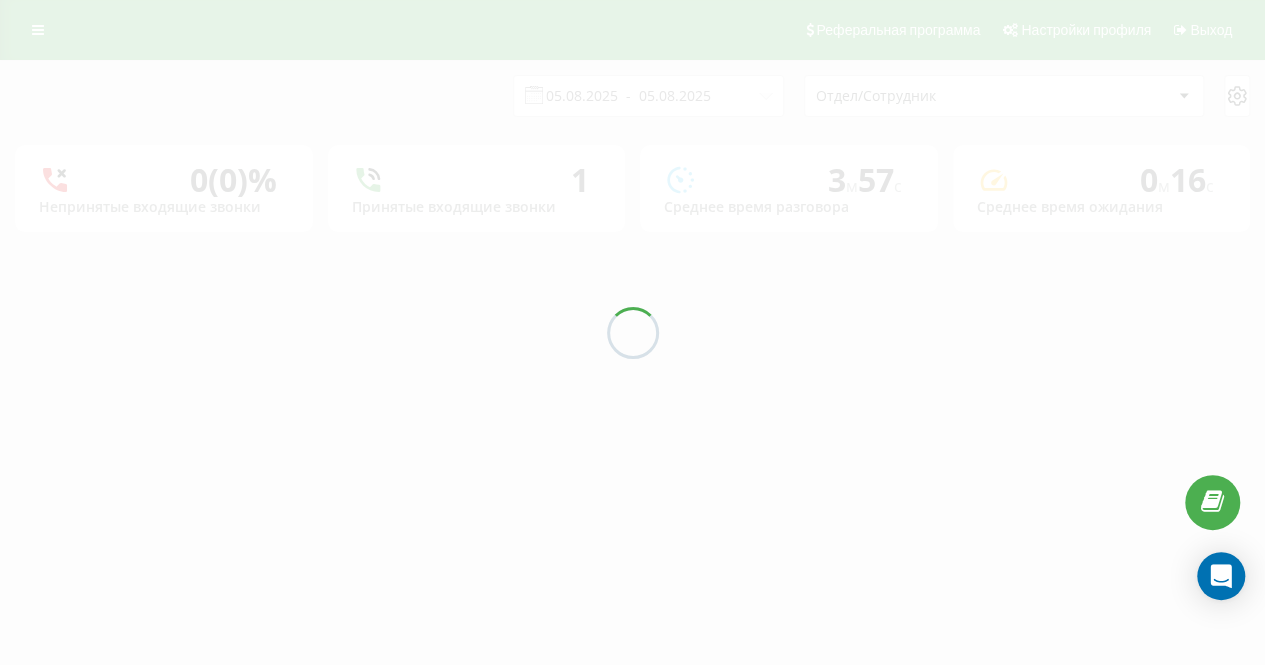 click on "05.08.2025  -  05.08.2025 Отдел/Сотрудник 0  (0)% Непринятые входящие звонки 1 Принятые входящие звонки 3 м  57 c Среднее время разговора 0 м  16 c Среднее время ожидания" at bounding box center [632, 146] 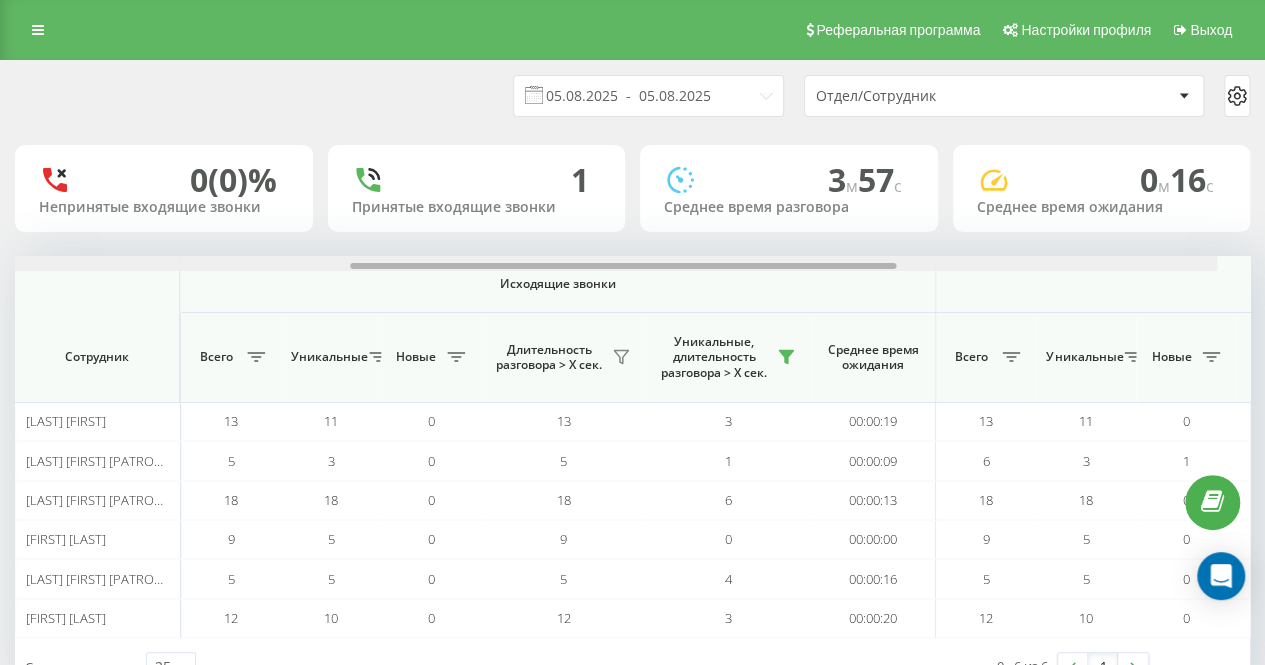 scroll, scrollTop: 0, scrollLeft: 866, axis: horizontal 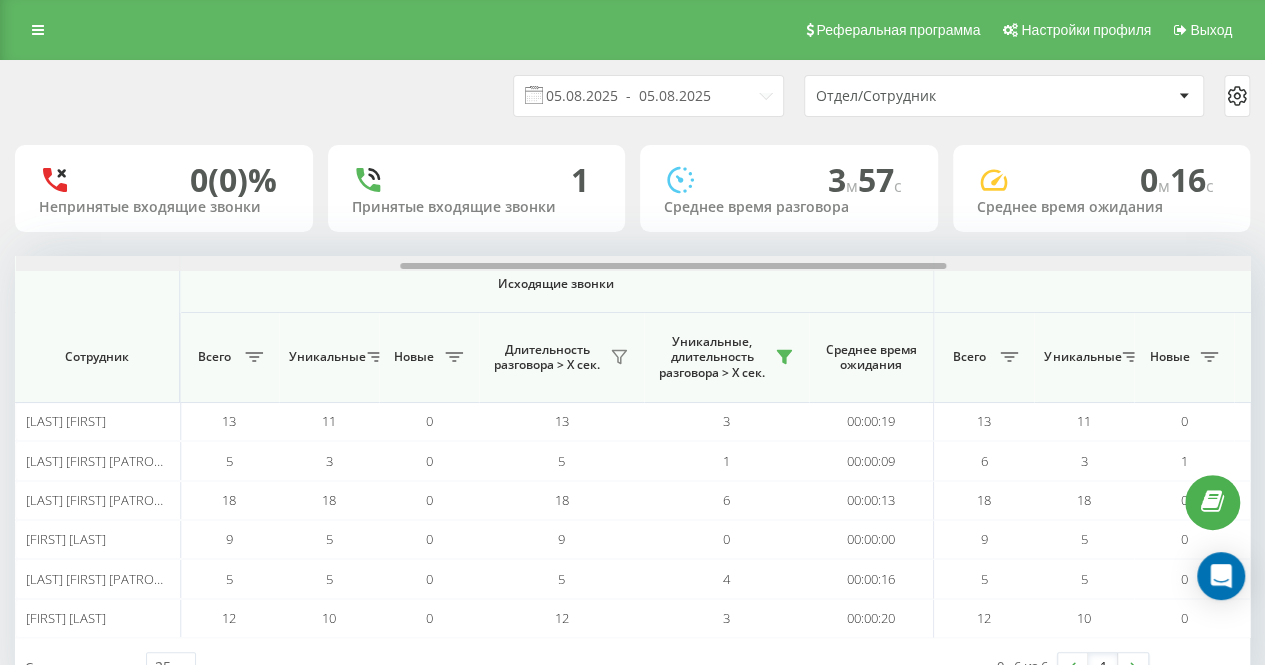 drag, startPoint x: 545, startPoint y: 265, endPoint x: 905, endPoint y: 272, distance: 360.06805 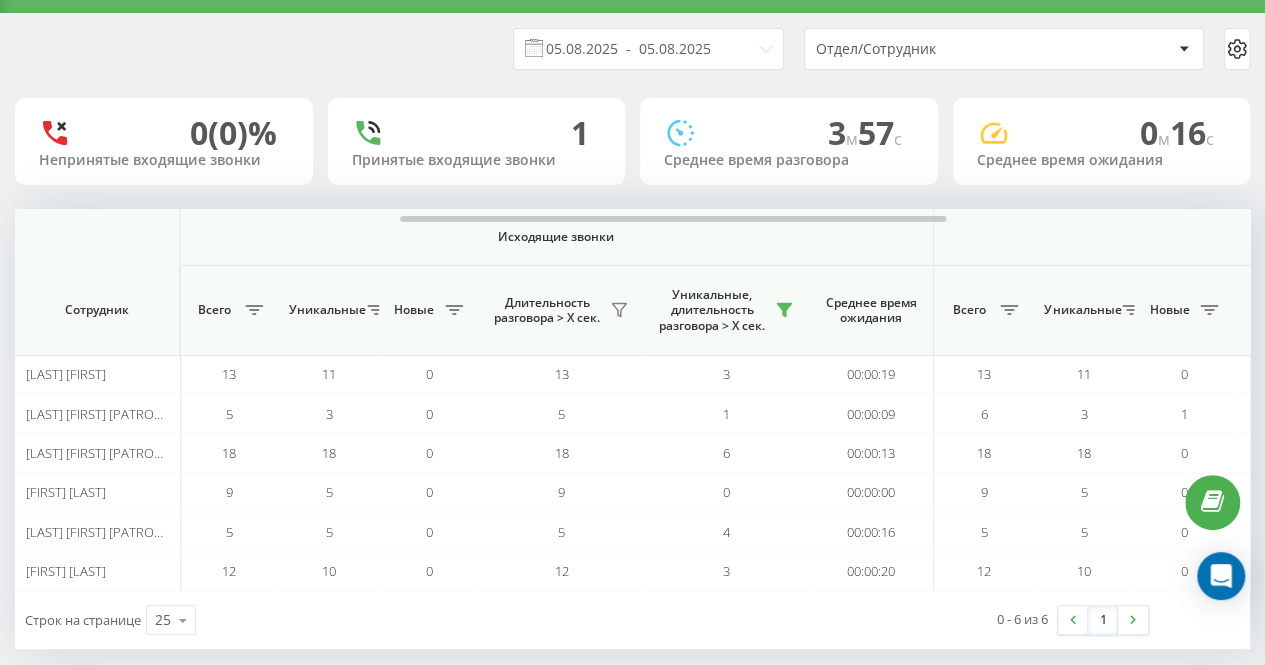 scroll, scrollTop: 66, scrollLeft: 0, axis: vertical 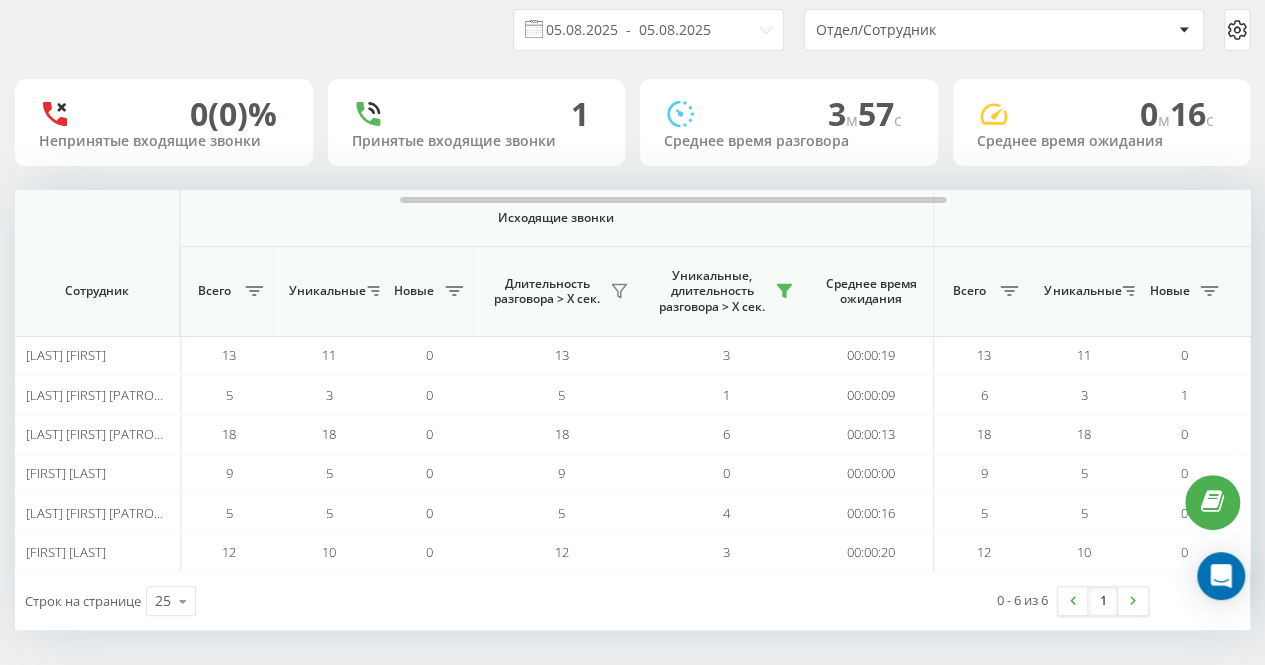 click on "Строк на странице 25 10 25 50 100 0 - 6 из 6 1" at bounding box center [632, 601] 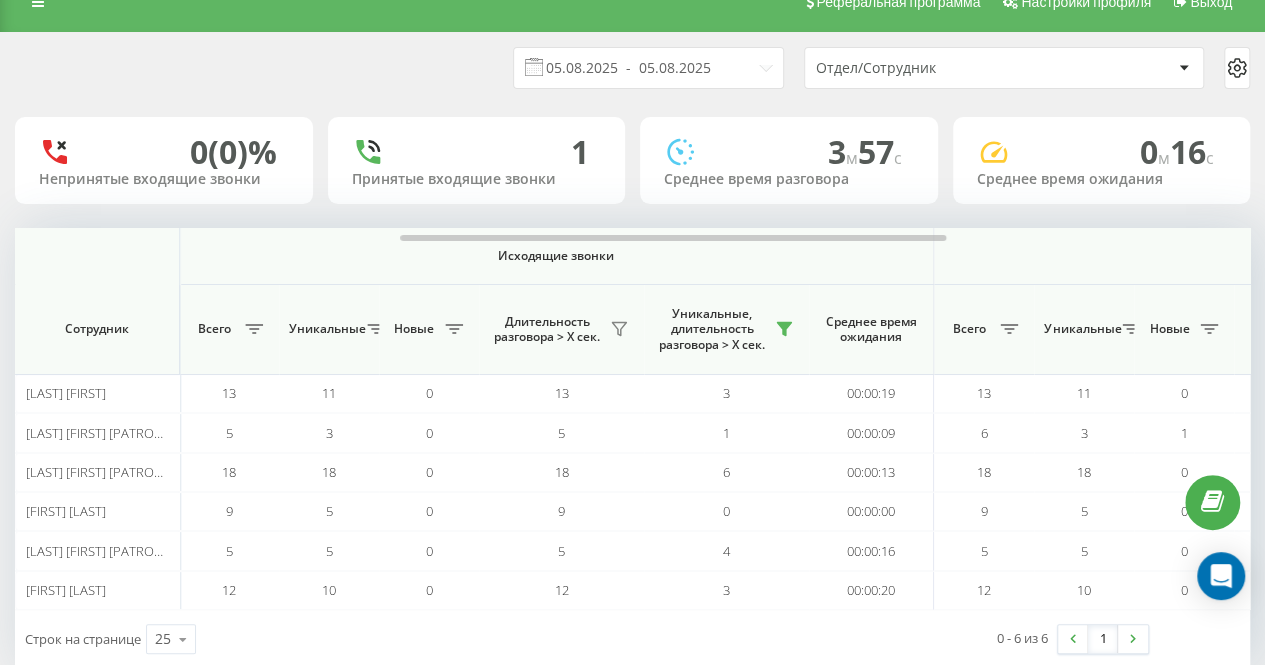 scroll, scrollTop: 0, scrollLeft: 0, axis: both 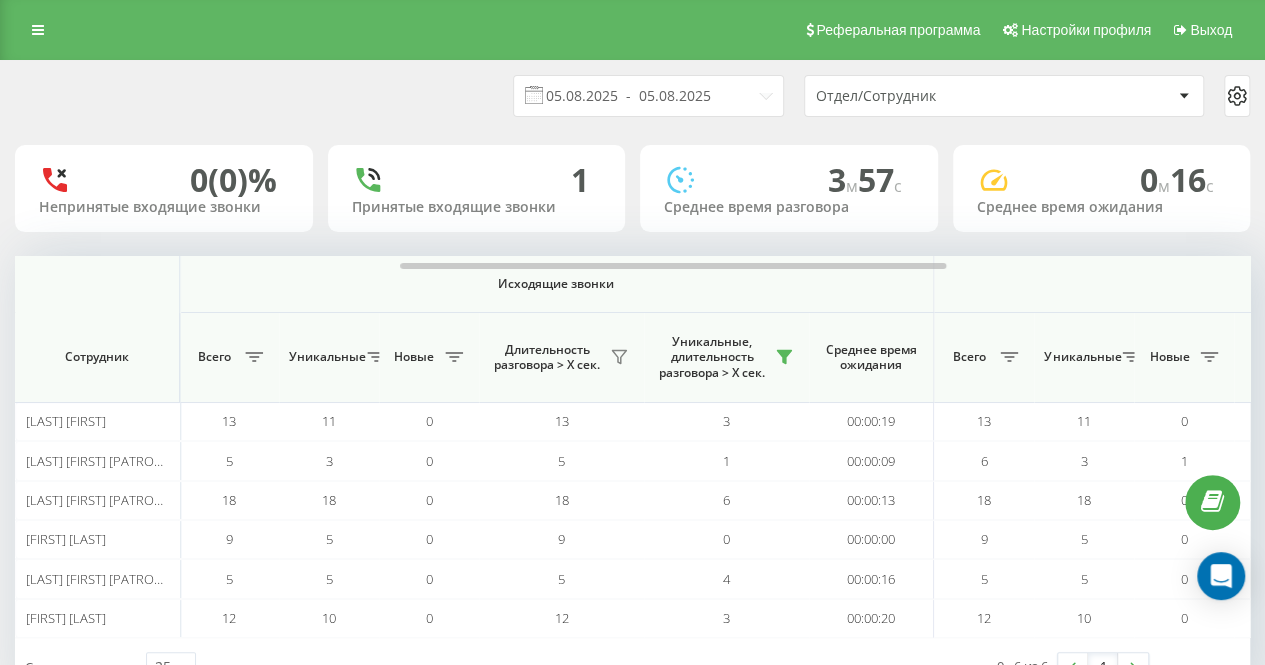 click on "05.08.2025  -  05.08.2025 Отдел/Сотрудник" at bounding box center [632, 96] 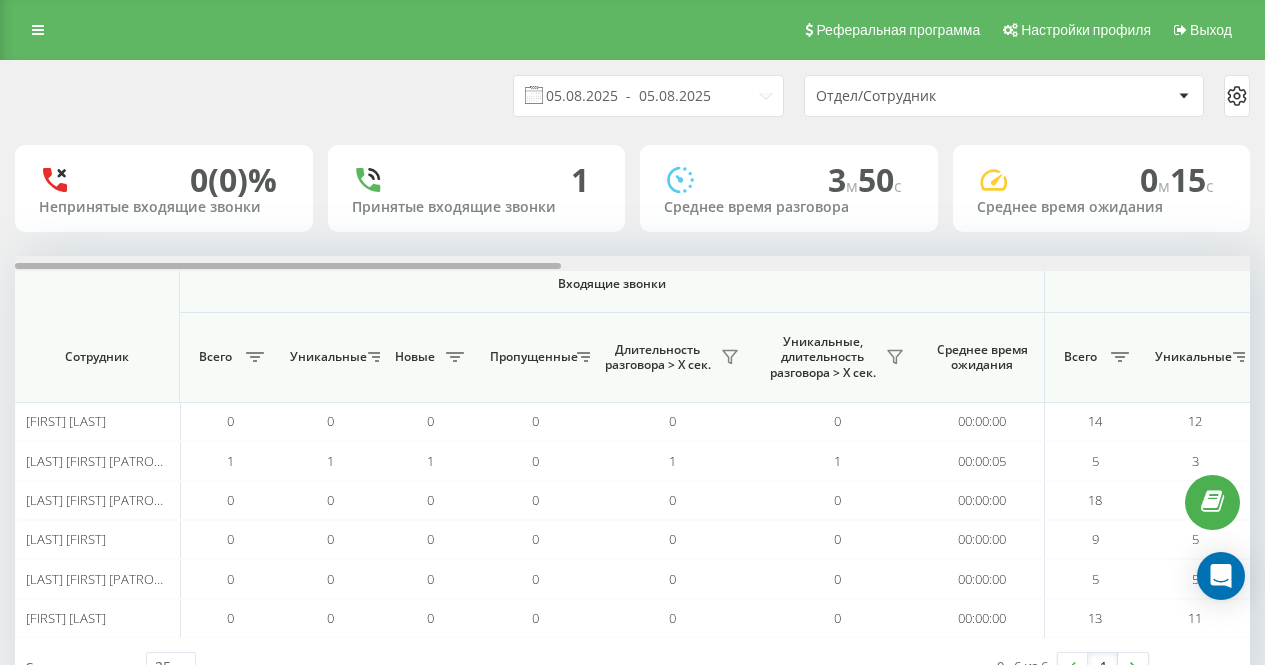 scroll, scrollTop: 0, scrollLeft: 0, axis: both 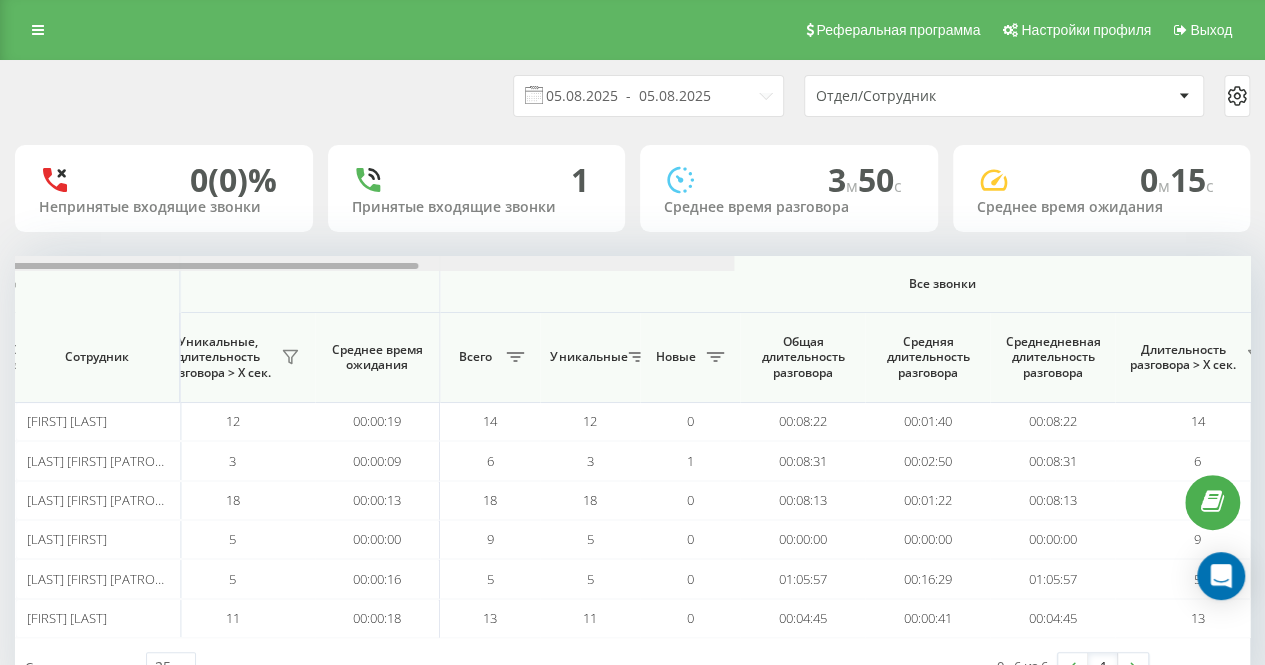 drag, startPoint x: 530, startPoint y: 265, endPoint x: 1128, endPoint y: 299, distance: 598.96576 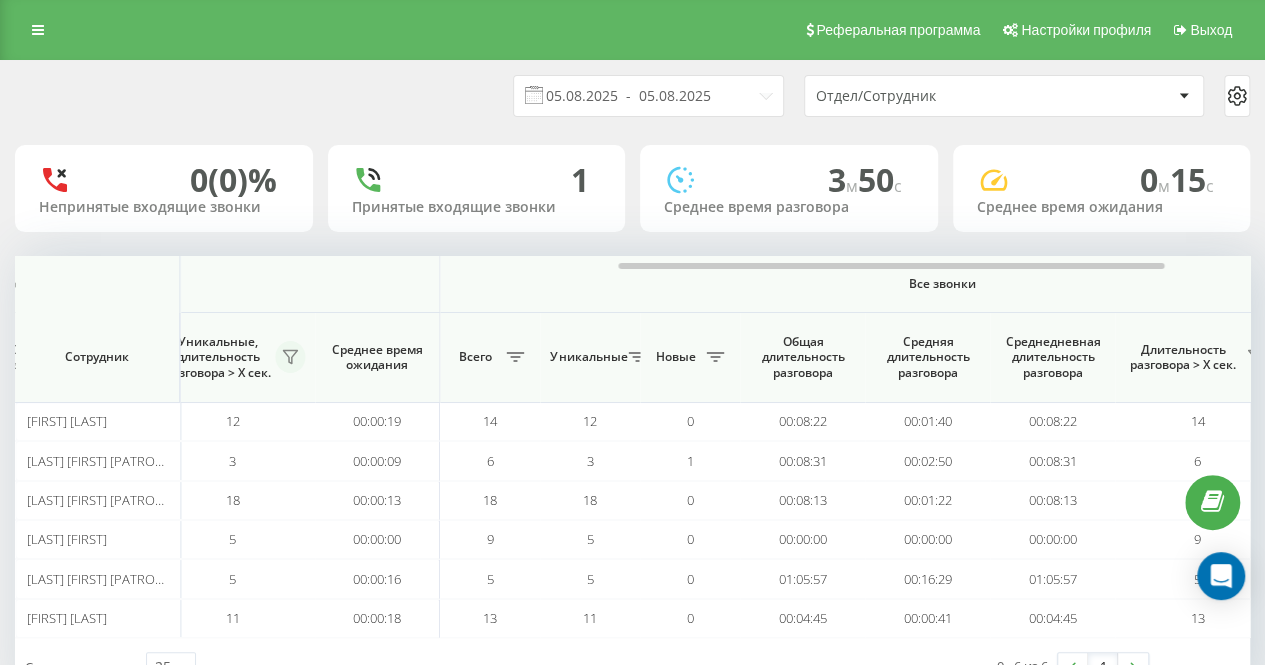 click at bounding box center [290, 357] 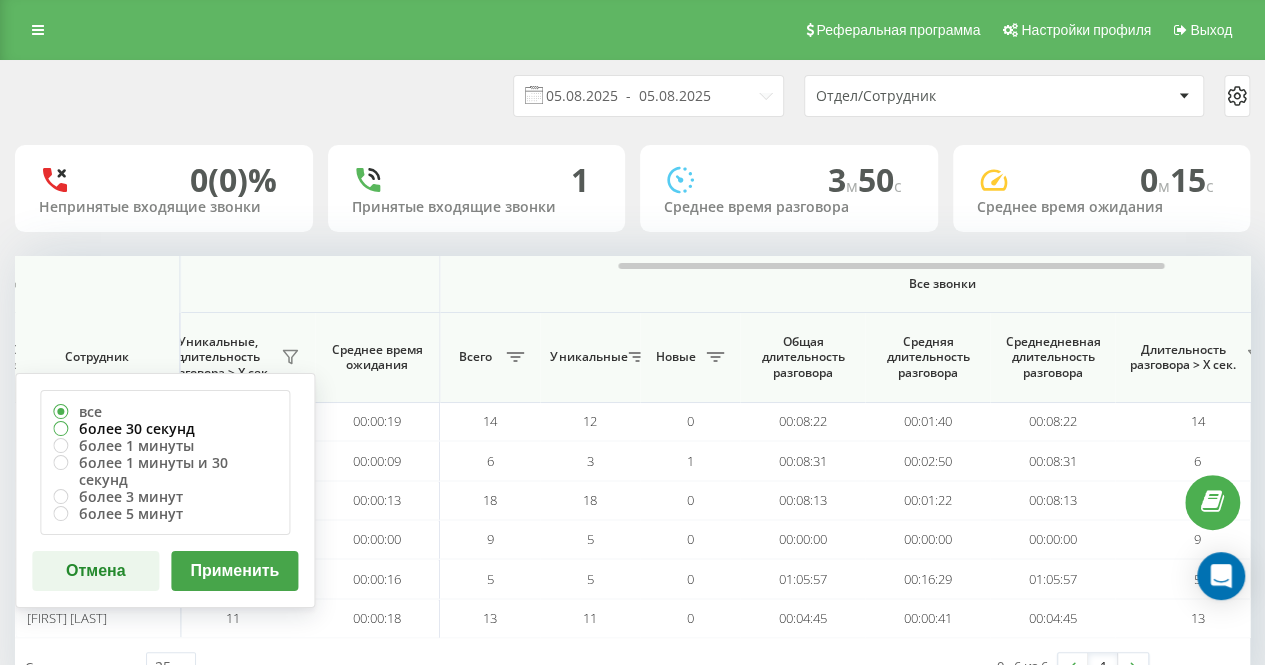 click on "более 30 секунд" at bounding box center [165, 428] 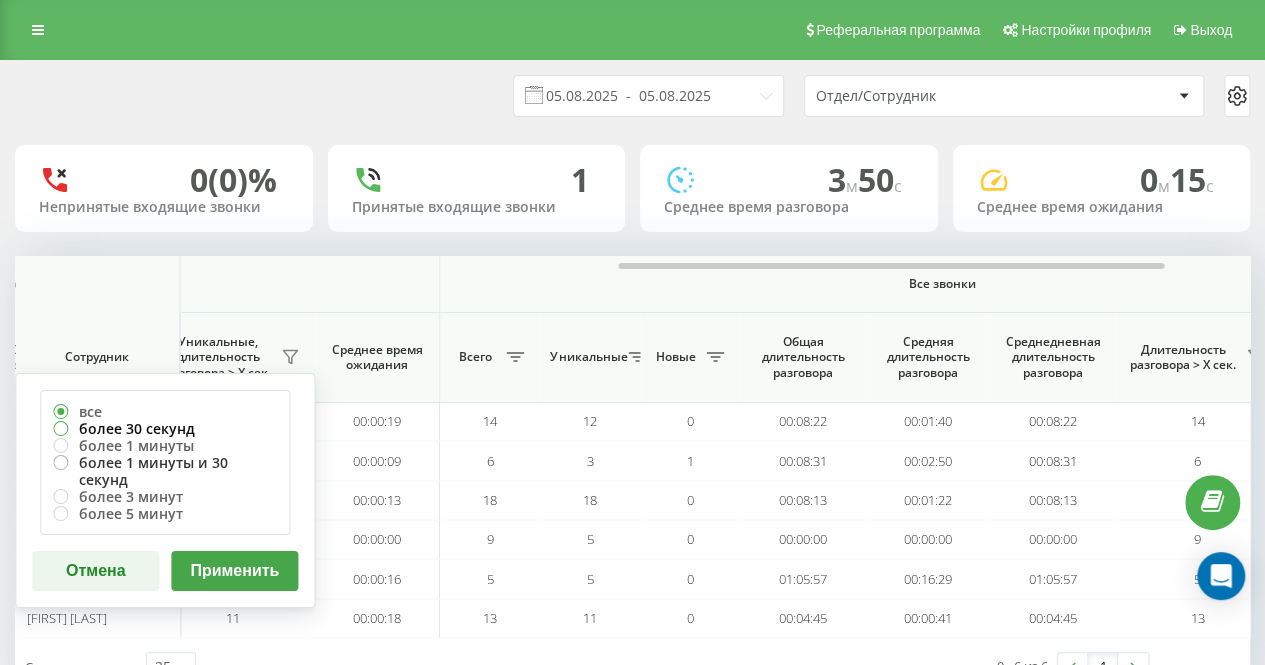 radio on "false" 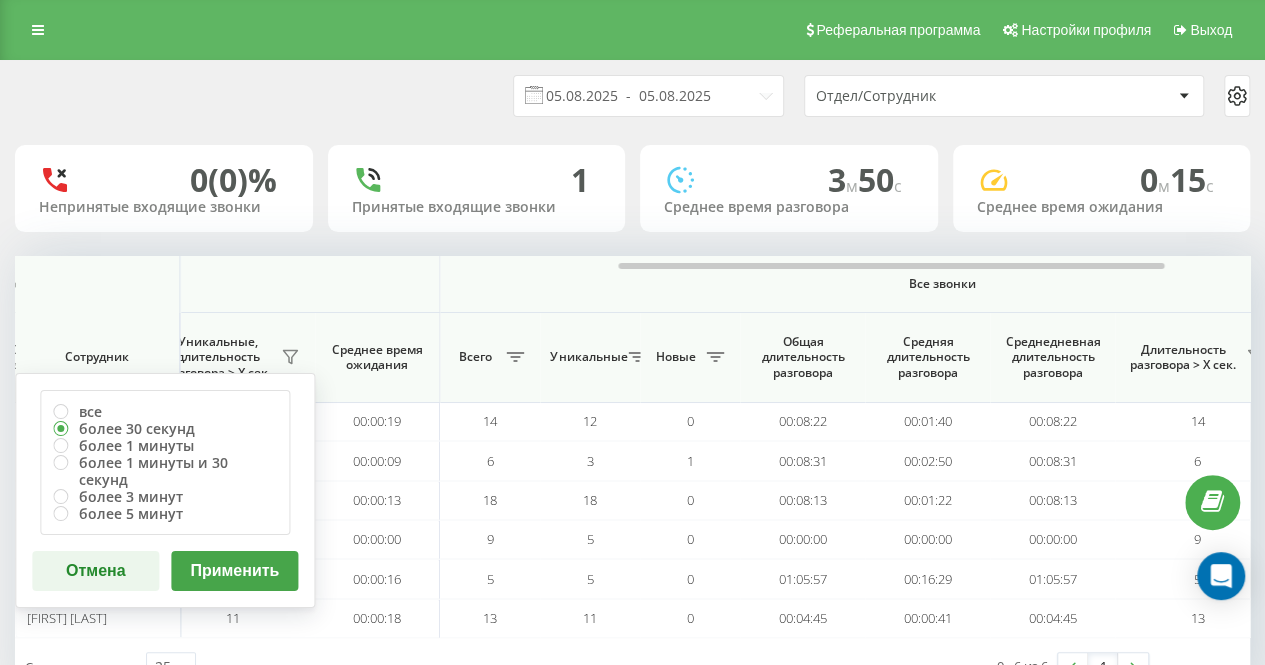 drag, startPoint x: 253, startPoint y: 546, endPoint x: 318, endPoint y: 348, distance: 208.39626 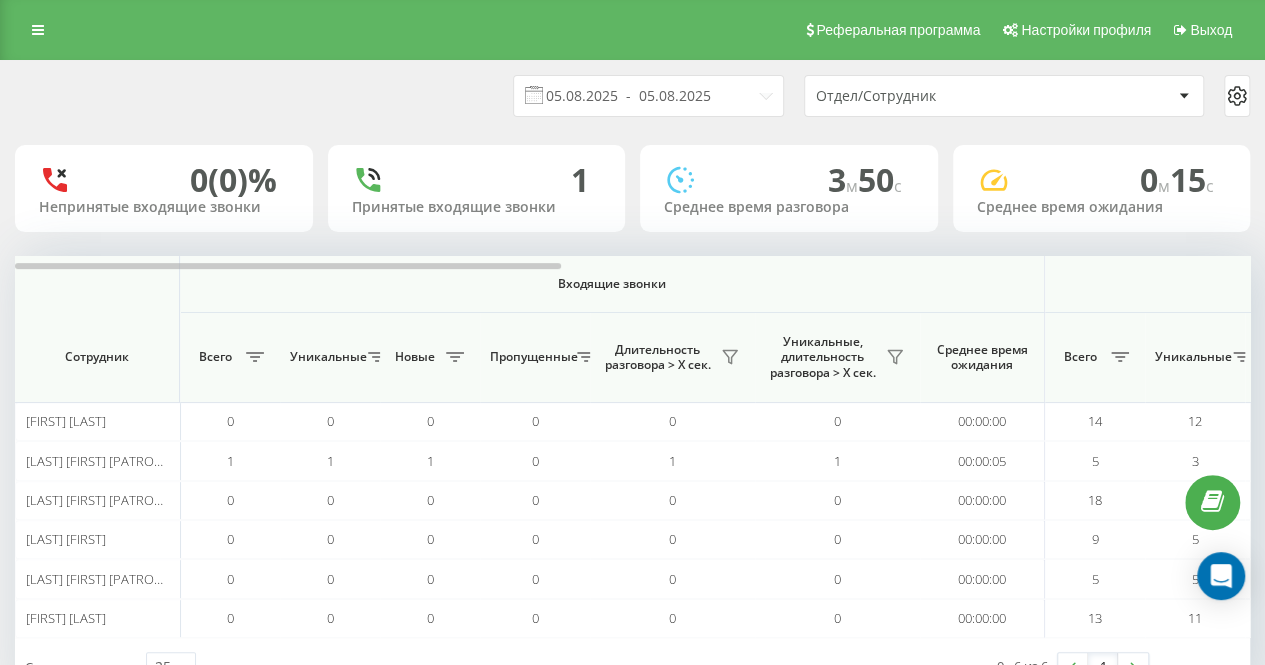 click on "05.08.2025  -  05.08.2025 Отдел/Сотрудник" at bounding box center [632, 96] 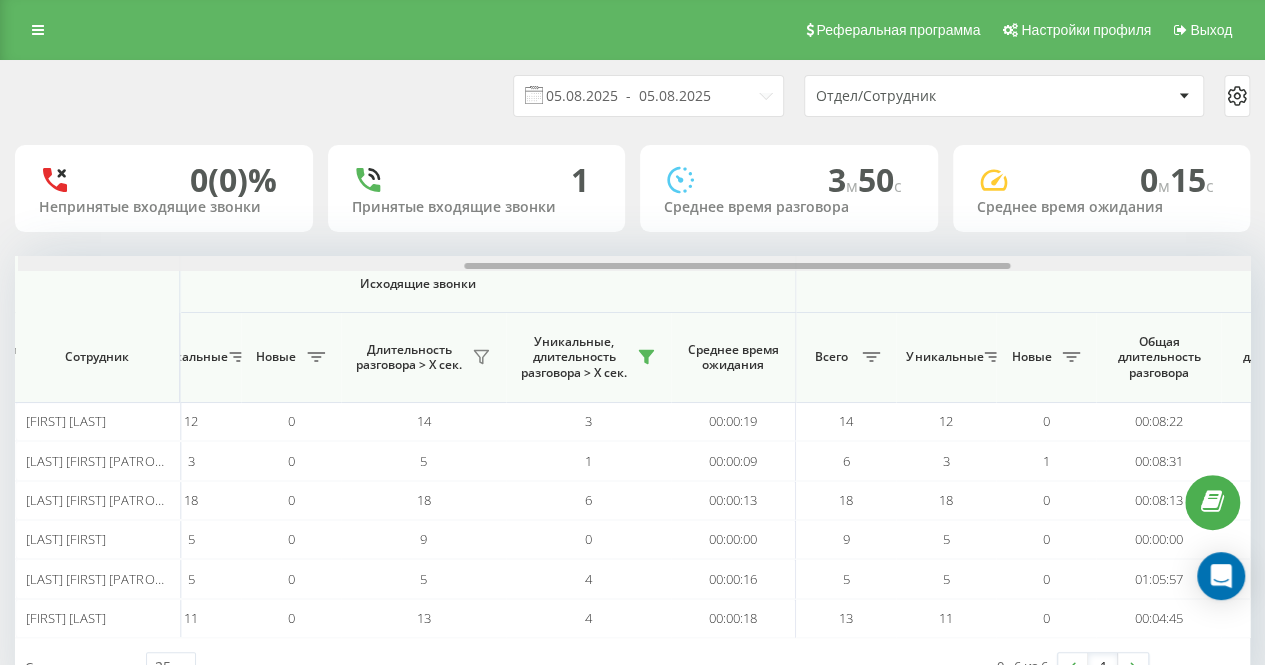 scroll, scrollTop: 0, scrollLeft: 1006, axis: horizontal 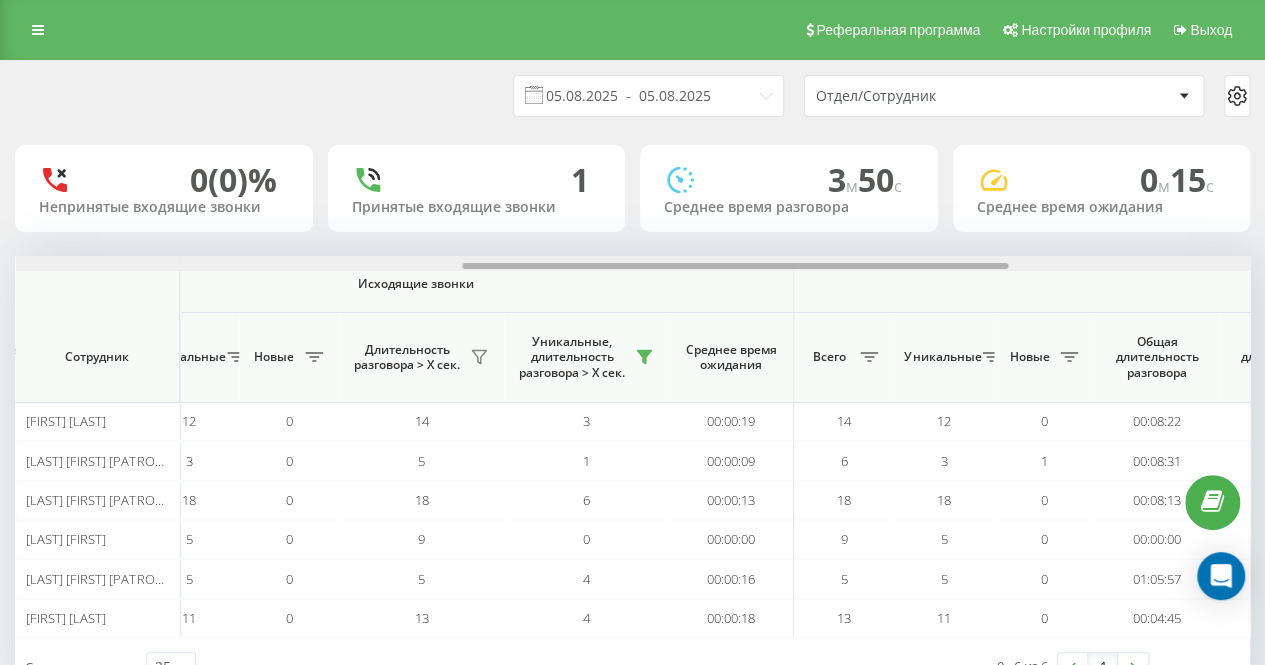 drag, startPoint x: 504, startPoint y: 265, endPoint x: 950, endPoint y: 235, distance: 447.00784 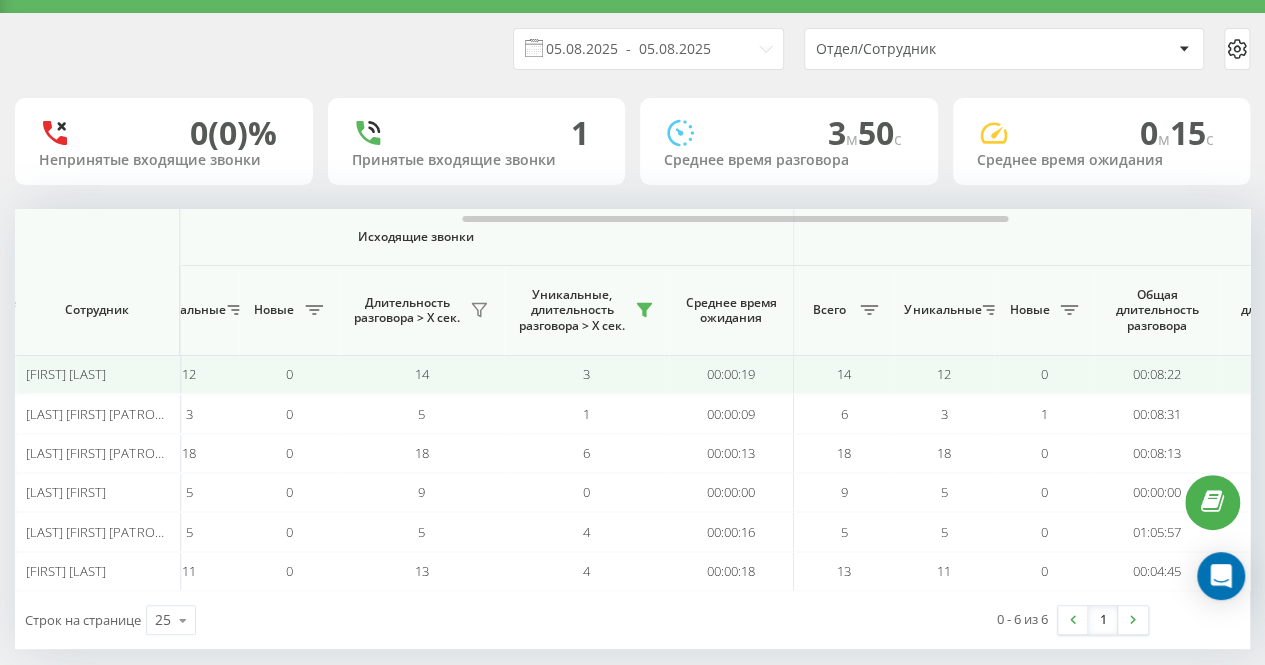 scroll, scrollTop: 66, scrollLeft: 0, axis: vertical 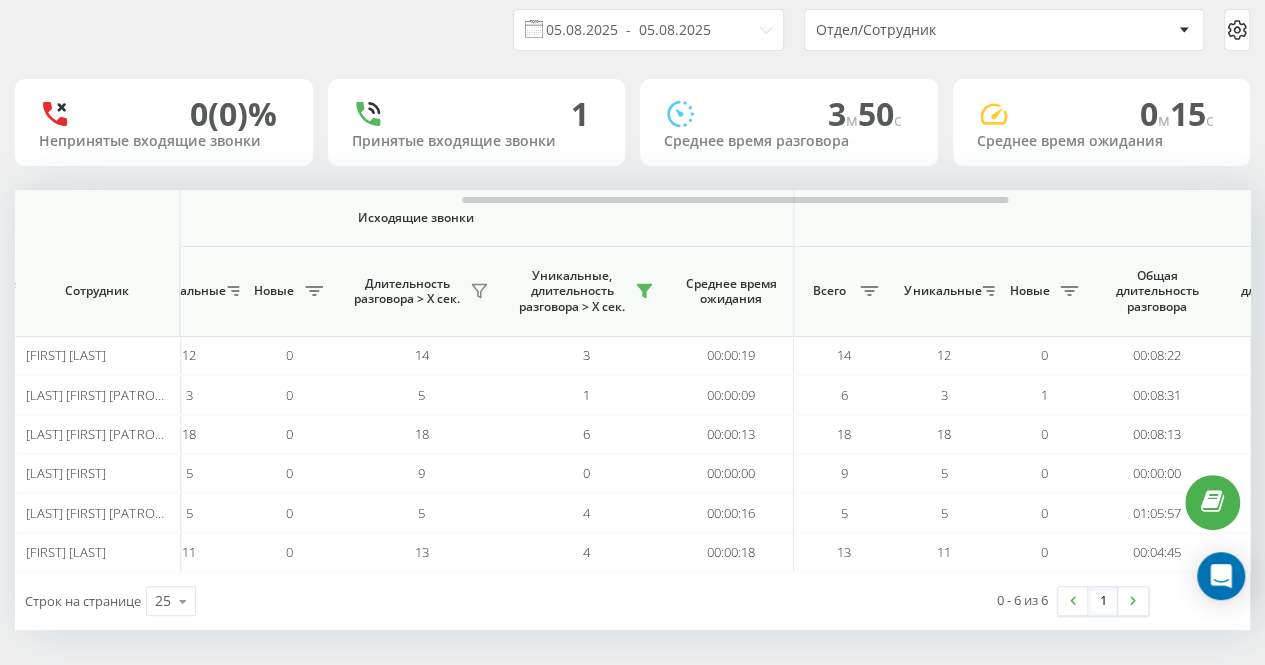 click on "0 - 6 из 6 1" at bounding box center (931, 601) 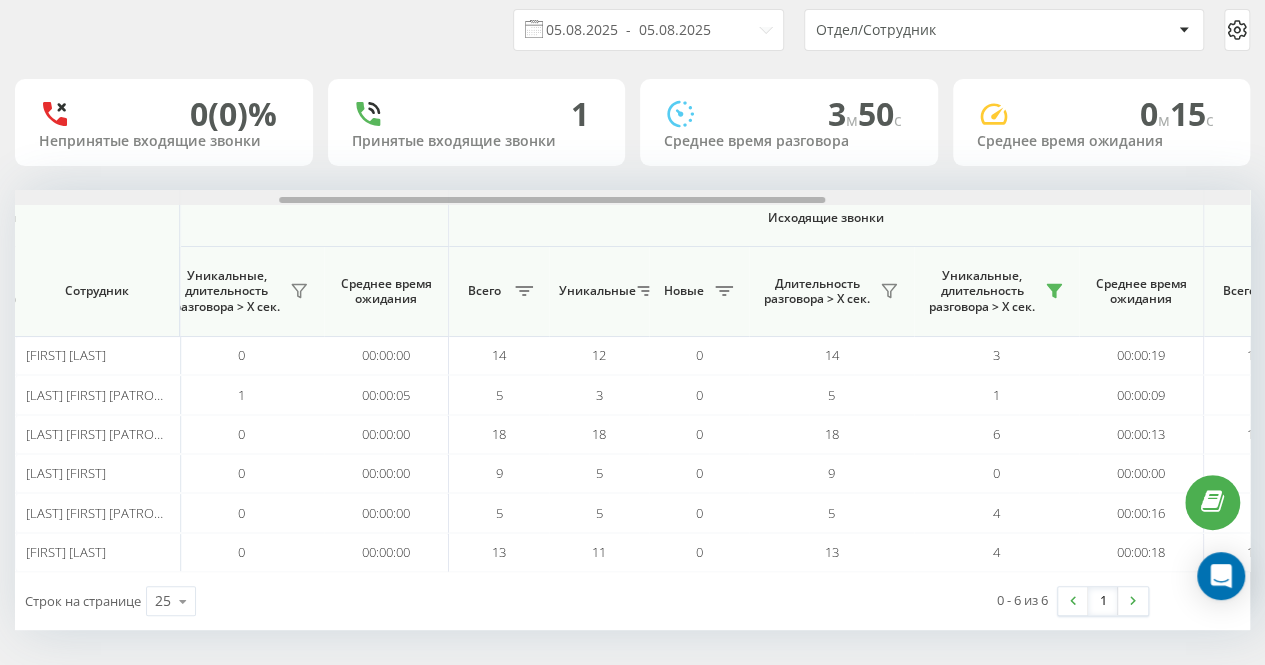 scroll, scrollTop: 0, scrollLeft: 557, axis: horizontal 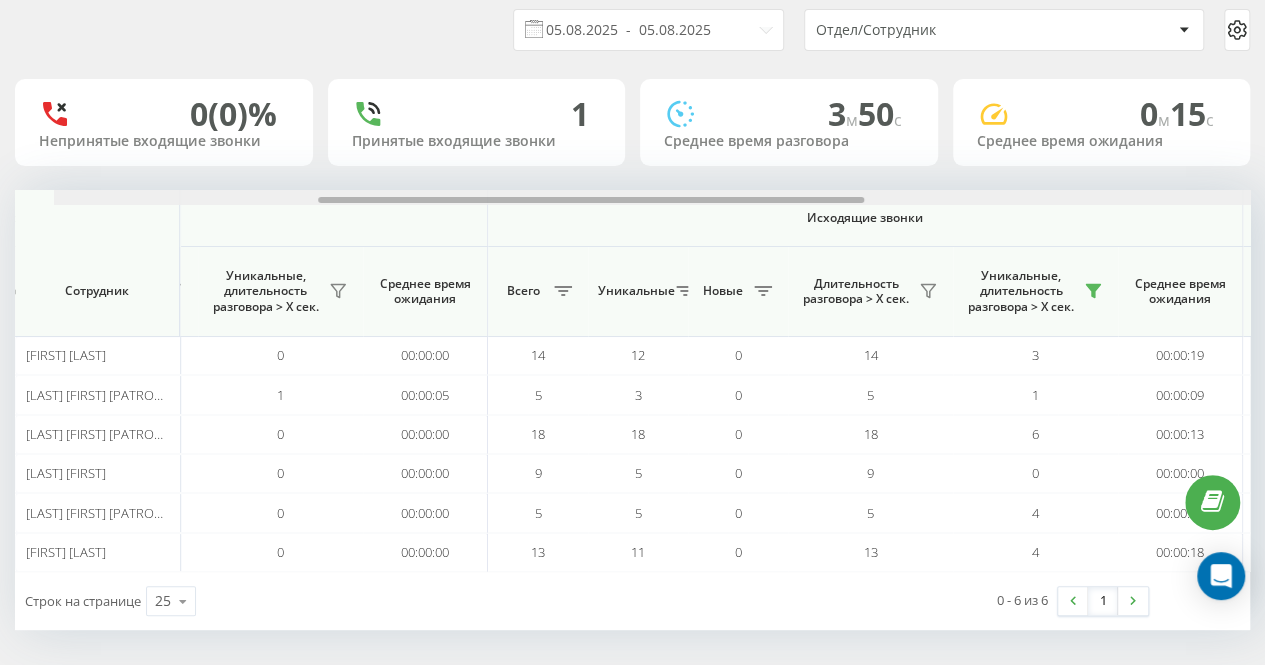 drag, startPoint x: 659, startPoint y: 199, endPoint x: 461, endPoint y: 201, distance: 198.0101 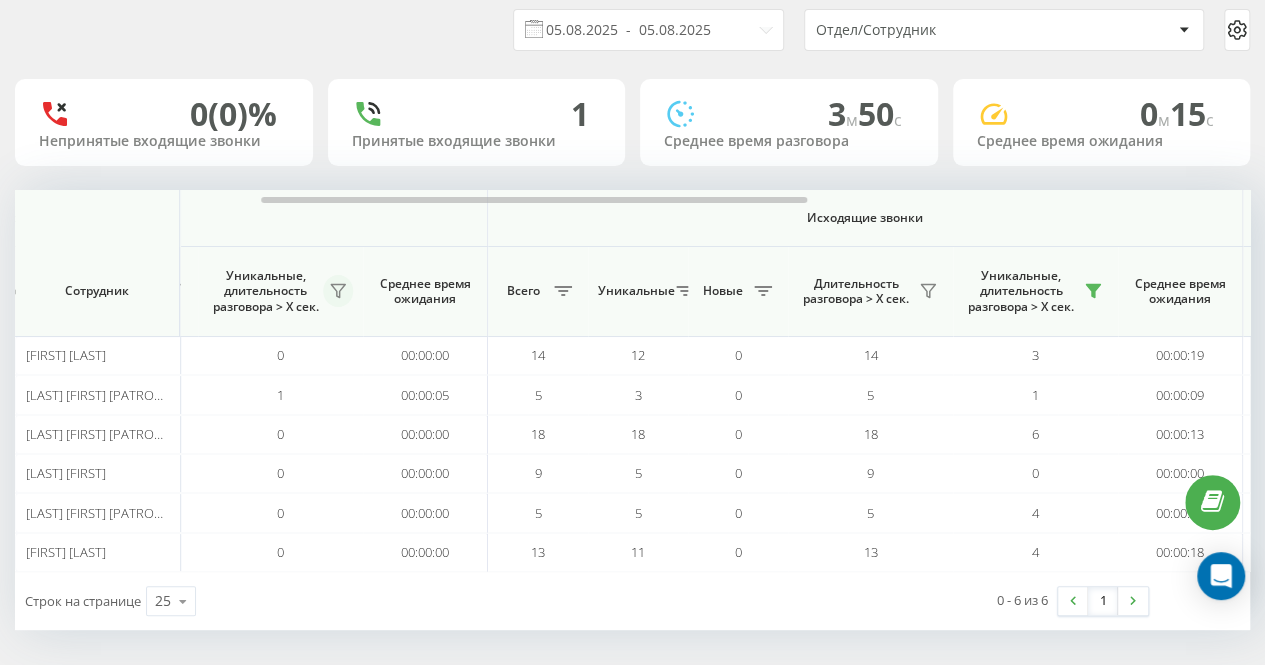 click 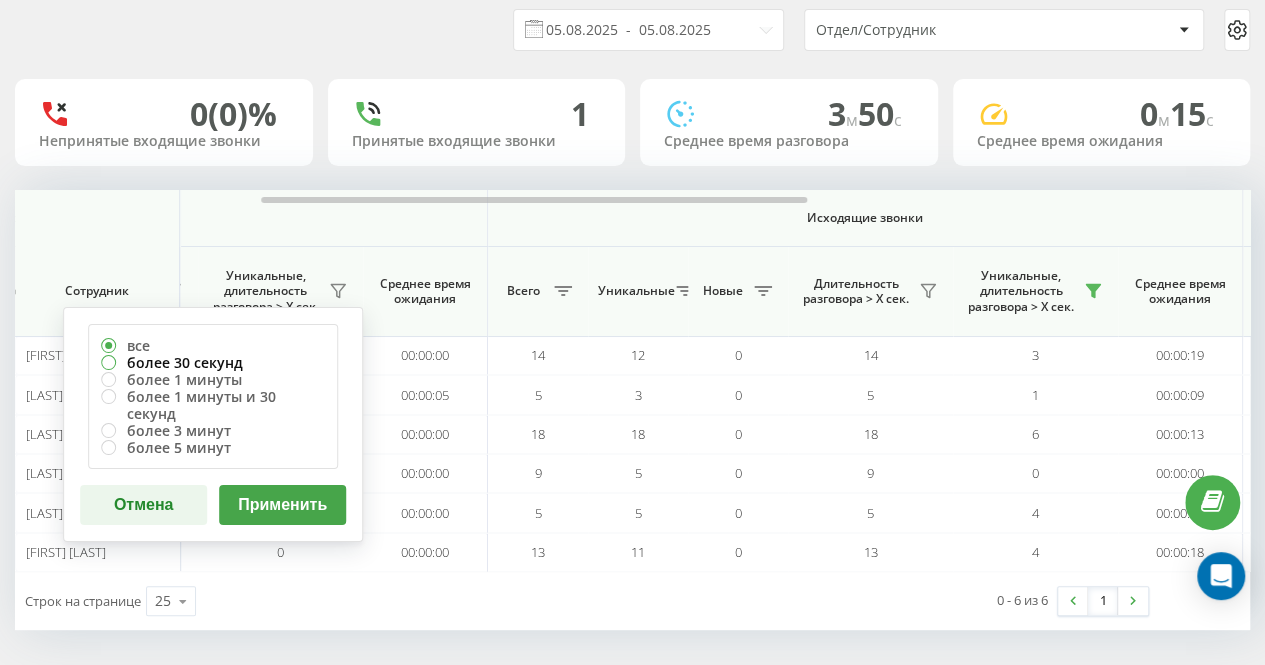 click on "более 30 секунд" at bounding box center (213, 362) 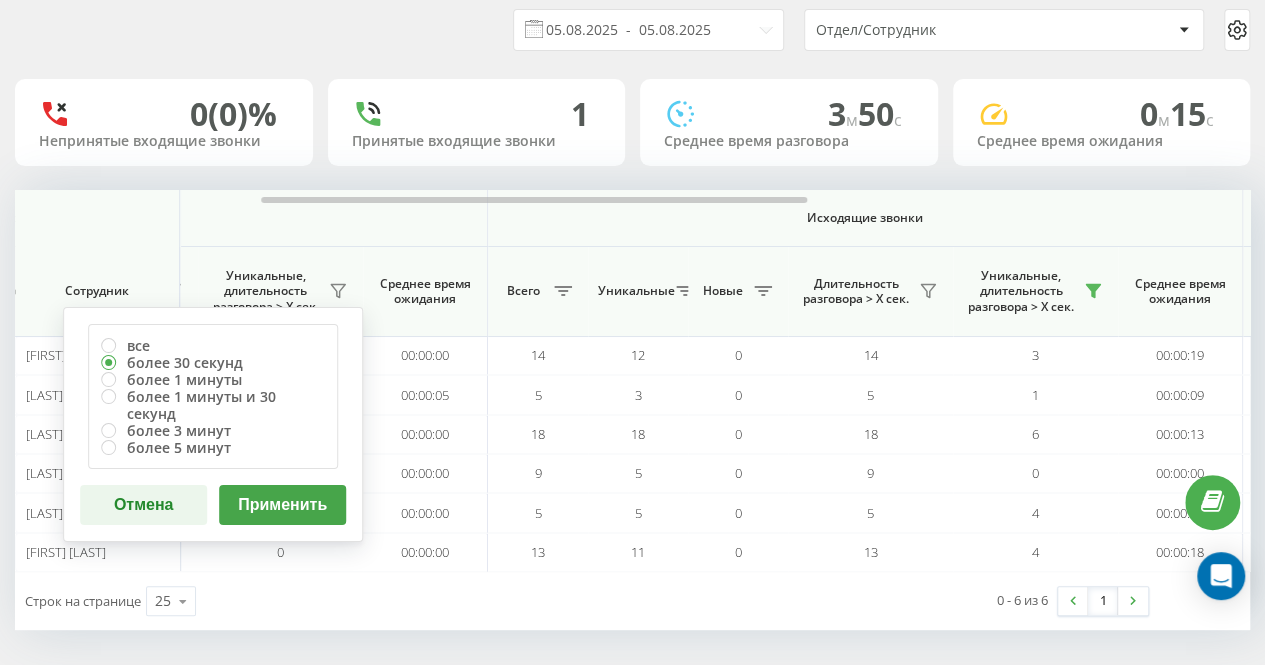 click on "Применить" at bounding box center [282, 505] 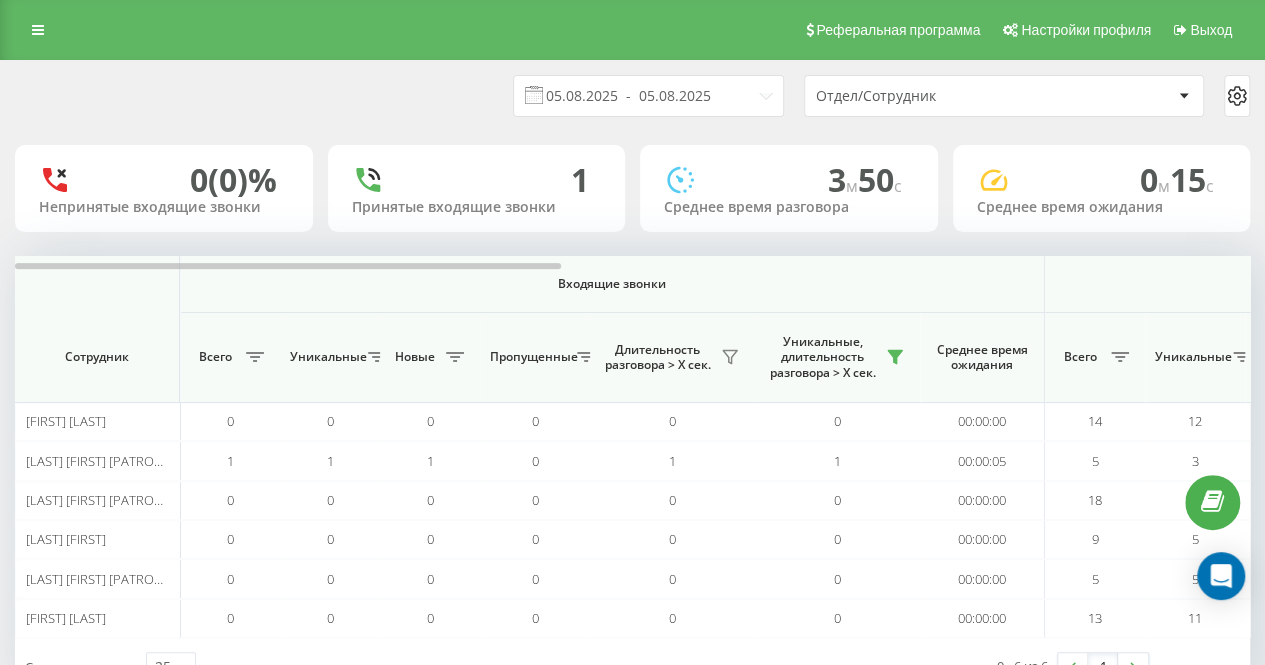 click on "05.08.2025  -  05.08.2025 Отдел/Сотрудник" at bounding box center [632, 96] 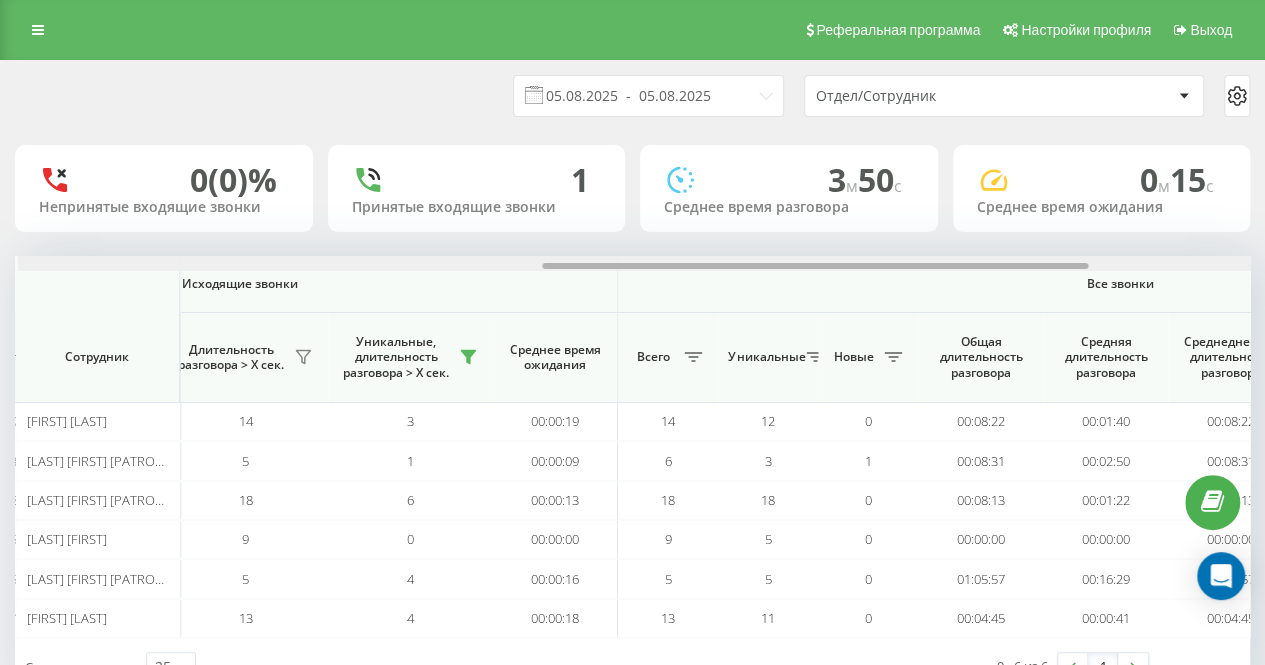 scroll, scrollTop: 0, scrollLeft: 1191, axis: horizontal 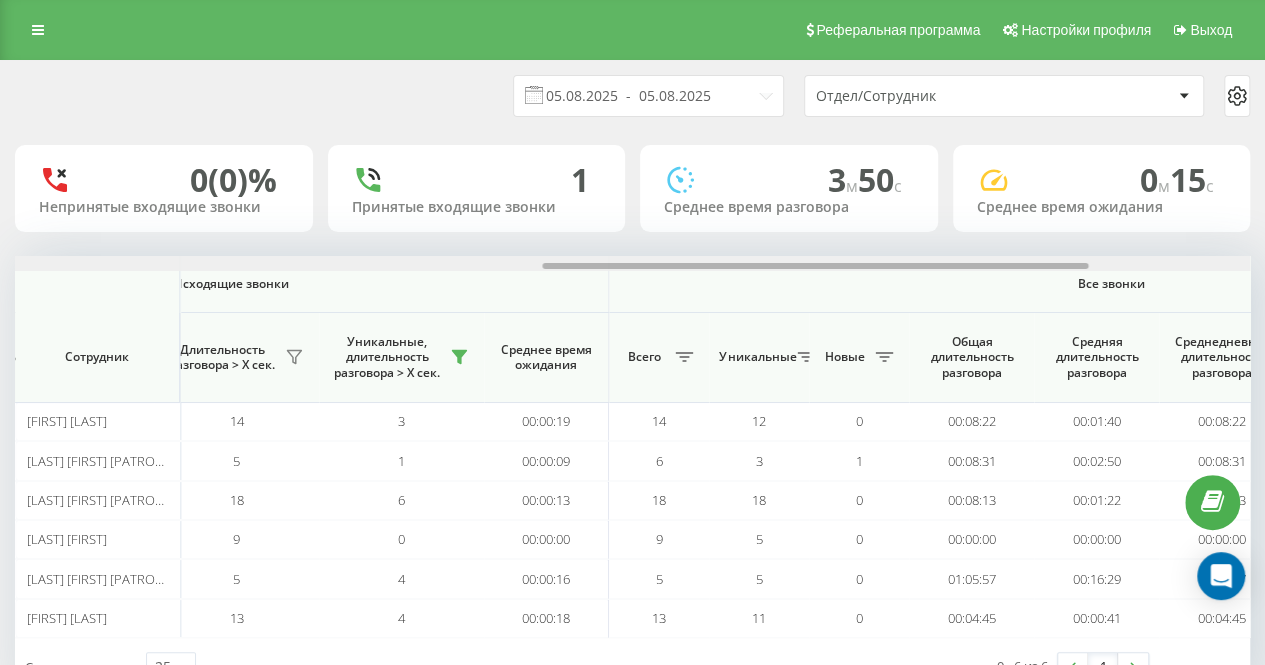 drag, startPoint x: 464, startPoint y: 264, endPoint x: 992, endPoint y: 270, distance: 528.0341 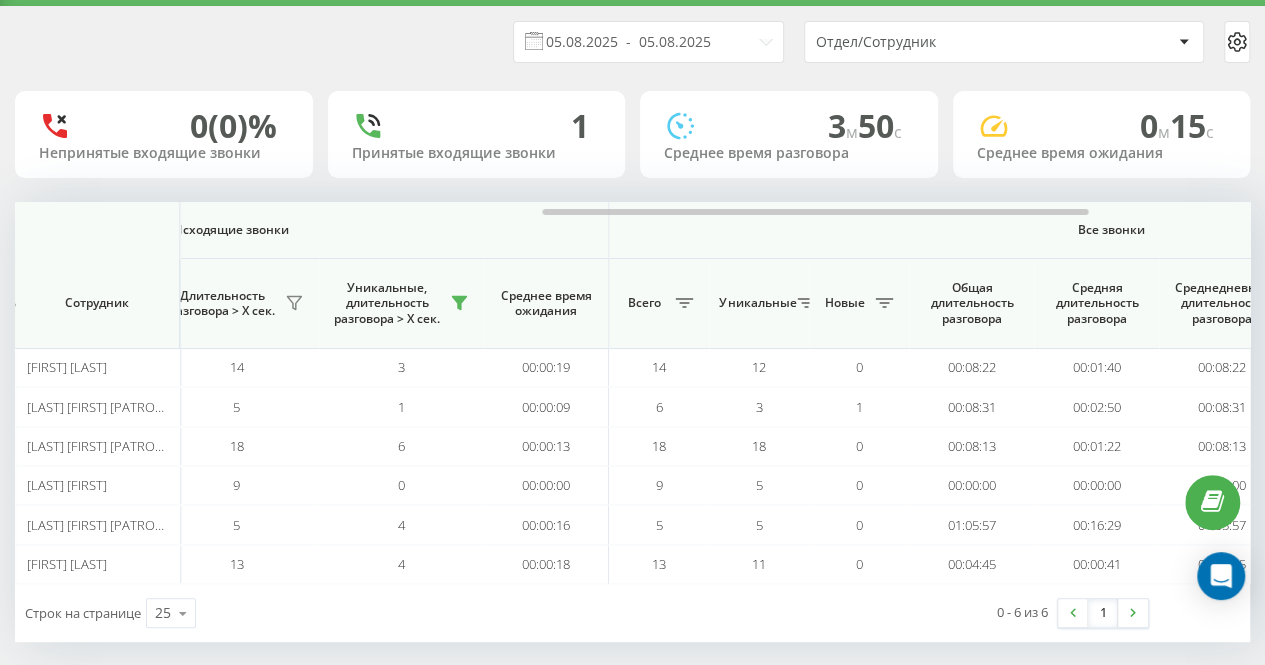 scroll, scrollTop: 66, scrollLeft: 0, axis: vertical 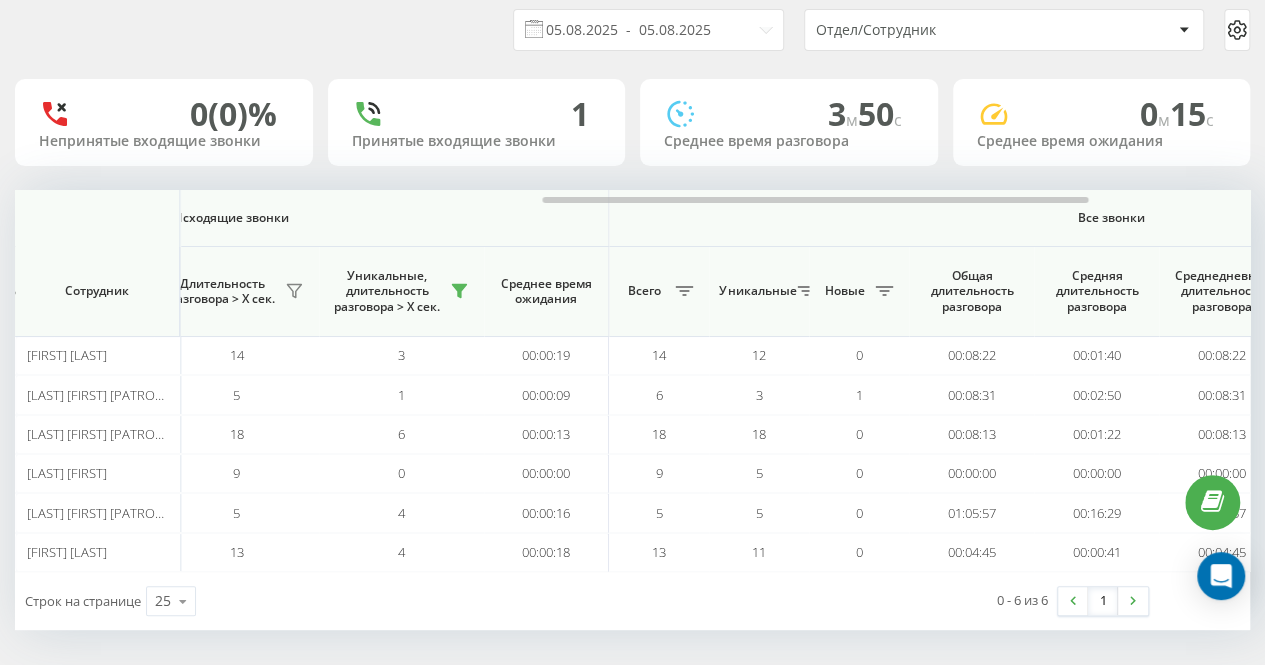 click on "05.08.2025  -  05.08.2025 Отдел/Сотрудник" at bounding box center [632, 30] 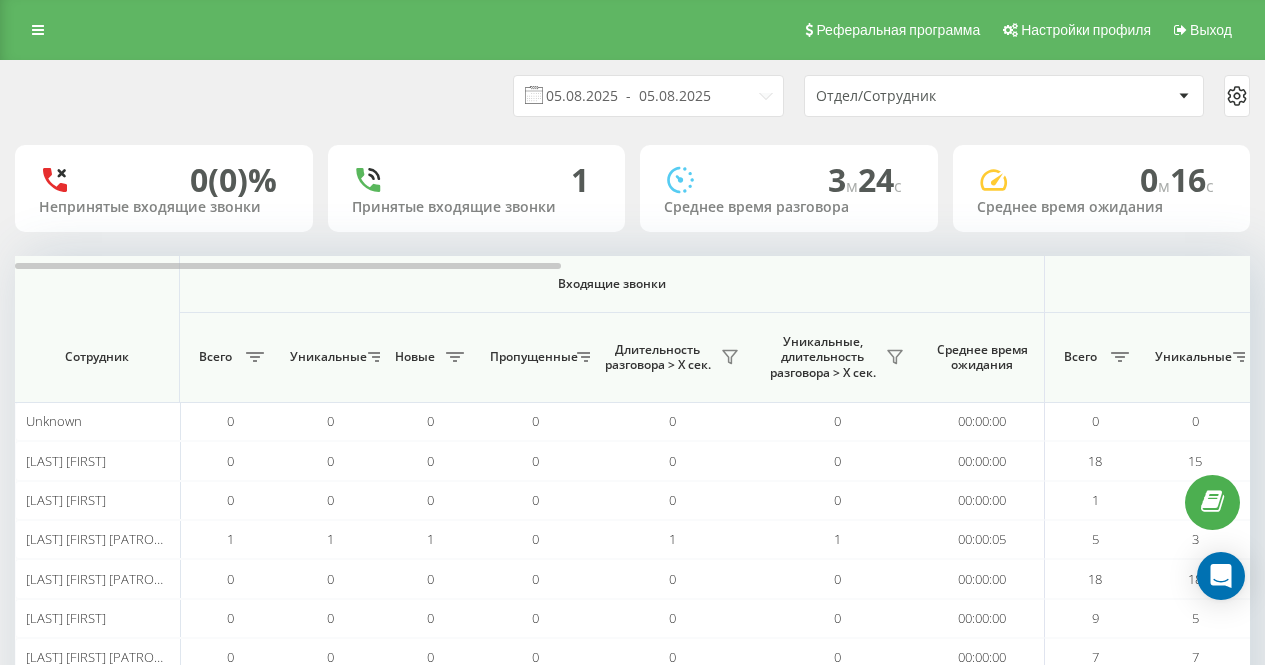 scroll, scrollTop: 66, scrollLeft: 0, axis: vertical 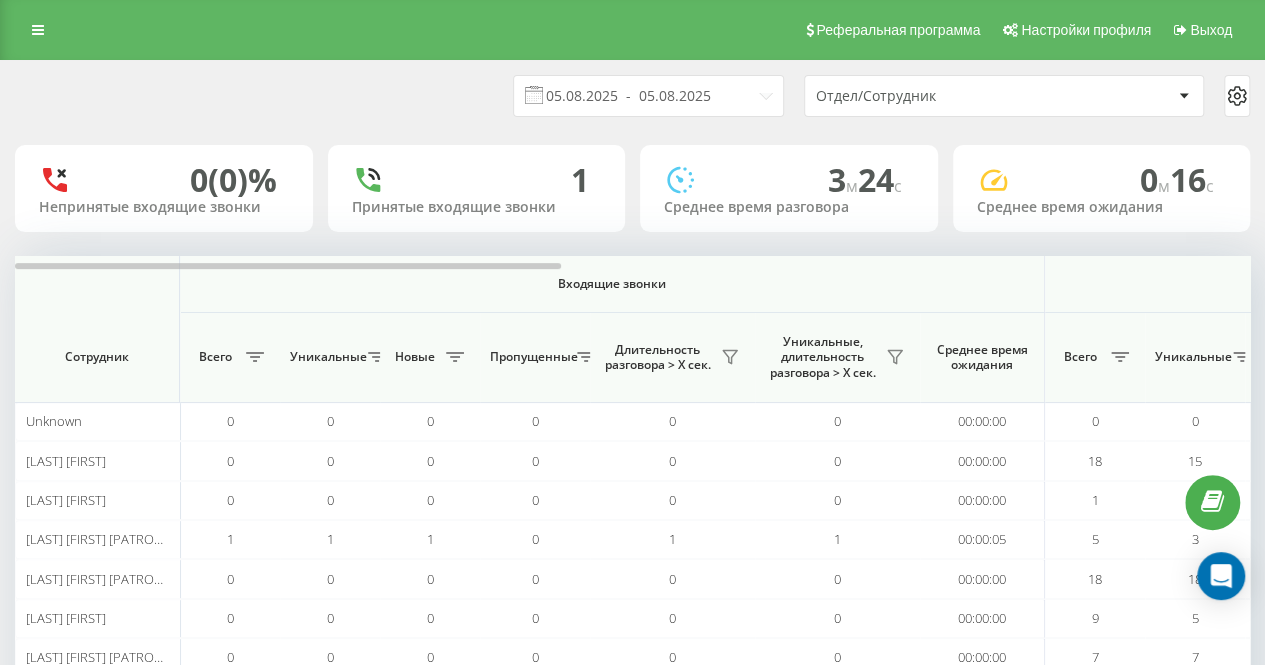 click on "05.08.2025  -  05.08.2025 Отдел/Сотрудник" at bounding box center (632, 96) 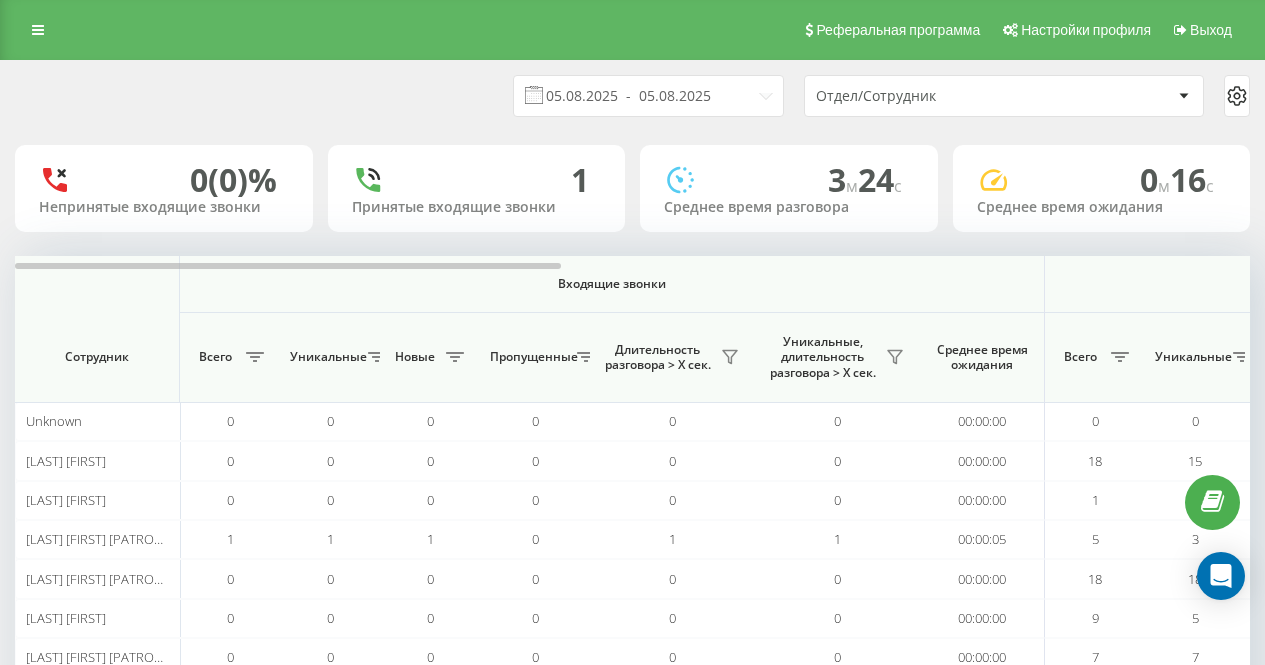 scroll, scrollTop: 0, scrollLeft: 0, axis: both 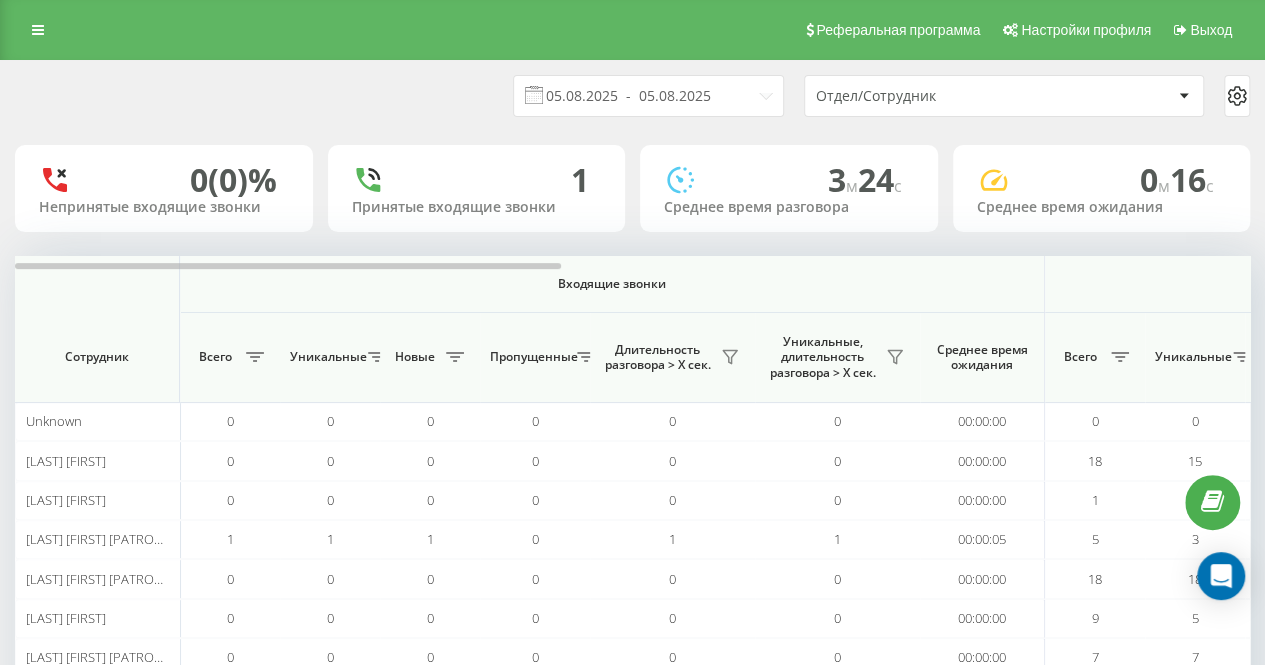 click on "[DATE]  -  [DATE] Отдел/Сотрудник [NAME]  (0)% Непринятые входящие звонки 1 Принятые входящие звонки 3 м  24 c Среднее время разговора 0 м  16 c Среднее время ожидания Входящие звонки Исходящие звонки Все звонки Сотрудник Всего Уникальные Новые Пропущенные Длительность разговора > Х сек. Уникальные, длительность разговора > Х сек. Среднее время ожидания Всего Уникальные Новые Длительность разговора > Х сек. Уникальные, длительность разговора > Х сек. Среднее время ожидания Всего Уникальные Новые Общая длительность разговора Средняя длительность разговора Unknown 0 0 0 0 0 0 0 0 0" at bounding box center (632, 418) 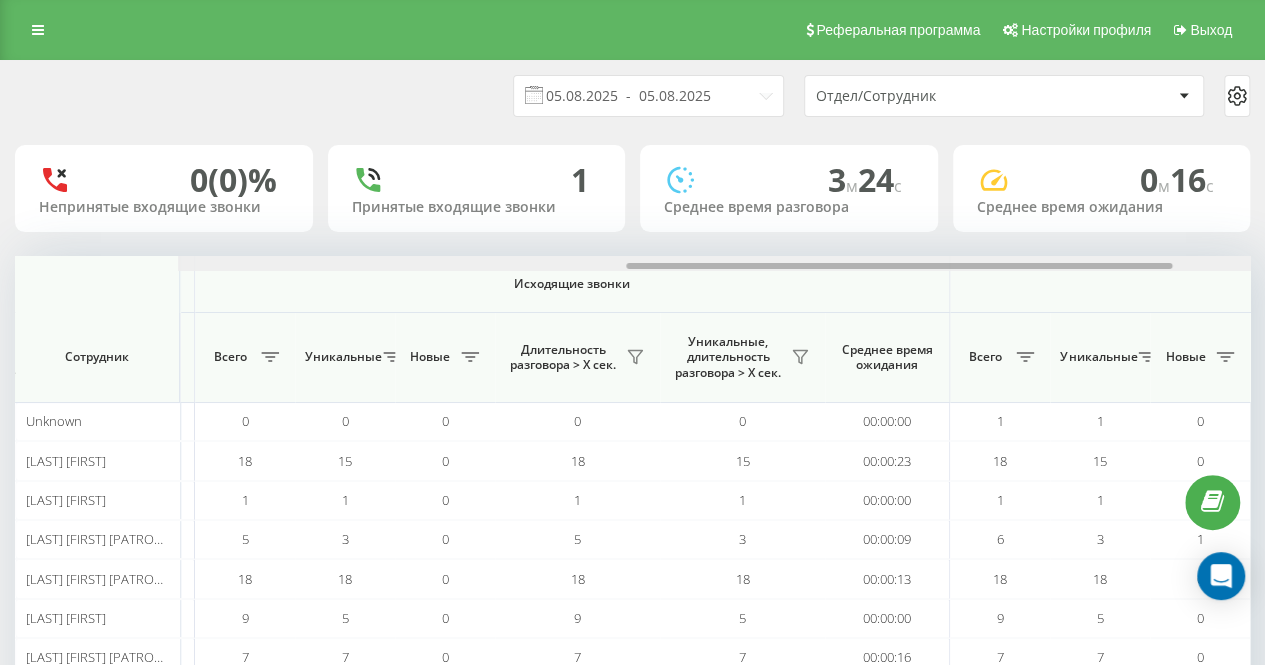 scroll, scrollTop: 0, scrollLeft: 1015, axis: horizontal 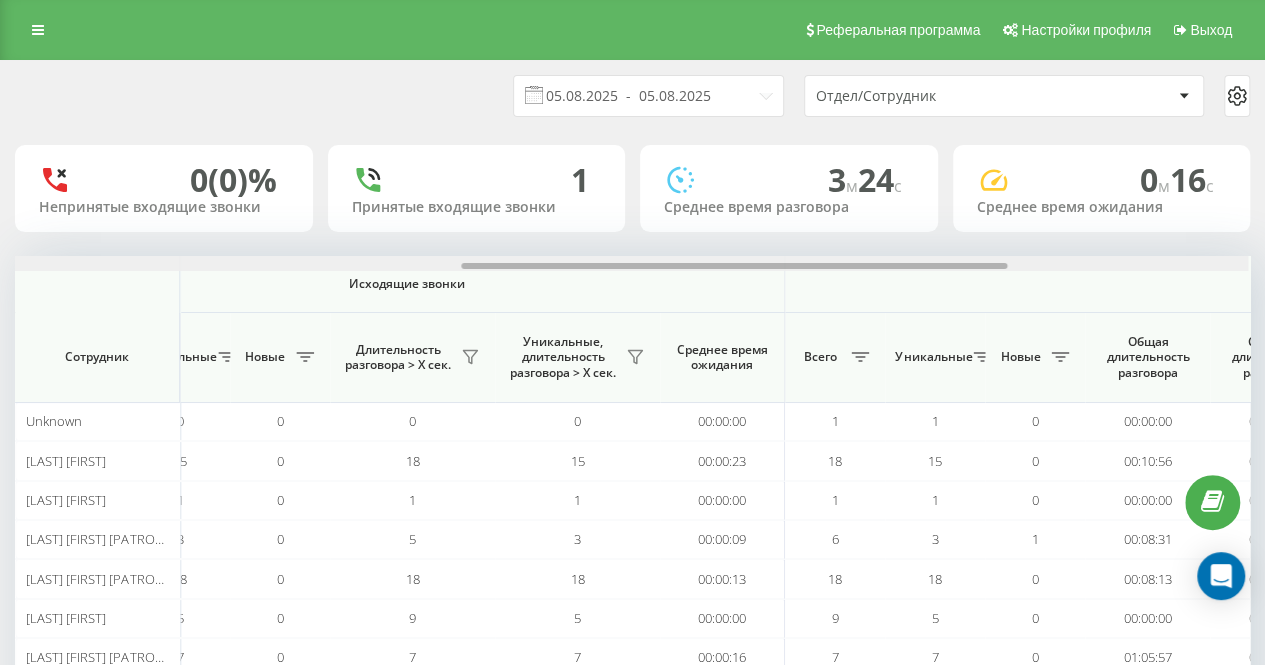 drag, startPoint x: 510, startPoint y: 267, endPoint x: 936, endPoint y: 269, distance: 426.0047 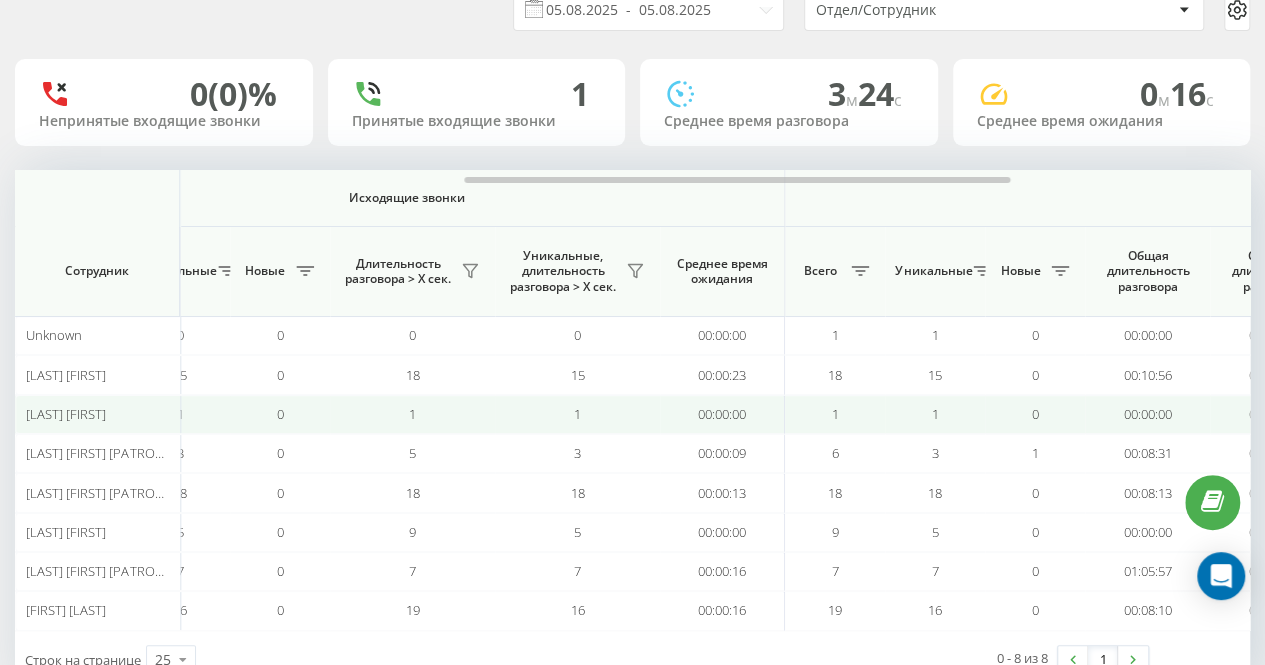 scroll, scrollTop: 144, scrollLeft: 0, axis: vertical 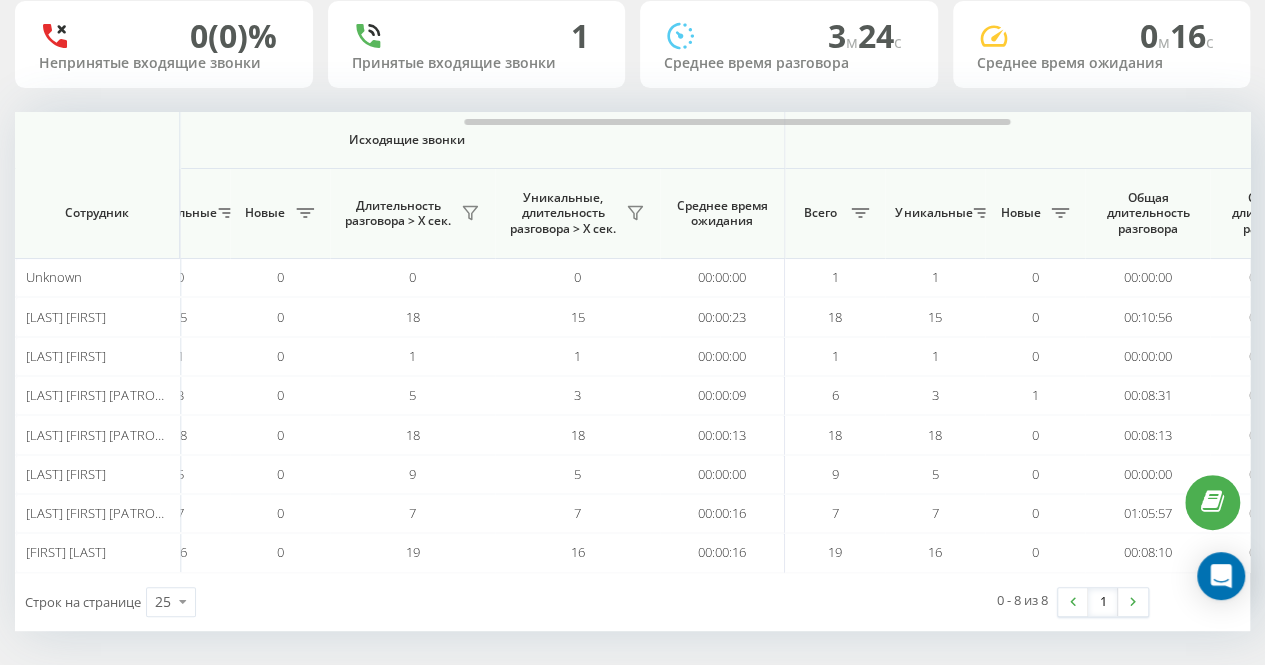 click on "Уникальные, длительность разговора > Х сек." at bounding box center (562, 213) 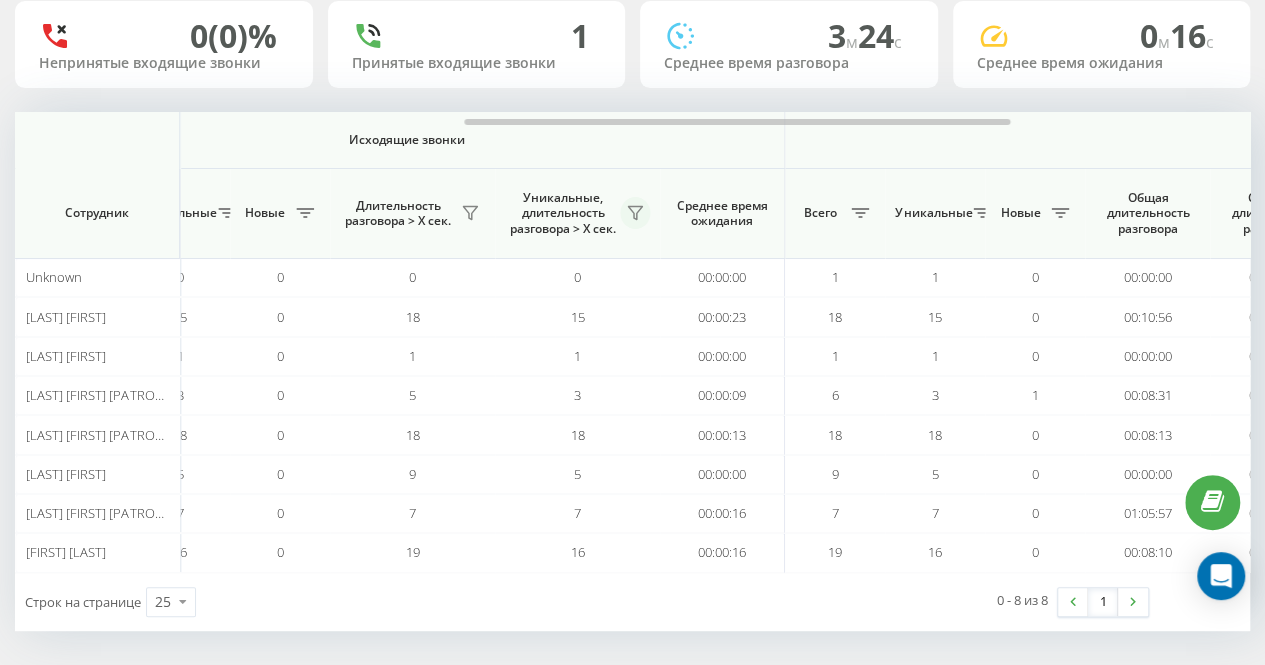 click at bounding box center (635, 213) 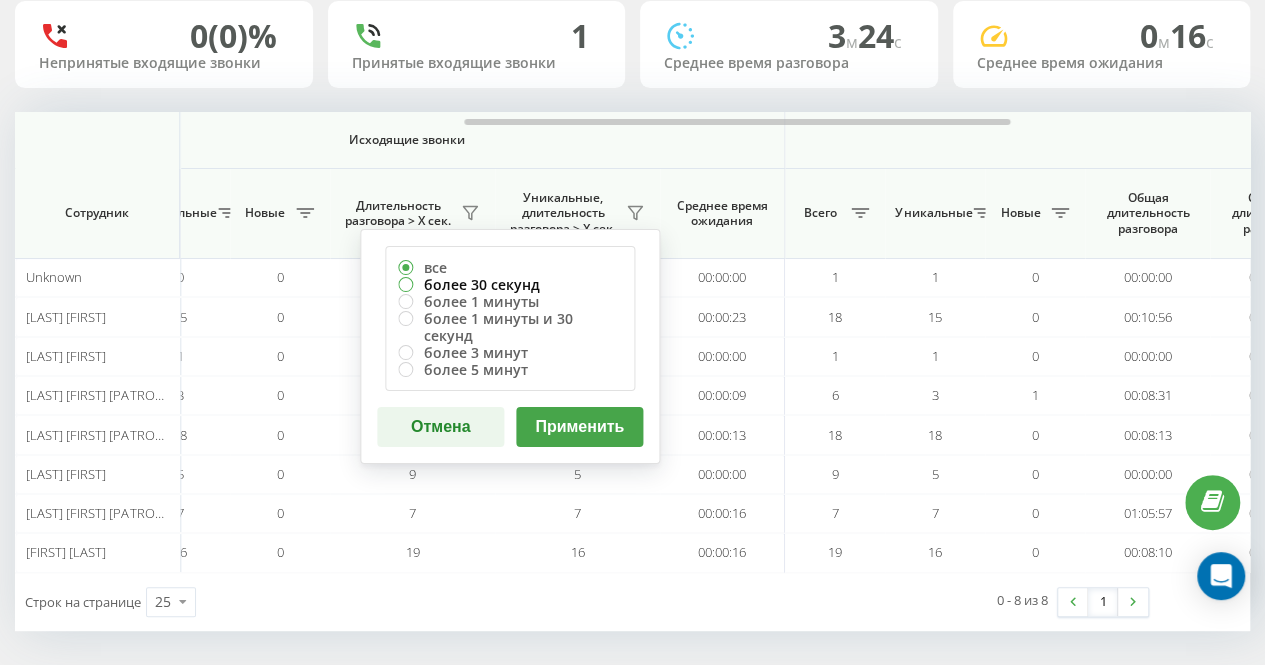 click on "более 30 секунд" at bounding box center (510, 284) 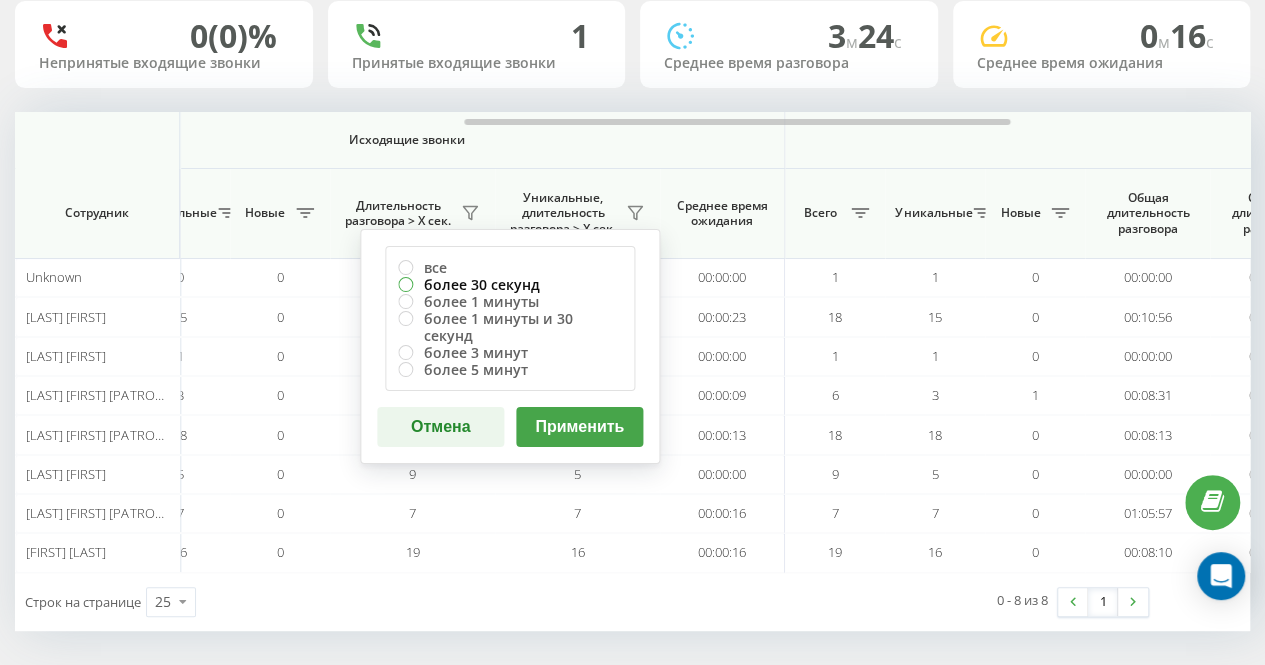 radio on "true" 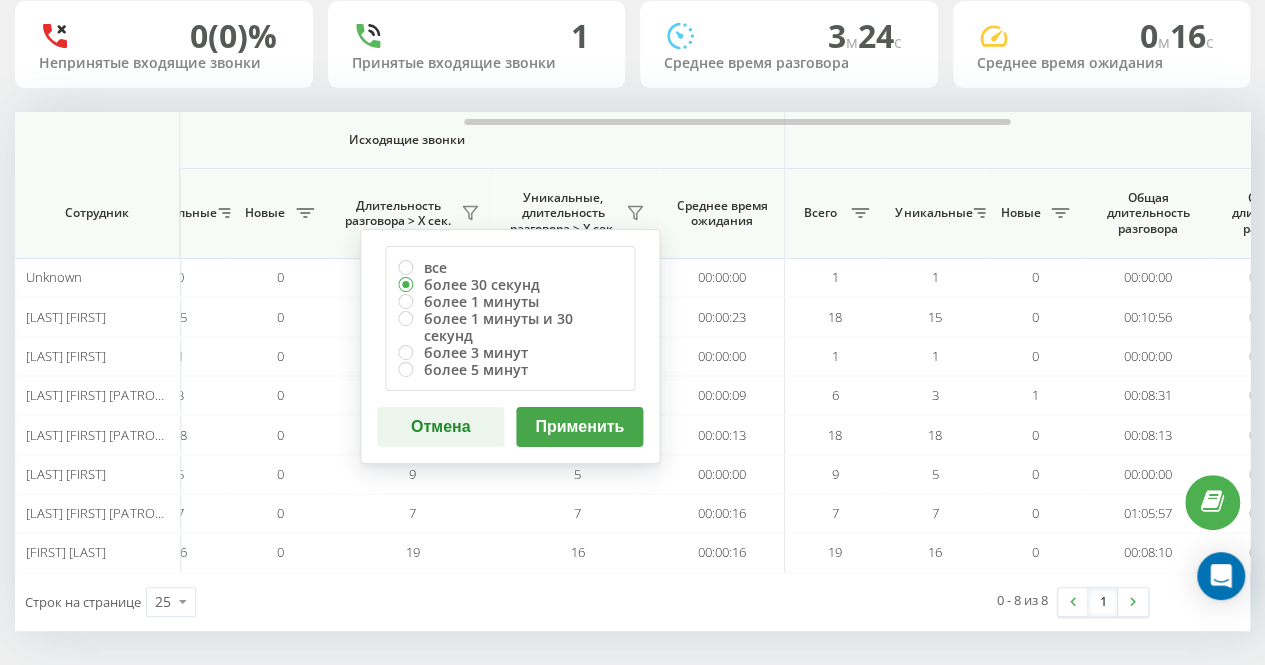 click on "Применить" at bounding box center (579, 427) 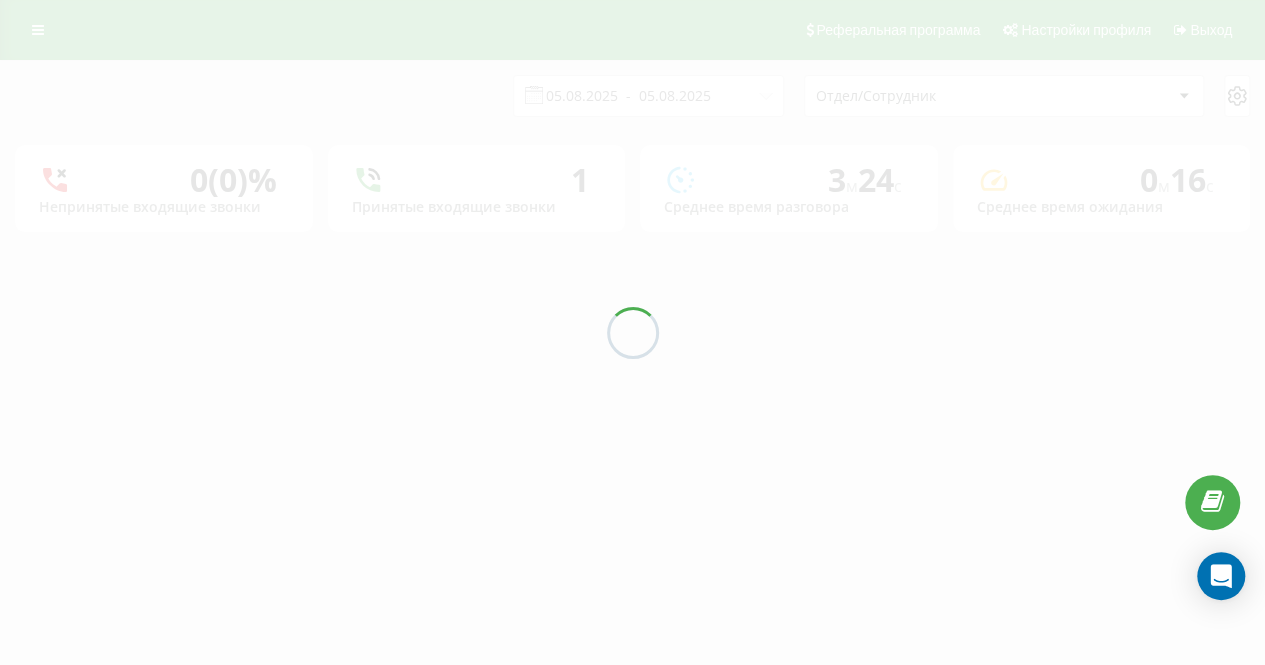 scroll, scrollTop: 0, scrollLeft: 0, axis: both 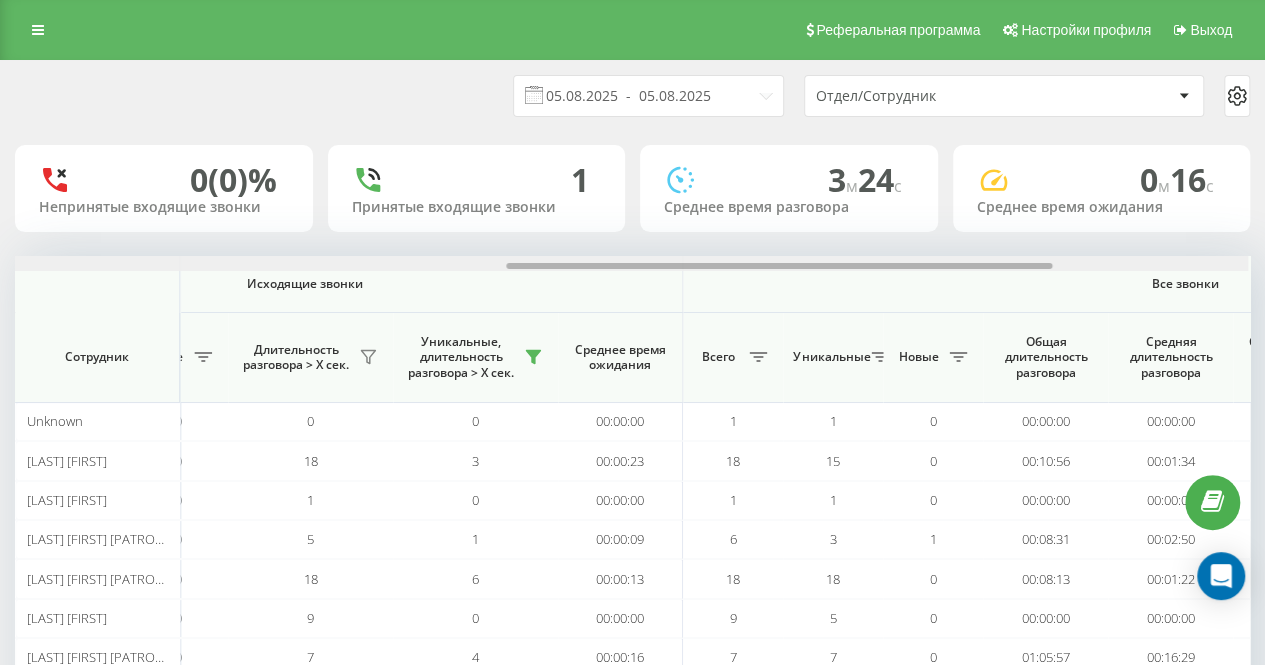 drag, startPoint x: 526, startPoint y: 265, endPoint x: 1021, endPoint y: 271, distance: 495.03638 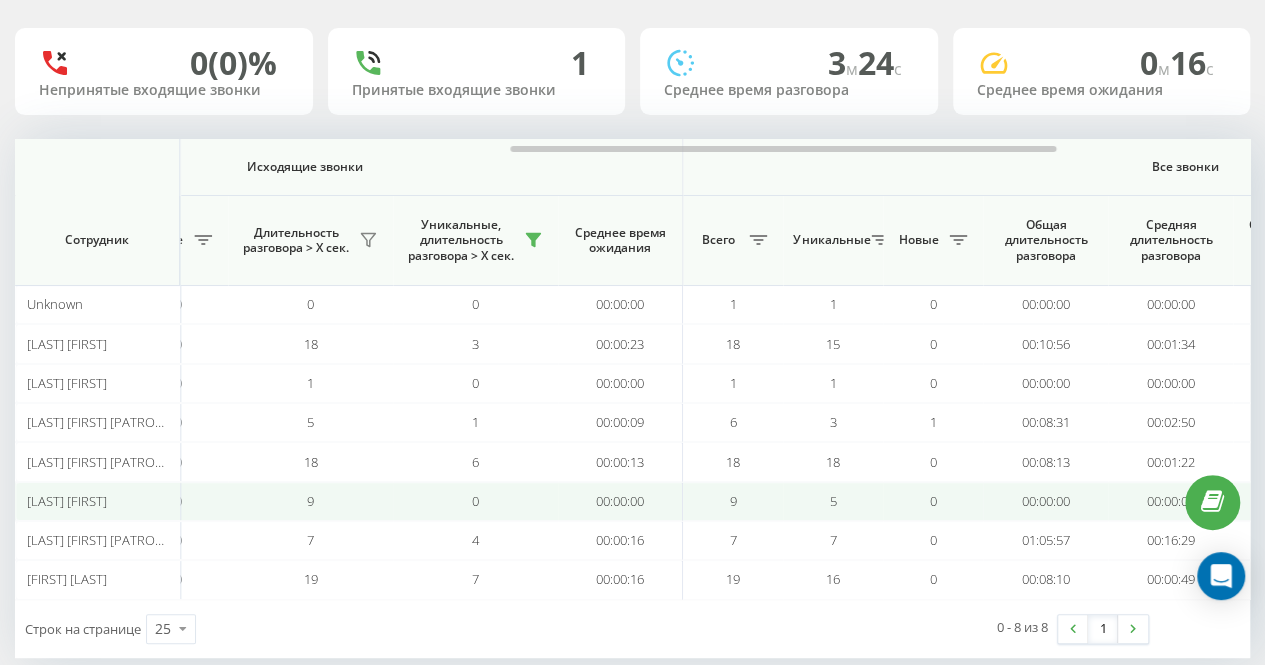 scroll, scrollTop: 144, scrollLeft: 0, axis: vertical 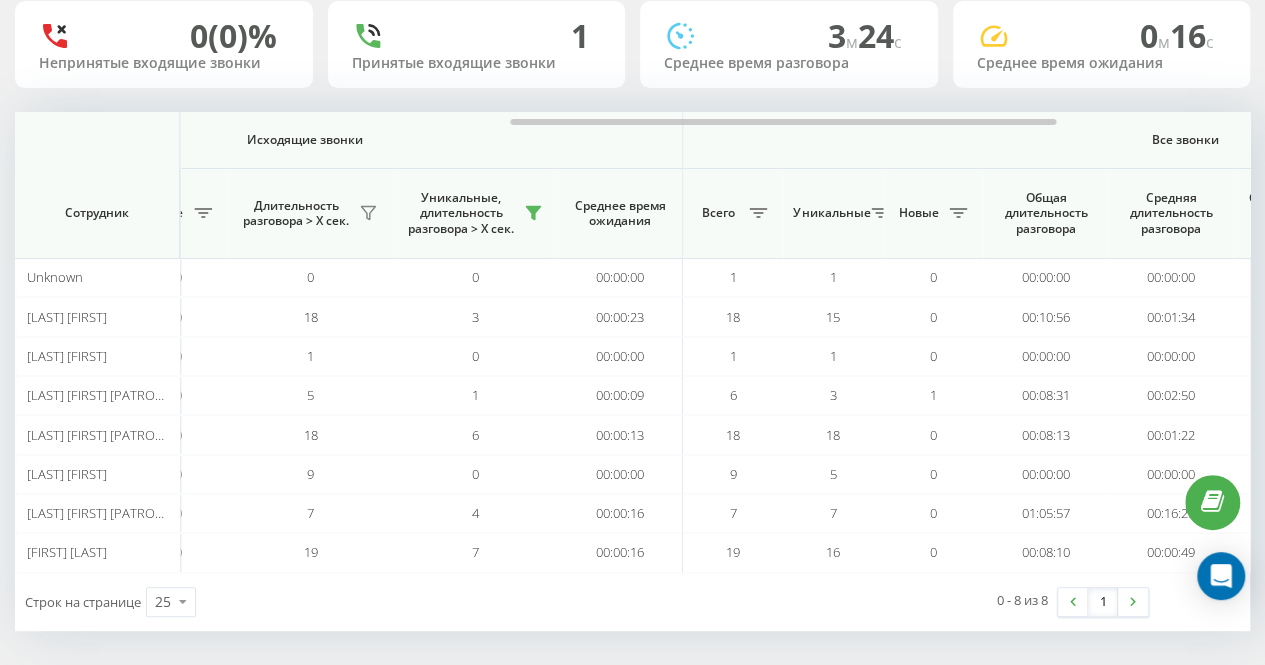 click on "Строк на странице 25 10 25 50 100 0 - 8 из 8 1" at bounding box center (632, 602) 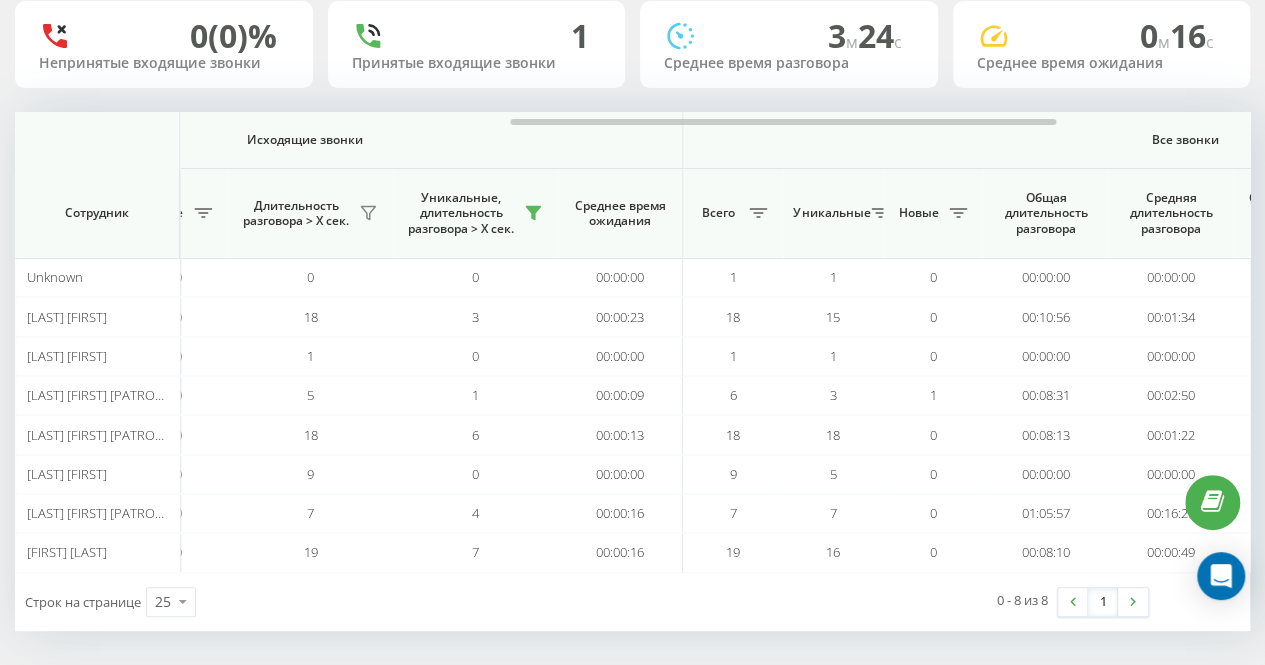 click on "[DATE]  -  [DATE] Отдел/Сотрудник [NAME]  (0)% Непринятые входящие звонки 1 Принятые входящие звонки 3 м  24 c Среднее время разговора 0 м  16 c Среднее время ожидания Входящие звонки Исходящие звонки Все звонки Сотрудник Всего Уникальные Новые Пропущенные Длительность разговора > Х сек. Уникальные, длительность разговора > Х сек. Среднее время ожидания Всего Уникальные Новые Длительность разговора > Х сек. Уникальные, длительность разговора > Х сек. Среднее время ожидания Всего Уникальные Новые Общая длительность разговора Средняя длительность разговора Unknown 0 0 0 0 0 0 0 0 0" at bounding box center [632, 274] 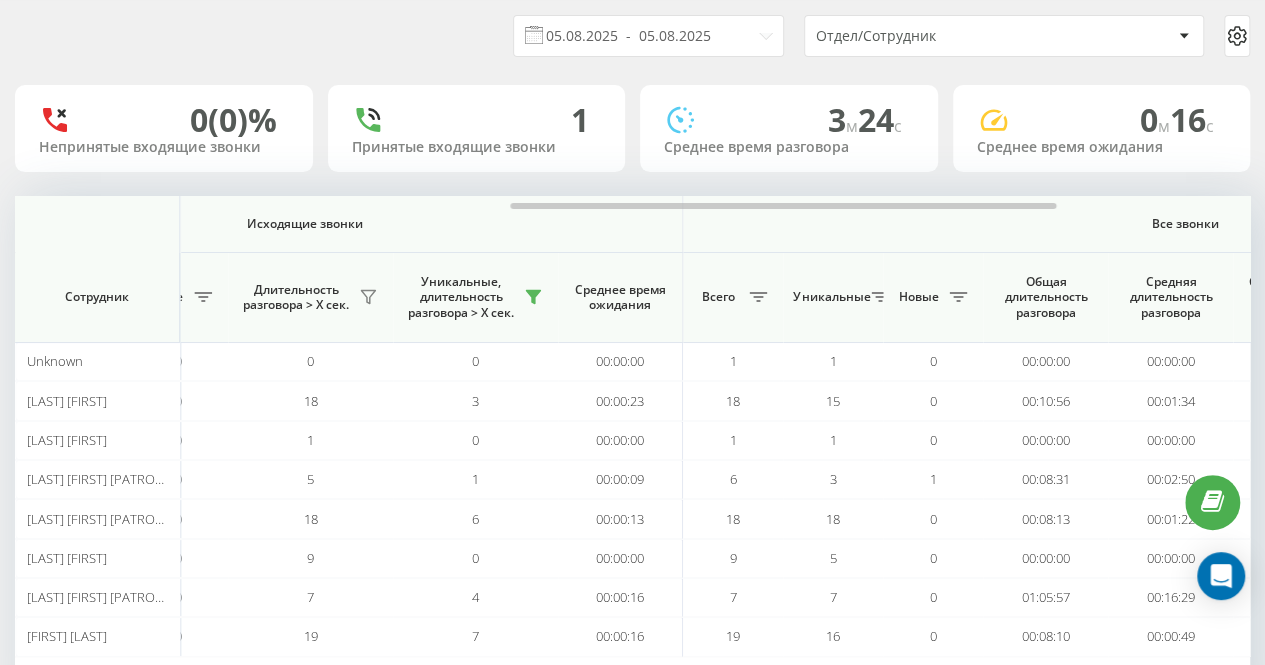 scroll, scrollTop: 0, scrollLeft: 0, axis: both 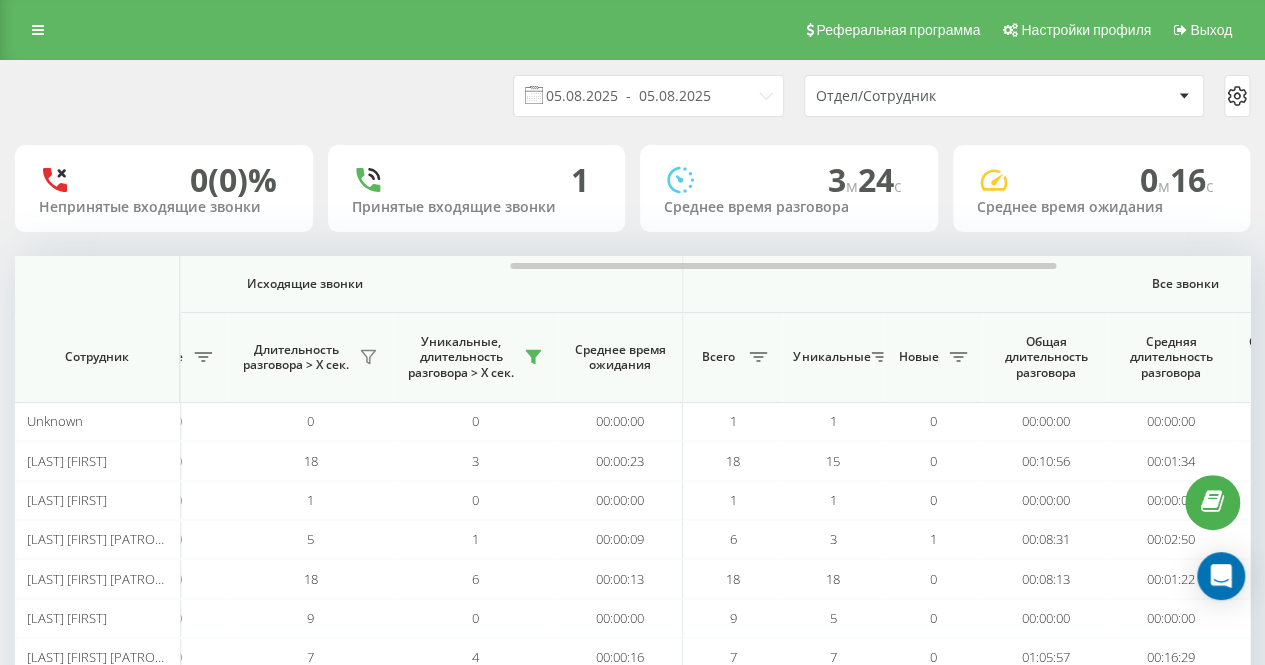 click on "05.08.2025  -  05.08.2025 Отдел/Сотрудник" at bounding box center [632, 96] 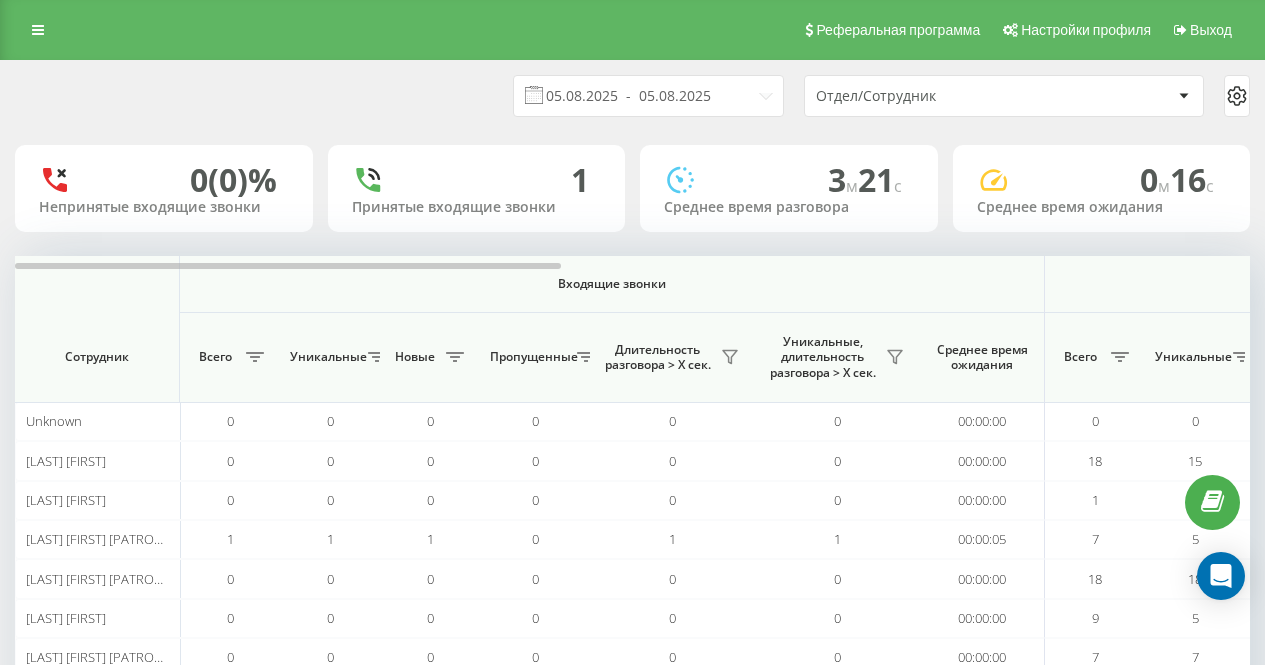 scroll, scrollTop: 0, scrollLeft: 0, axis: both 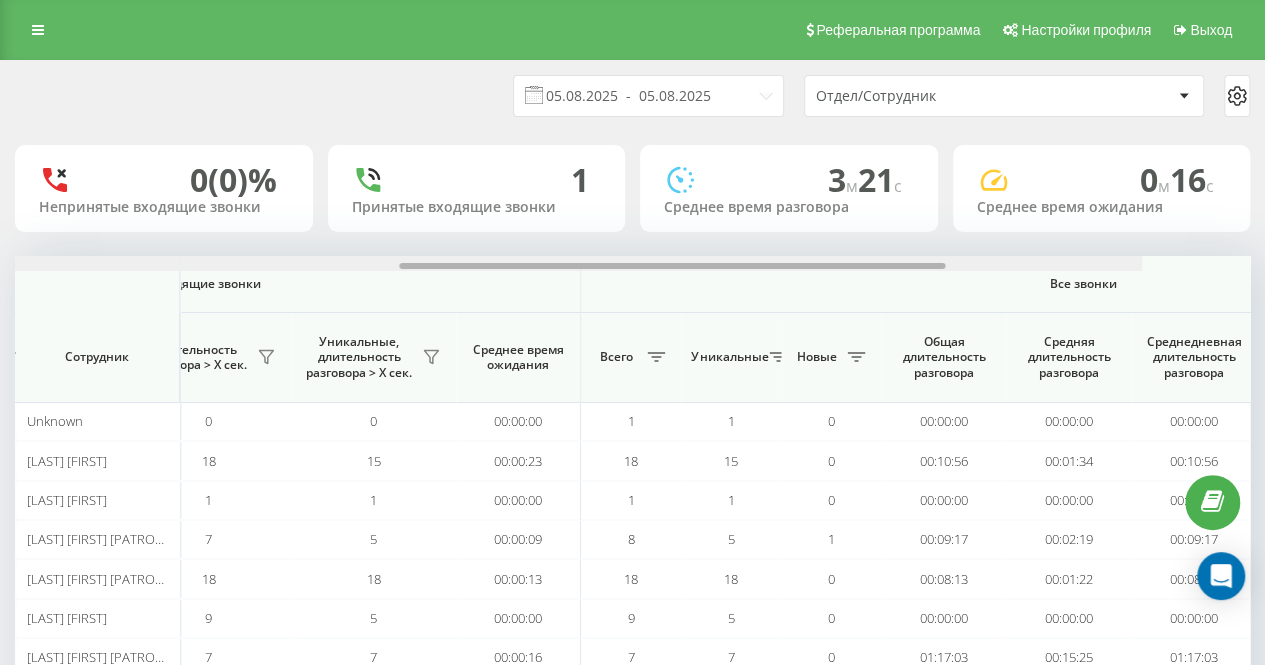 drag, startPoint x: 520, startPoint y: 265, endPoint x: 938, endPoint y: 270, distance: 418.0299 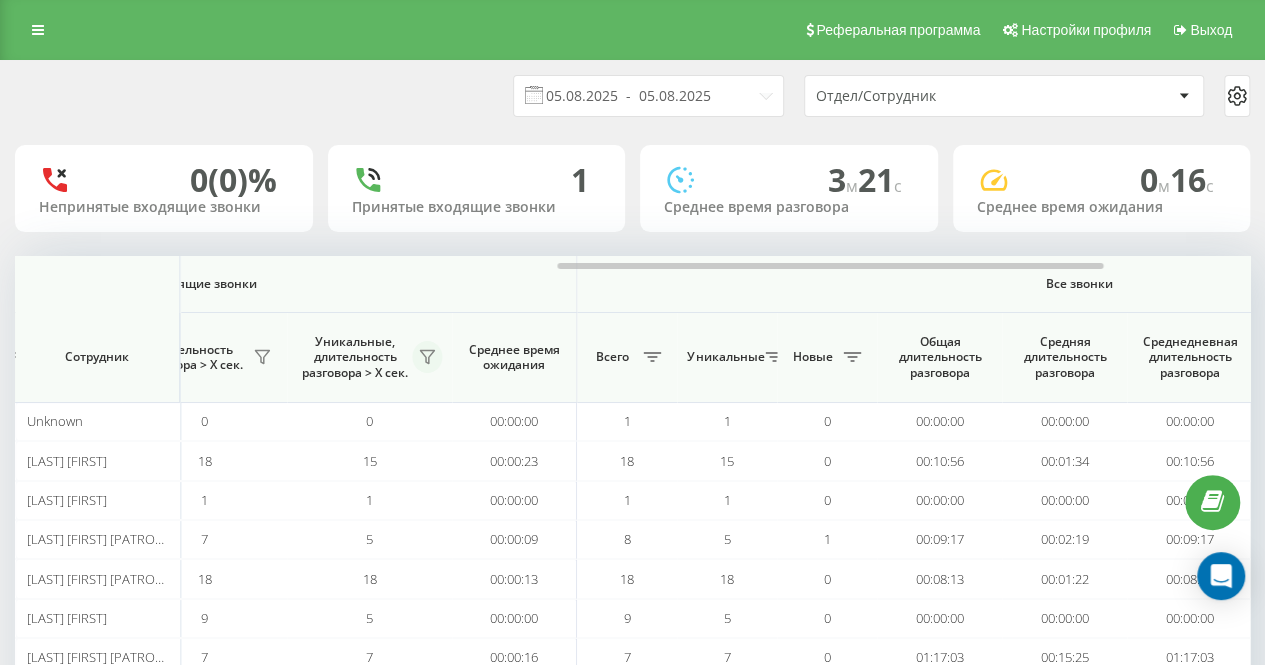 drag, startPoint x: 429, startPoint y: 358, endPoint x: 418, endPoint y: 370, distance: 16.27882 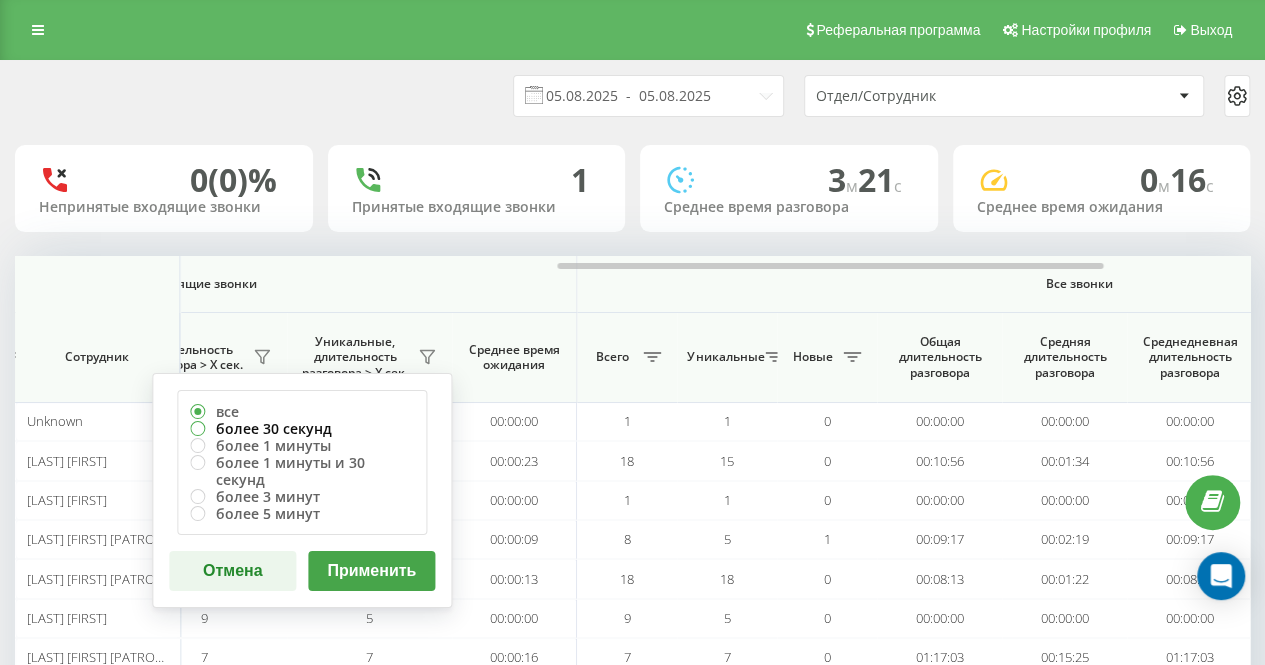 click on "более 30 секунд" at bounding box center (302, 428) 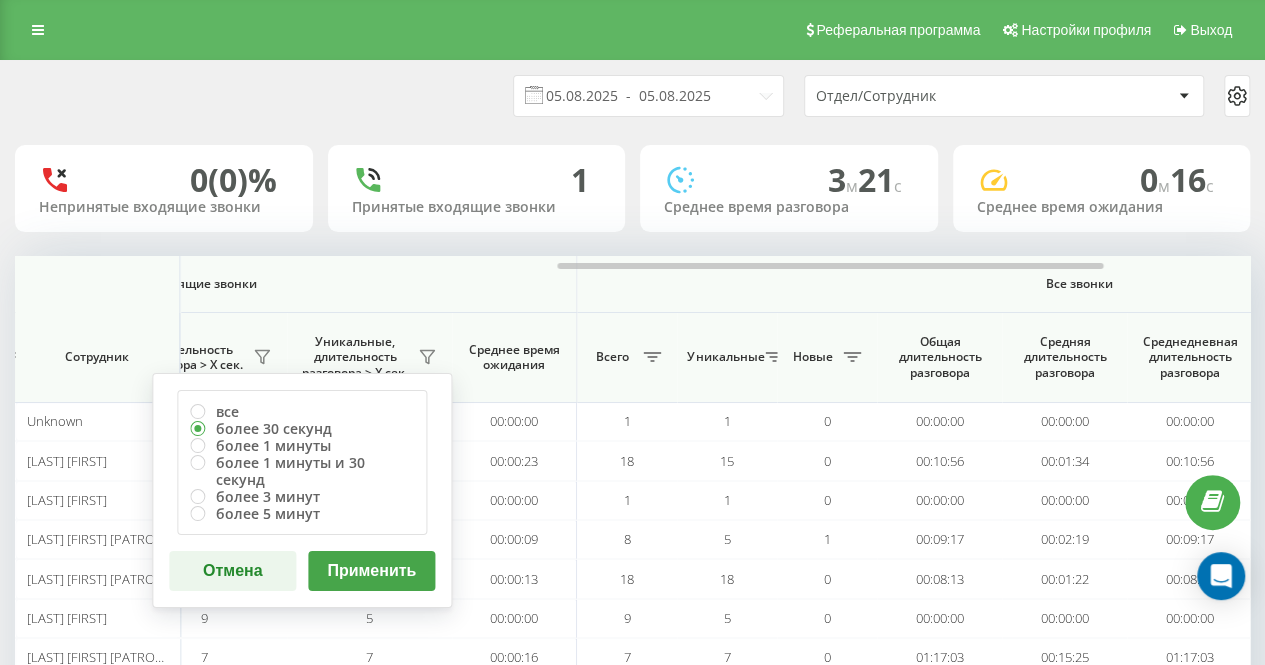 click on "Применить" at bounding box center (371, 571) 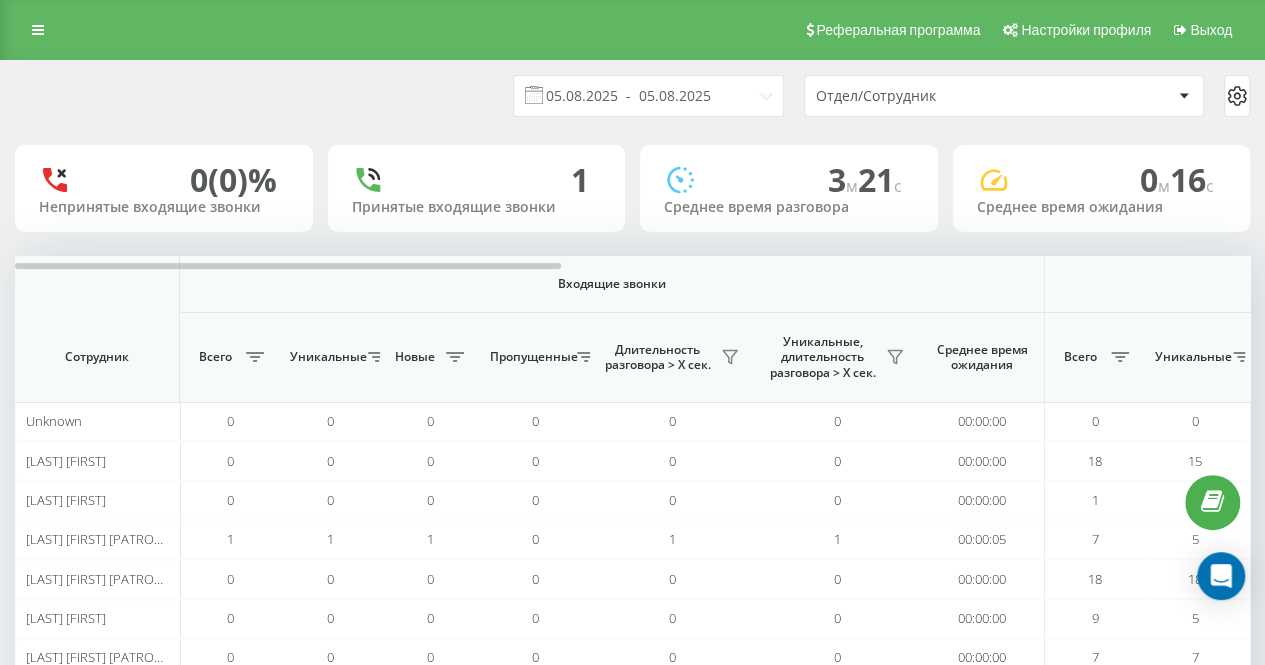 click on "05.08.2025  -  05.08.2025 Отдел/Сотрудник" at bounding box center (632, 96) 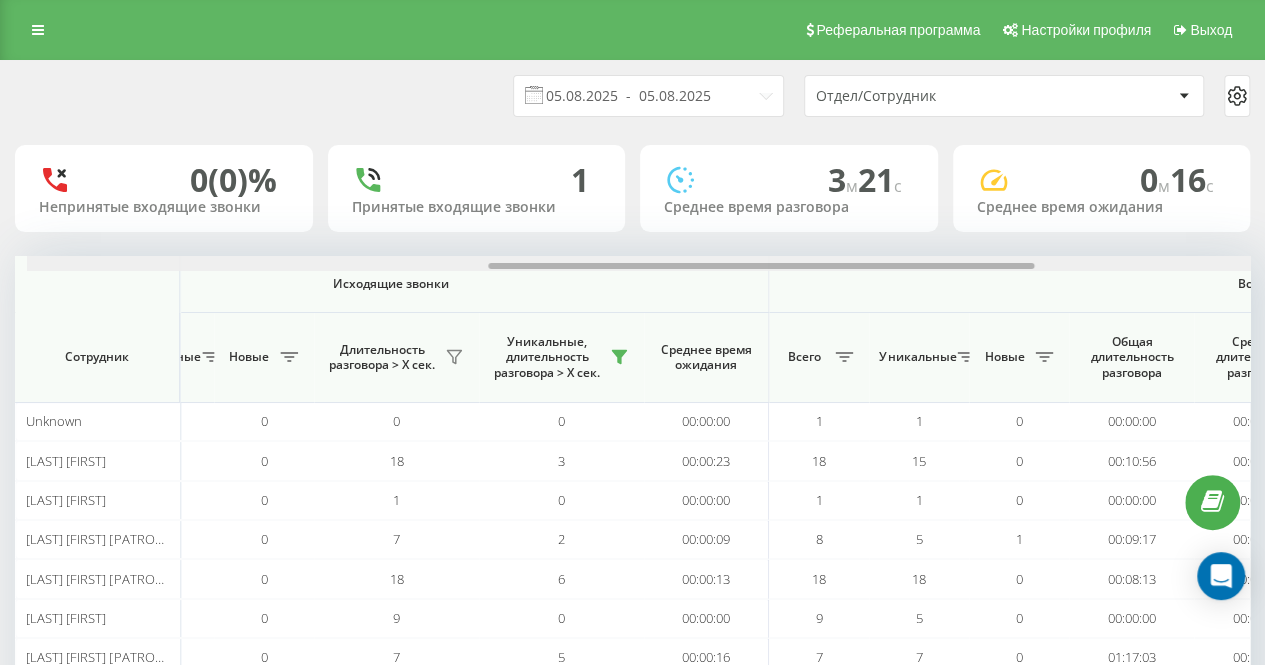 scroll, scrollTop: 0, scrollLeft: 1047, axis: horizontal 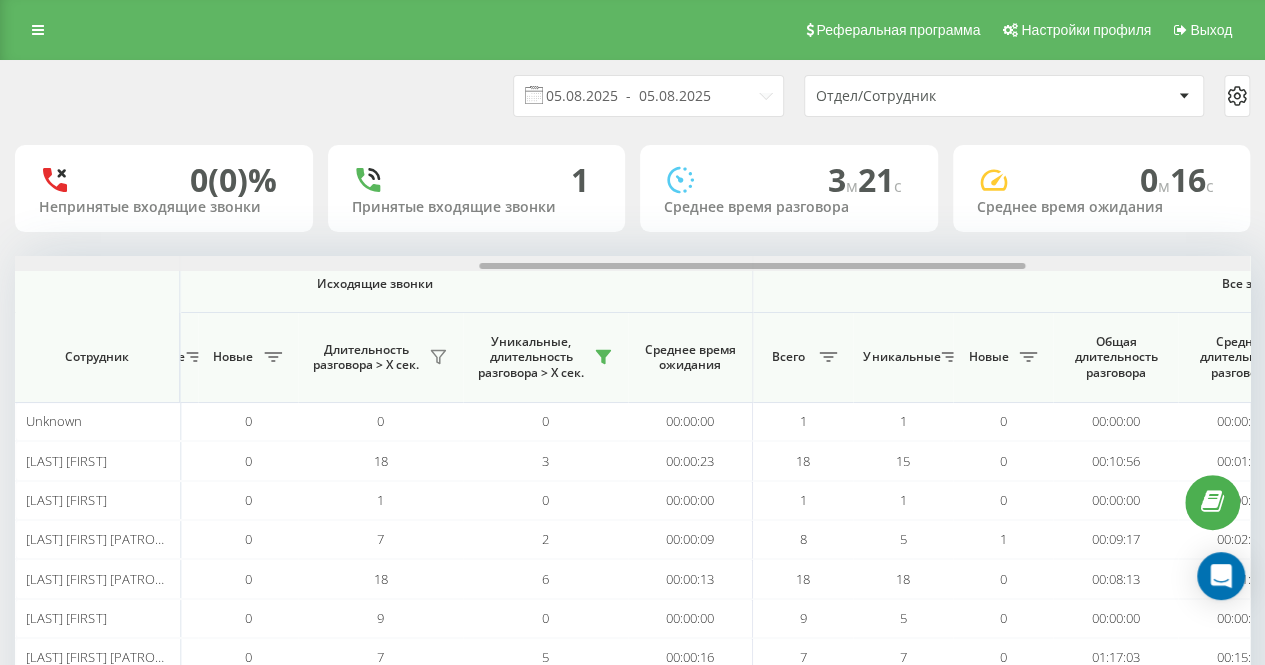 drag, startPoint x: 522, startPoint y: 263, endPoint x: 984, endPoint y: 254, distance: 462.08765 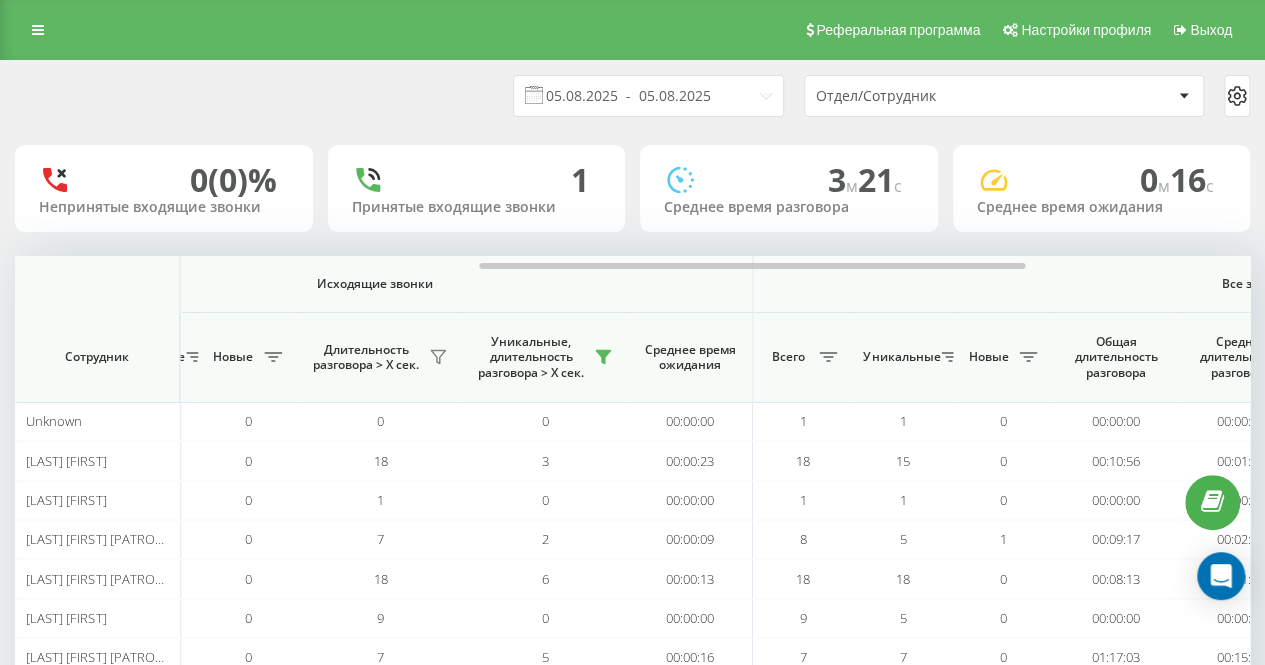 click on "05.08.2025  -  05.08.2025 Отдел/Сотрудник" at bounding box center (632, 96) 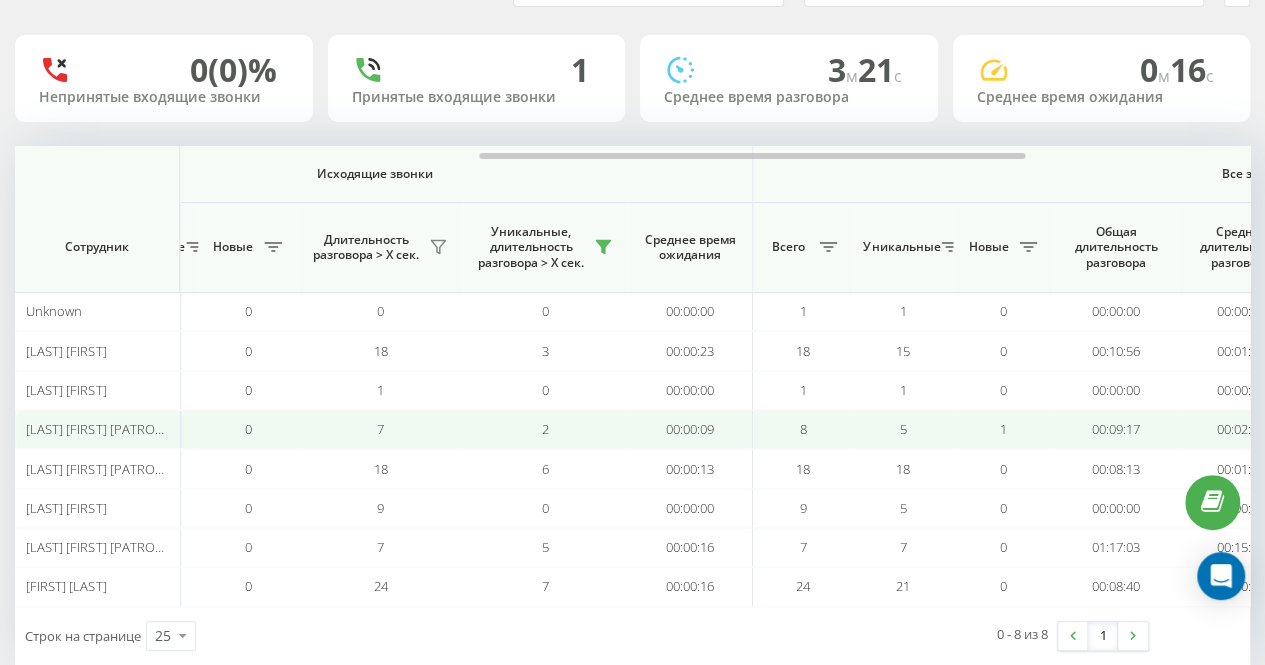 scroll, scrollTop: 144, scrollLeft: 0, axis: vertical 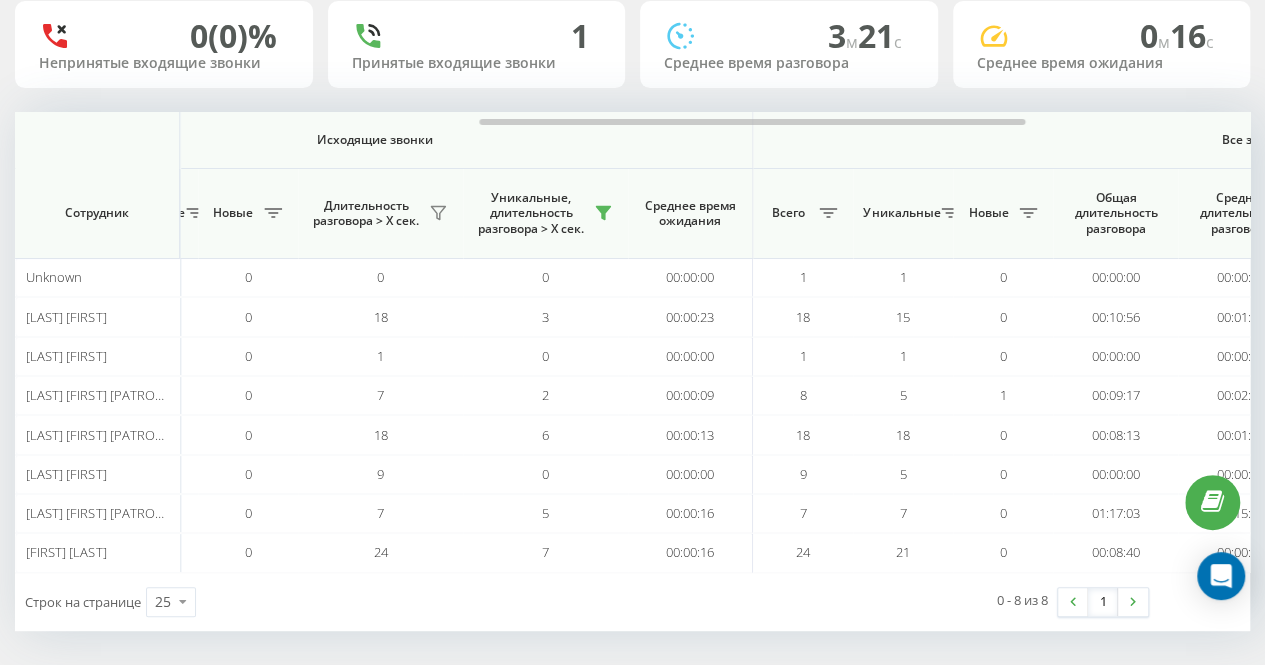 click on "1 Принятые входящие звонки" at bounding box center [477, 44] 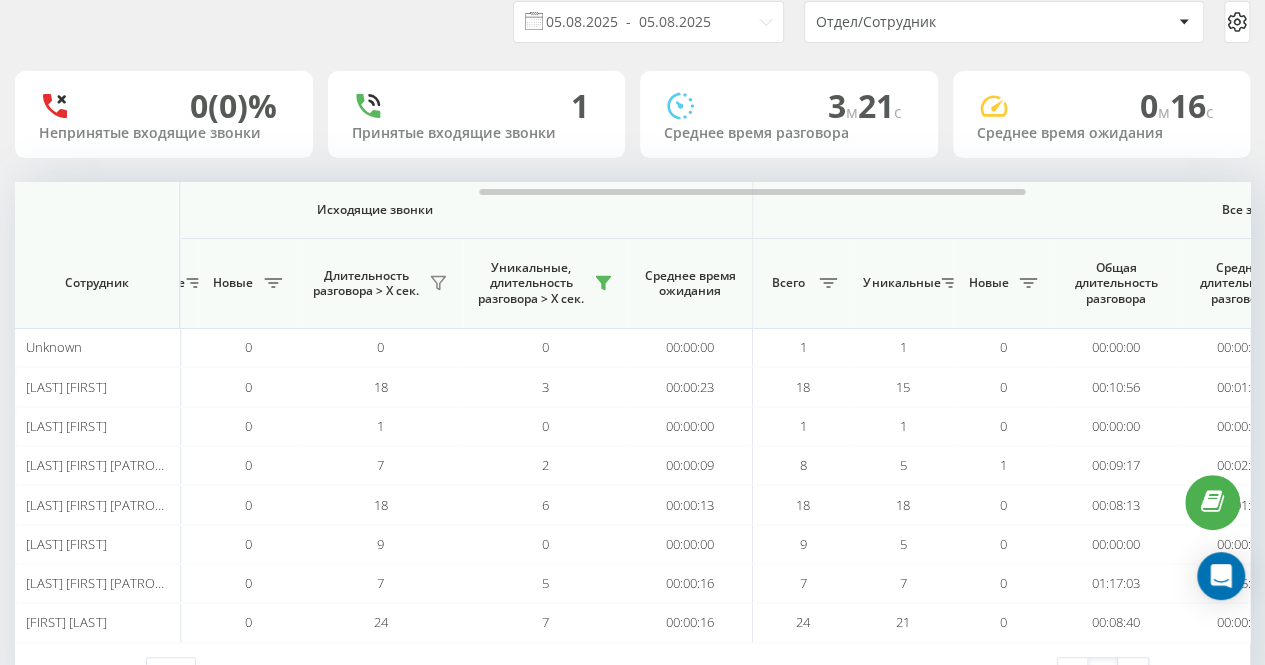 scroll, scrollTop: 44, scrollLeft: 0, axis: vertical 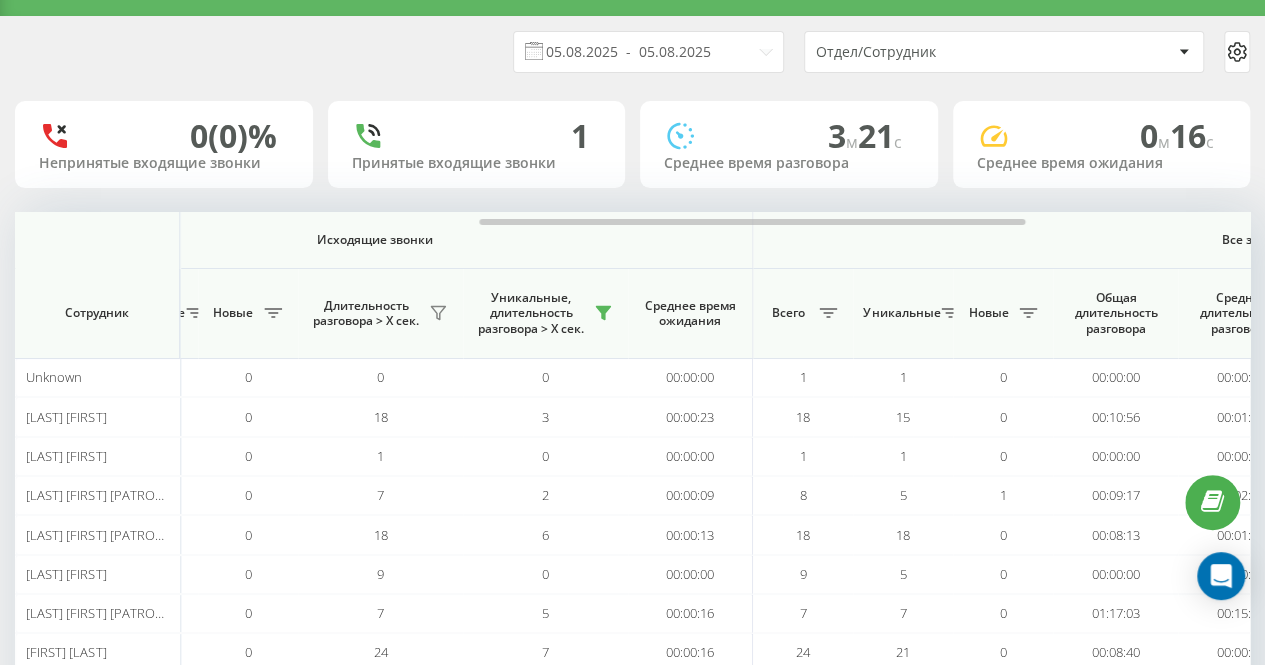 click on "05.08.2025  -  05.08.2025 Отдел/Сотрудник" at bounding box center (632, 52) 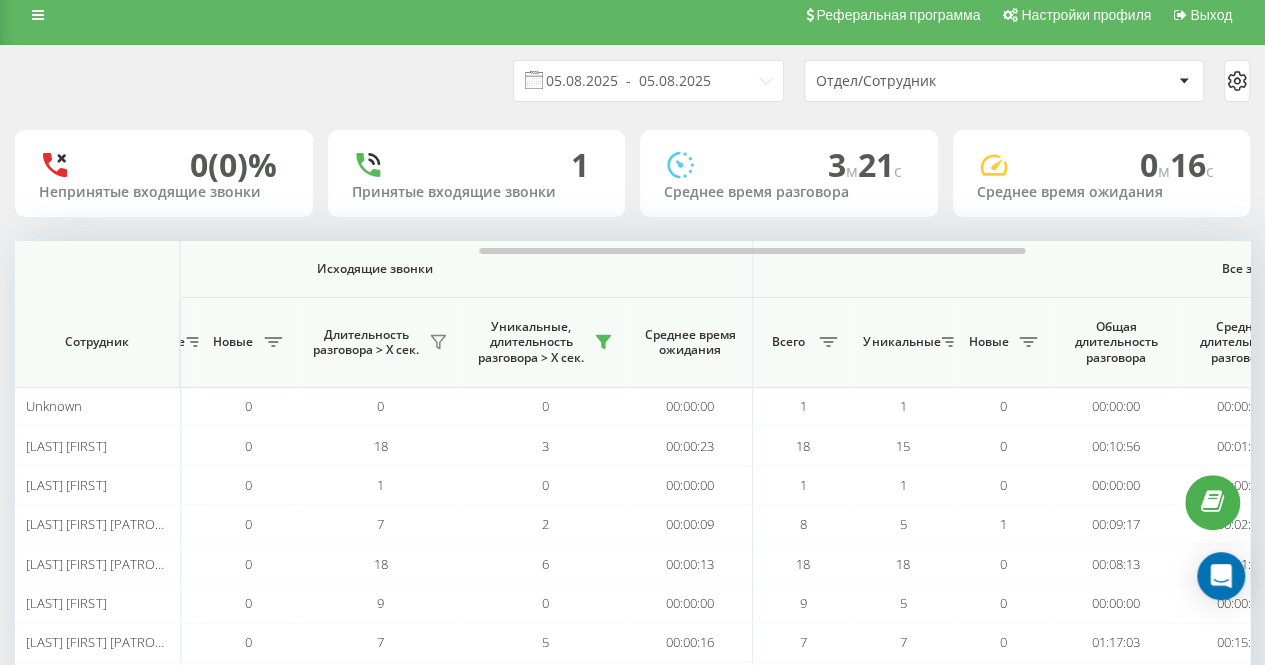 scroll, scrollTop: 0, scrollLeft: 0, axis: both 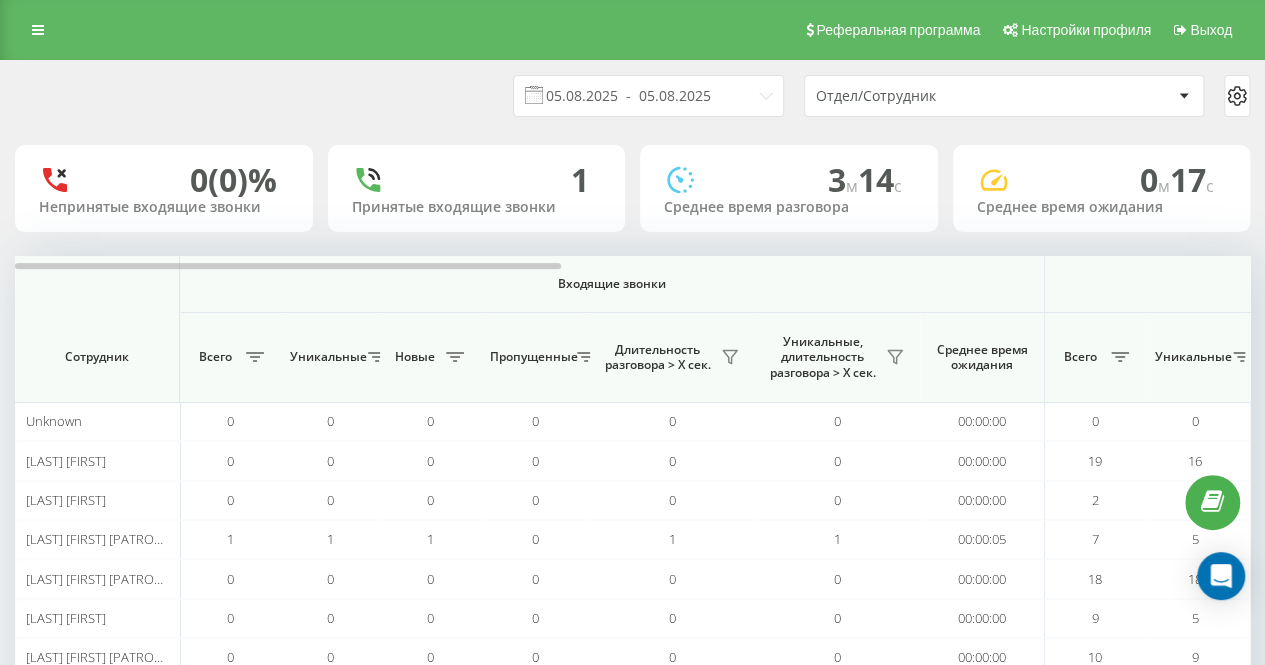 click on "05.08.2025  -  05.08.2025 Отдел/Сотрудник" at bounding box center (632, 96) 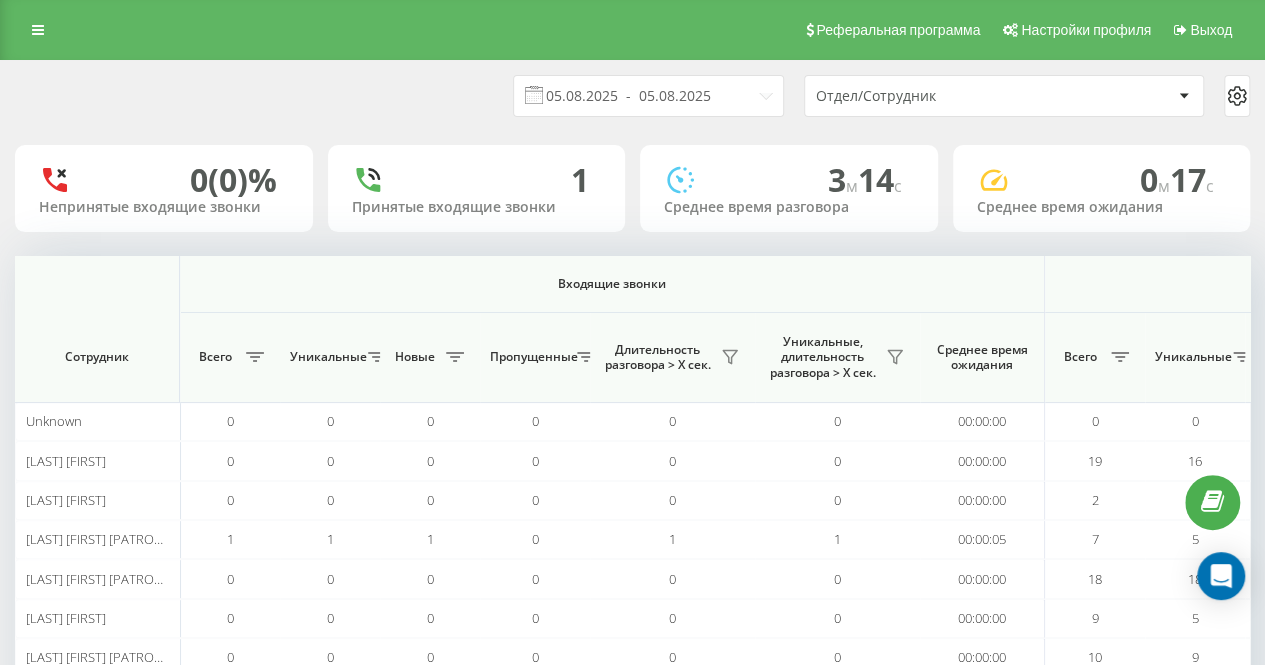 scroll, scrollTop: 0, scrollLeft: 1235, axis: horizontal 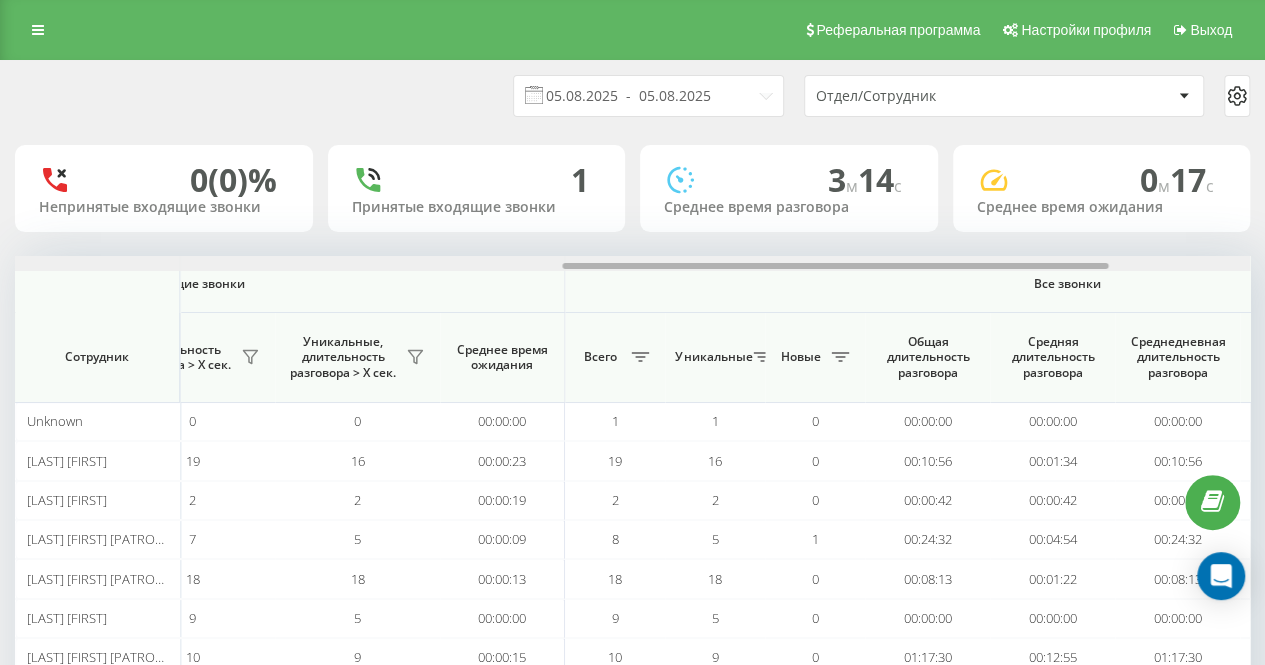 drag, startPoint x: 445, startPoint y: 256, endPoint x: 476, endPoint y: 262, distance: 31.575306 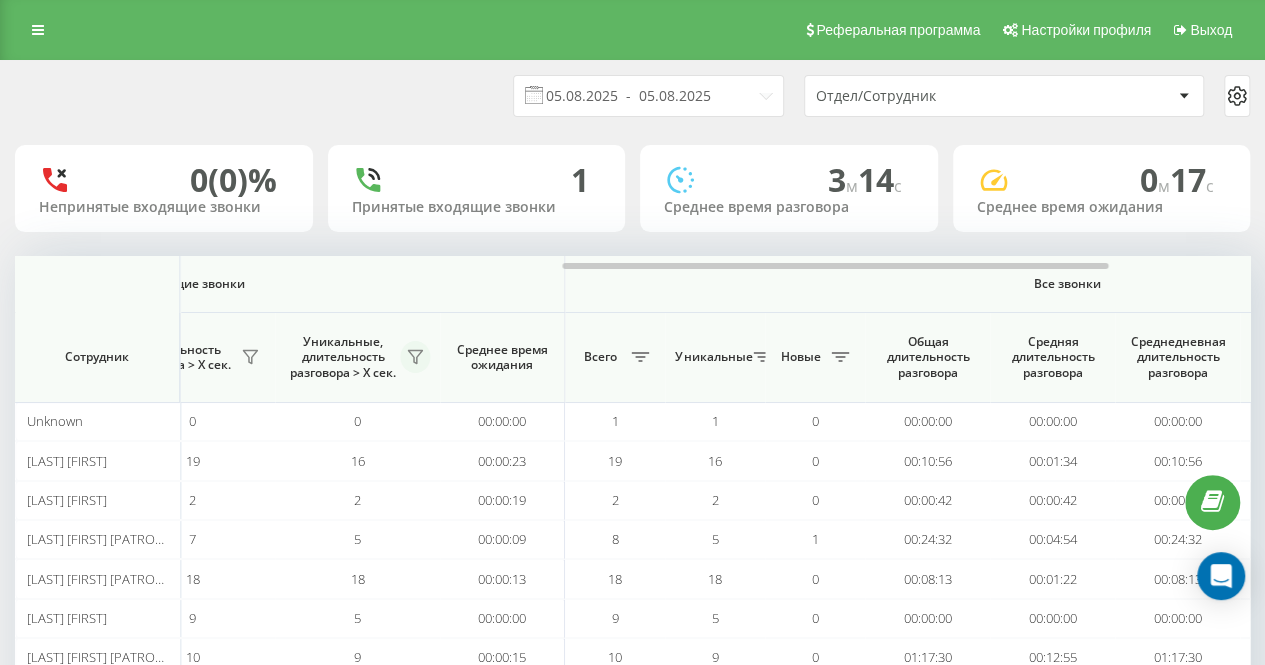 click at bounding box center [415, 357] 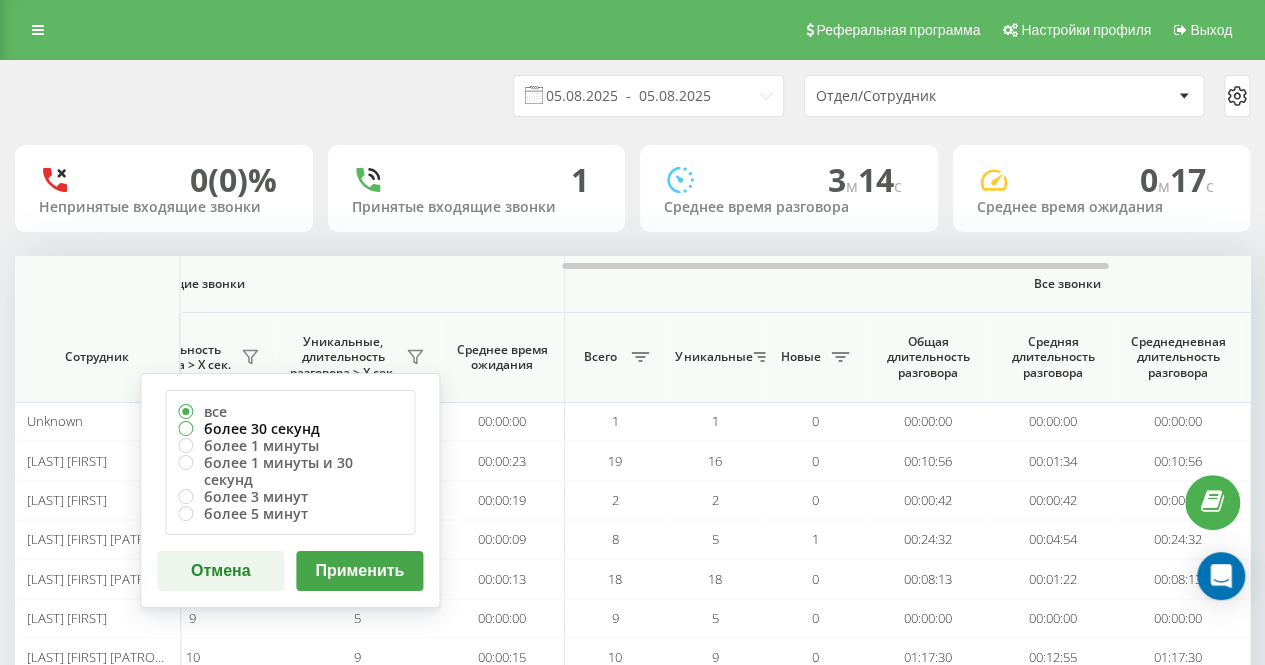 click on "более 30 секунд" at bounding box center (290, 428) 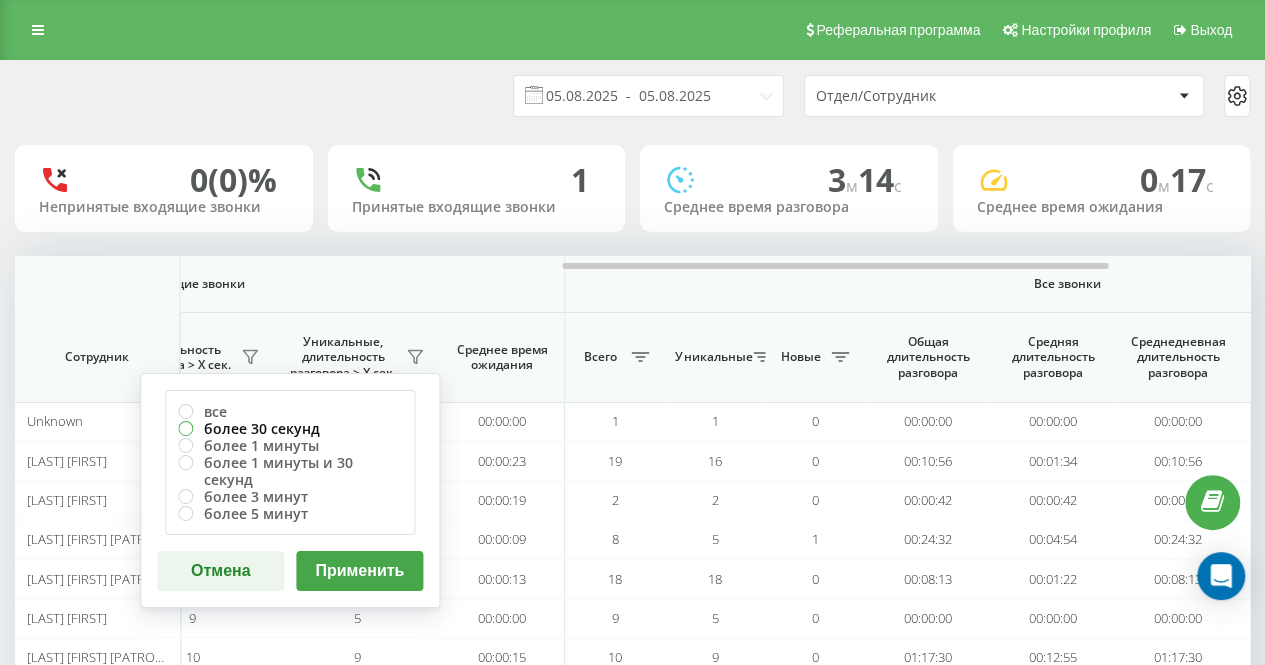 radio on "true" 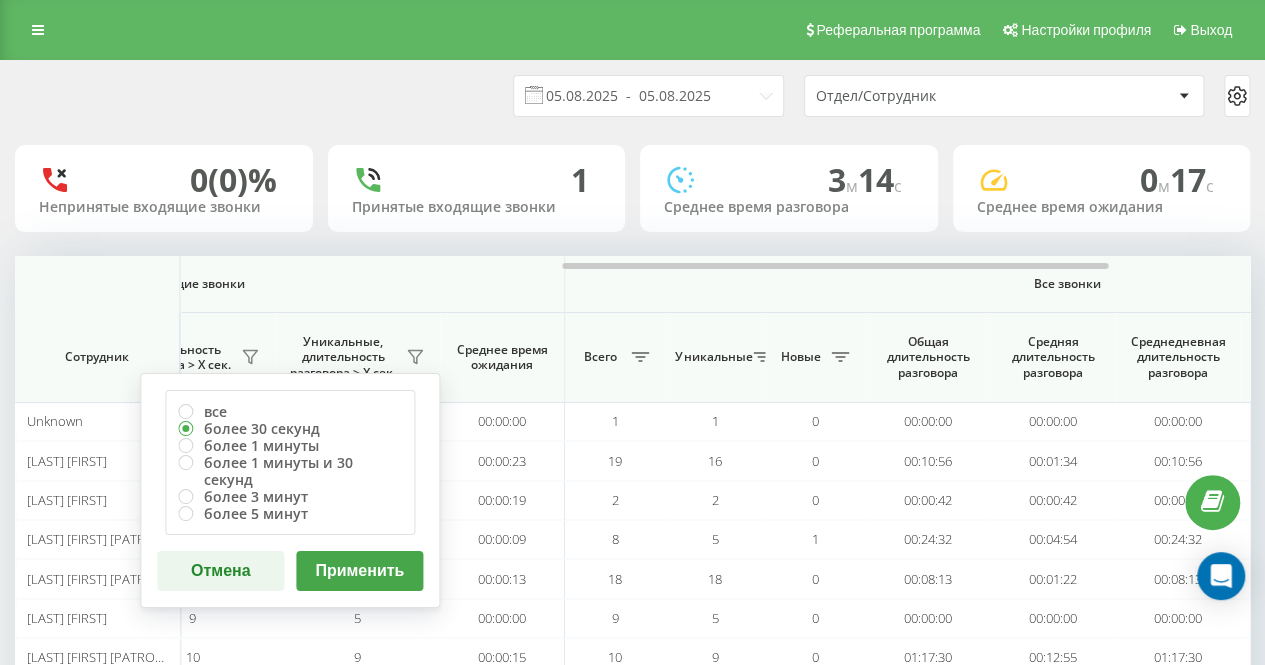 click on "Применить" at bounding box center (359, 571) 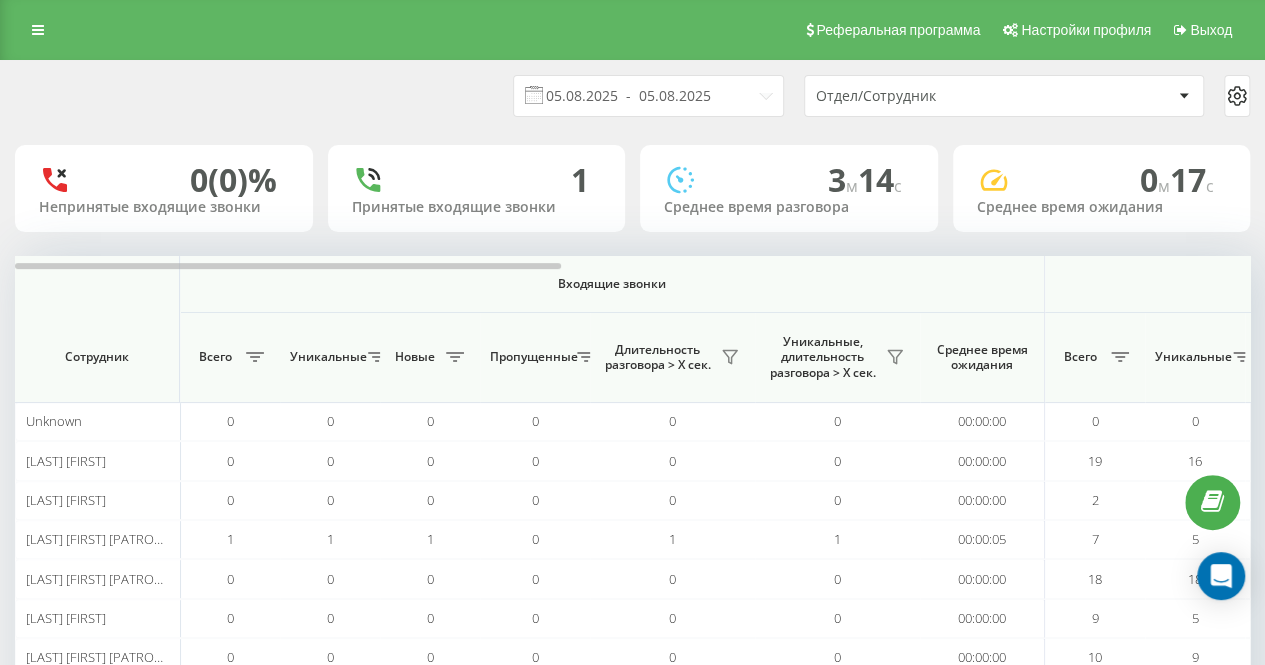 click on "05.08.2025  -  05.08.2025 Отдел/Сотрудник" at bounding box center [632, 96] 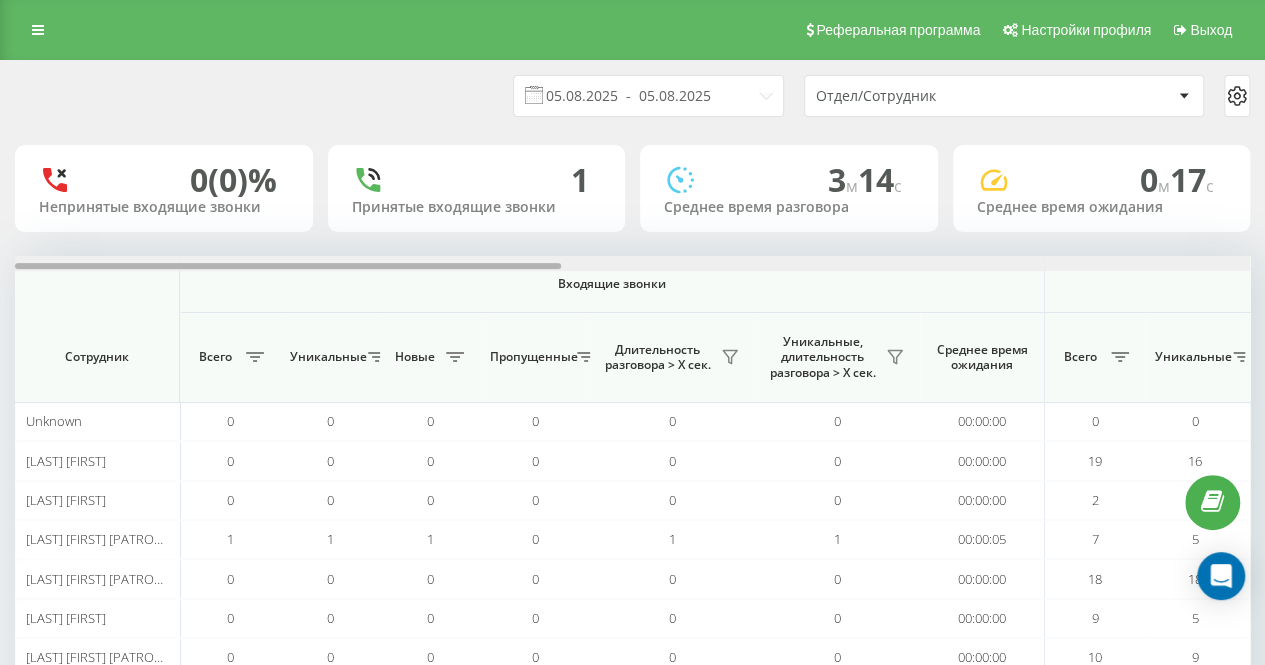 scroll, scrollTop: 0, scrollLeft: 1235, axis: horizontal 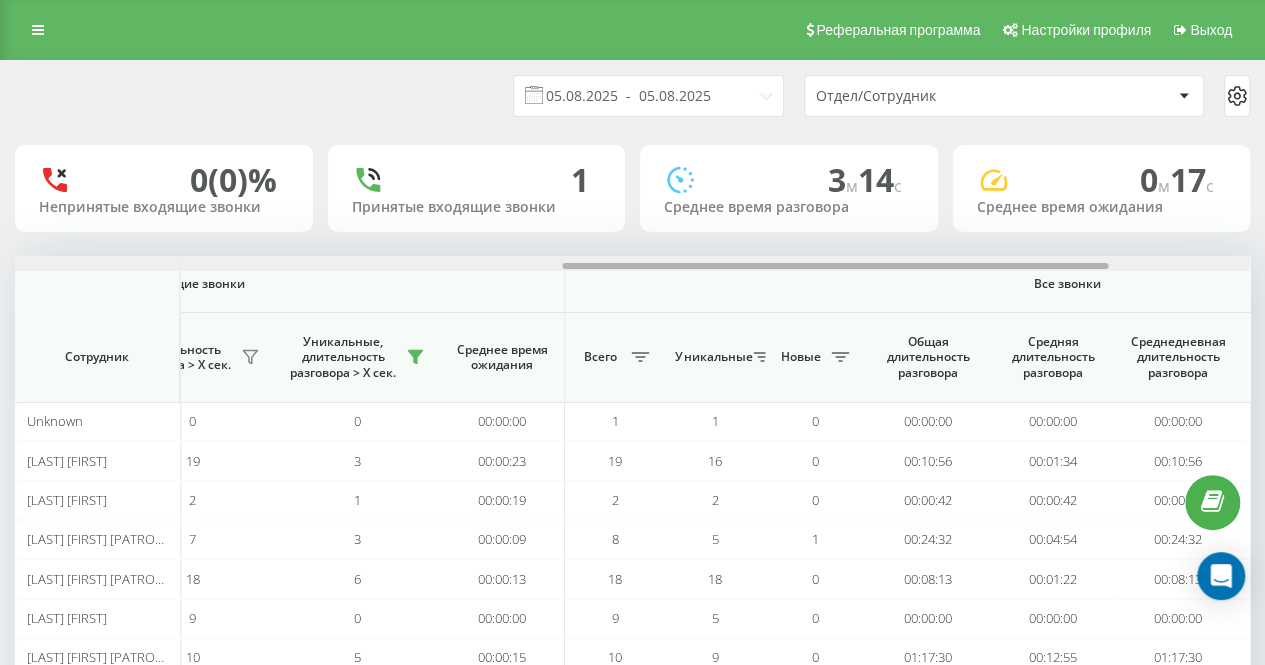 drag, startPoint x: 502, startPoint y: 259, endPoint x: 618, endPoint y: 256, distance: 116.03879 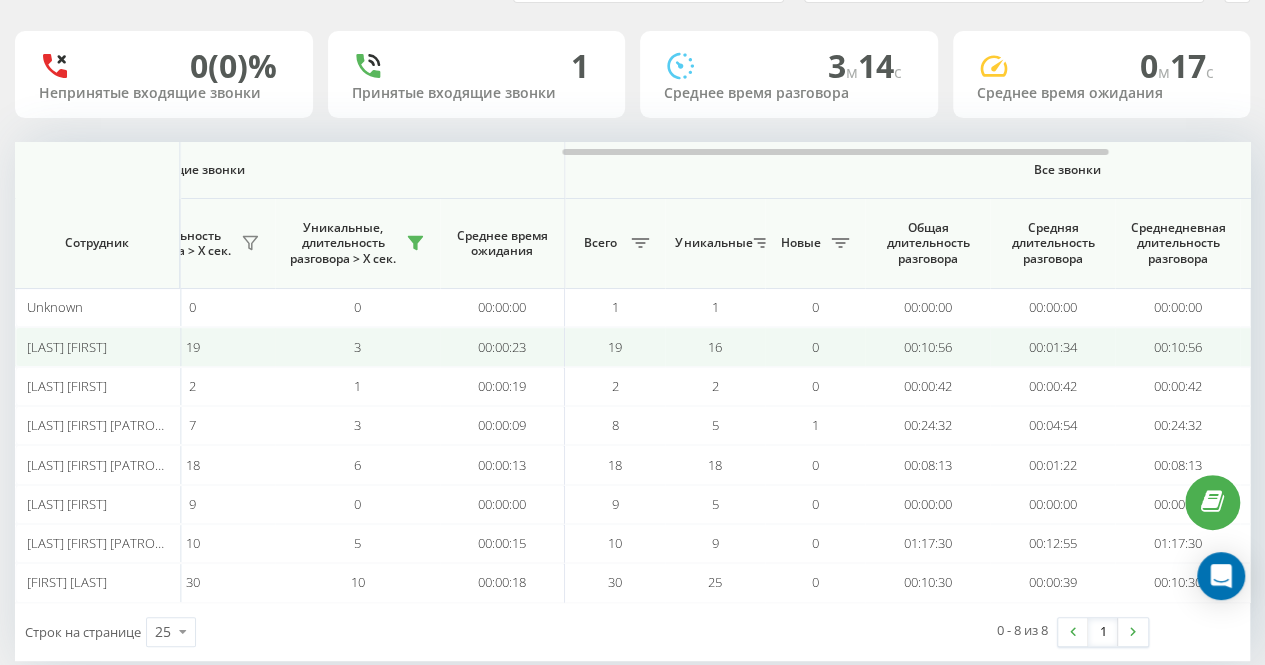 scroll, scrollTop: 144, scrollLeft: 0, axis: vertical 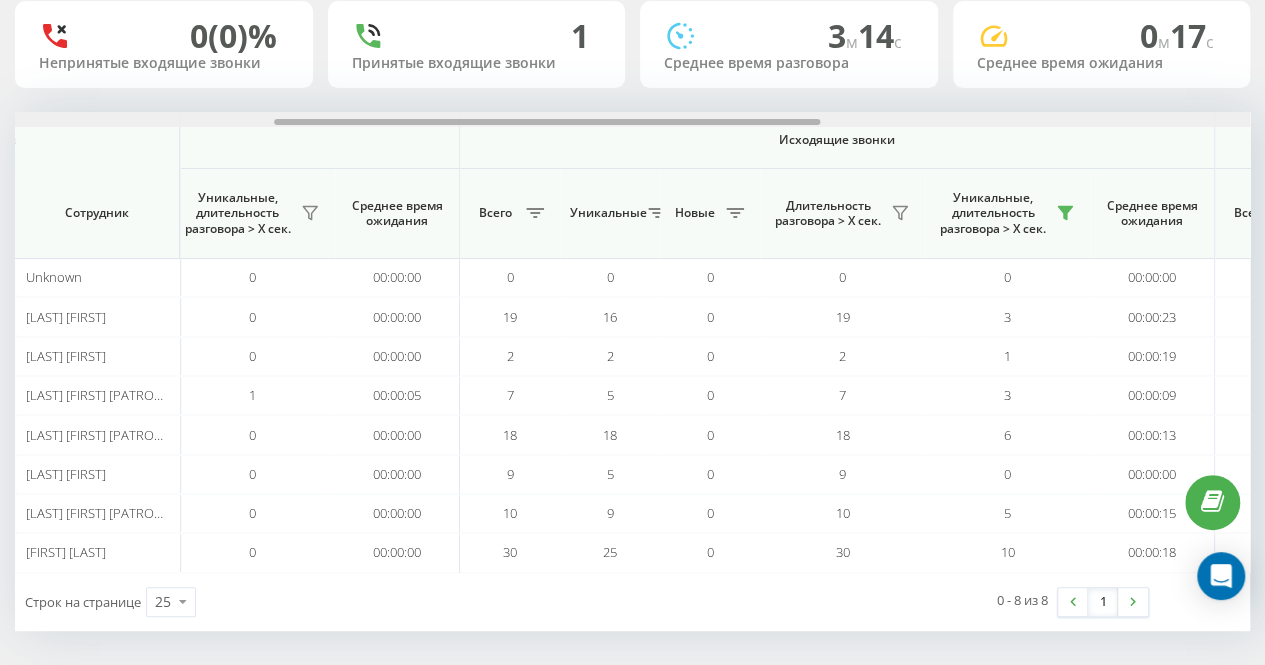 drag, startPoint x: 766, startPoint y: 121, endPoint x: 478, endPoint y: 127, distance: 288.0625 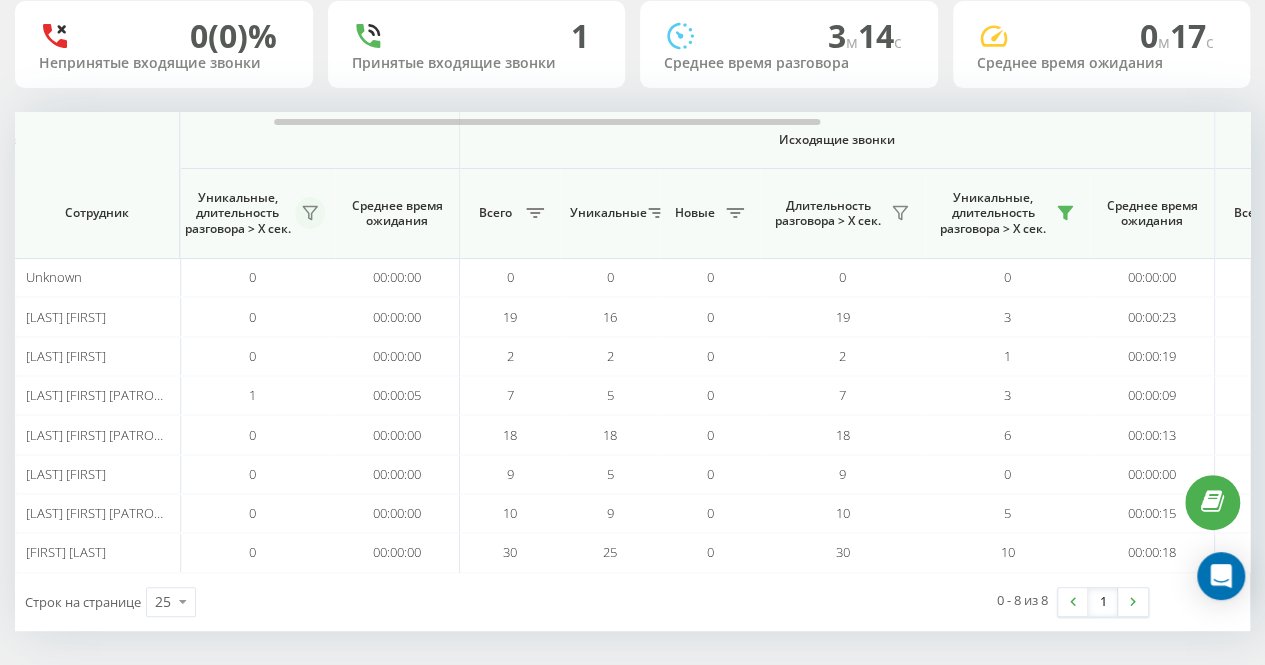 click 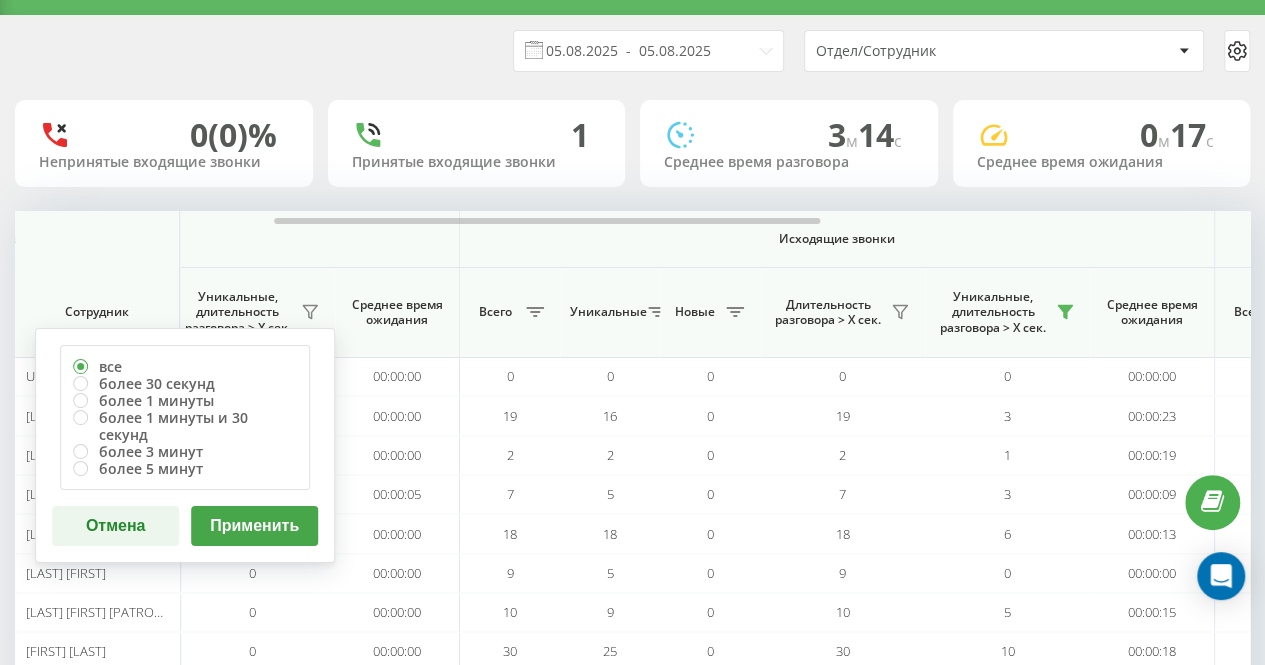 scroll, scrollTop: 0, scrollLeft: 0, axis: both 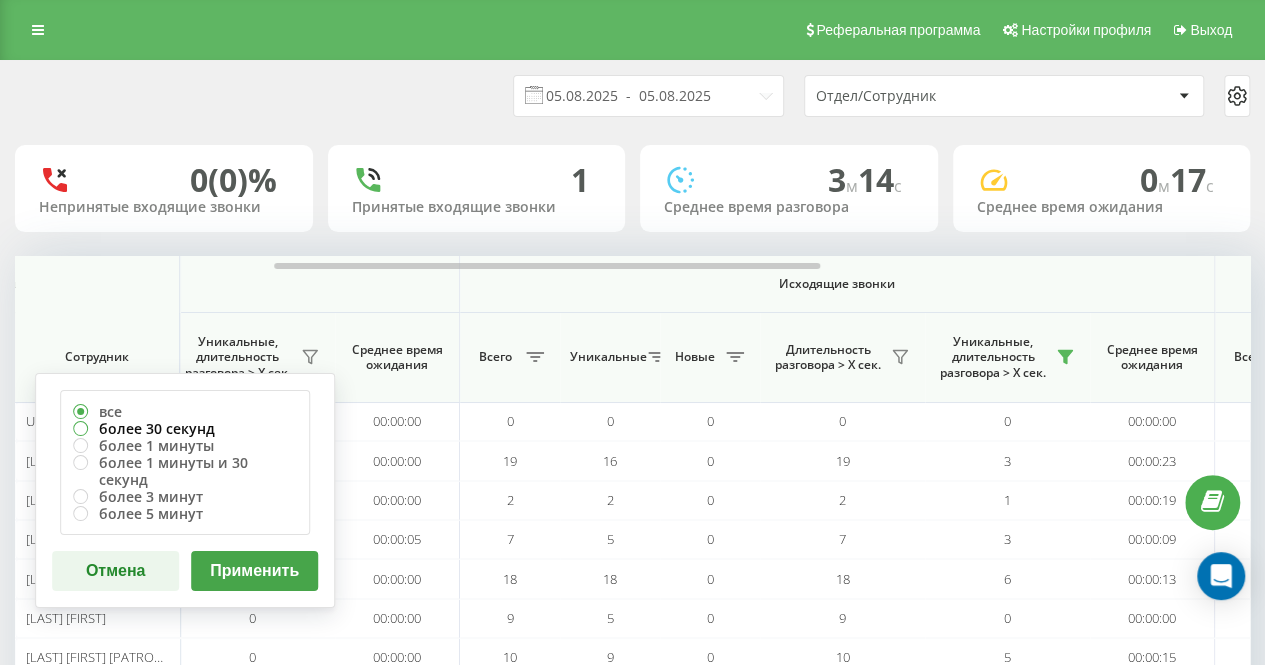click on "более 30 секунд" at bounding box center [185, 428] 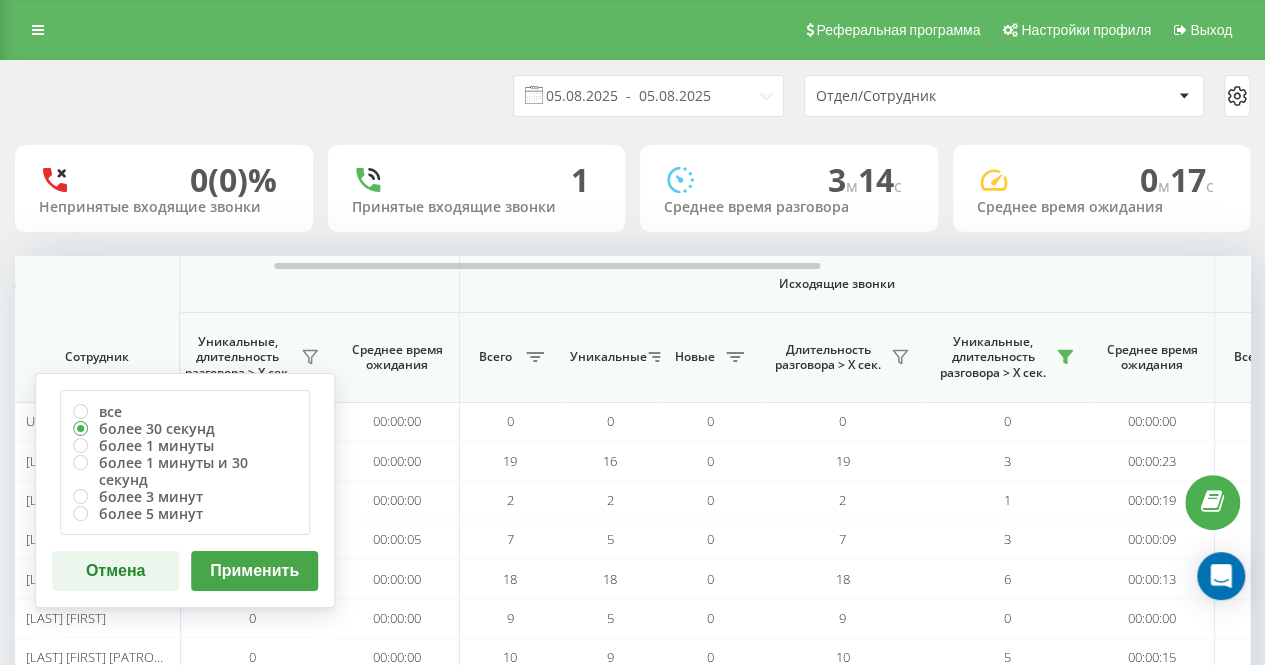 click on "Применить" at bounding box center [254, 571] 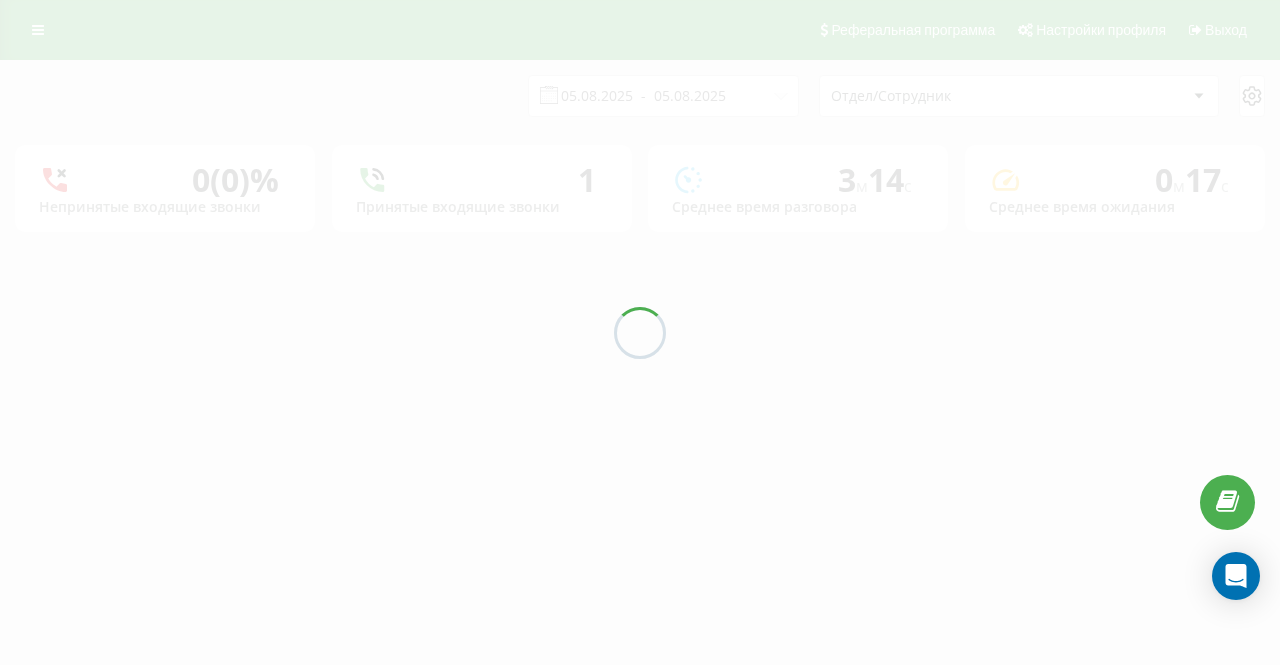 drag, startPoint x: 390, startPoint y: 73, endPoint x: 420, endPoint y: 175, distance: 106.320274 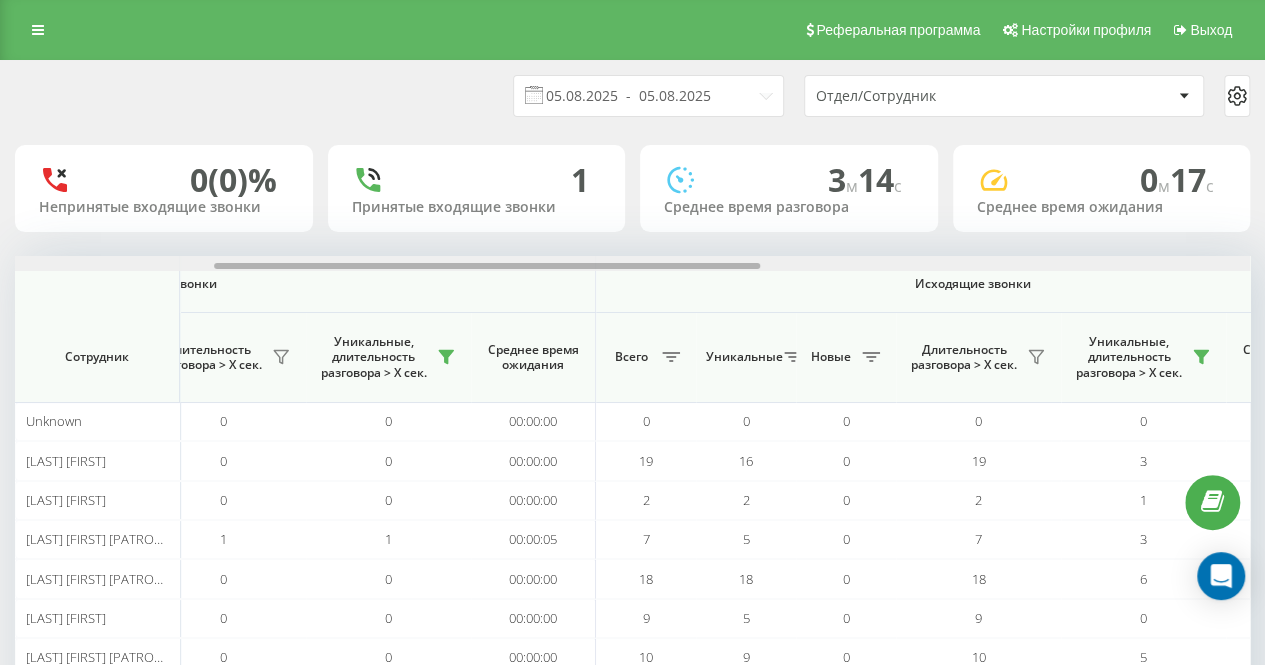 drag, startPoint x: 455, startPoint y: 263, endPoint x: 660, endPoint y: 257, distance: 205.08778 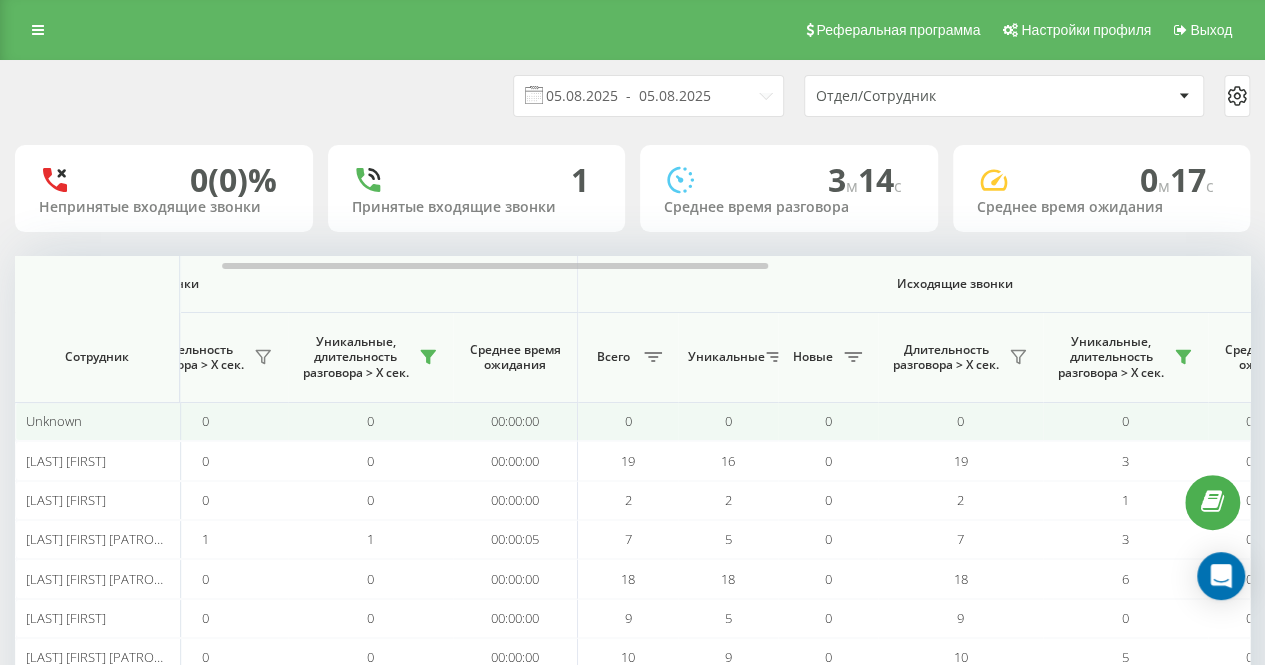 scroll, scrollTop: 144, scrollLeft: 0, axis: vertical 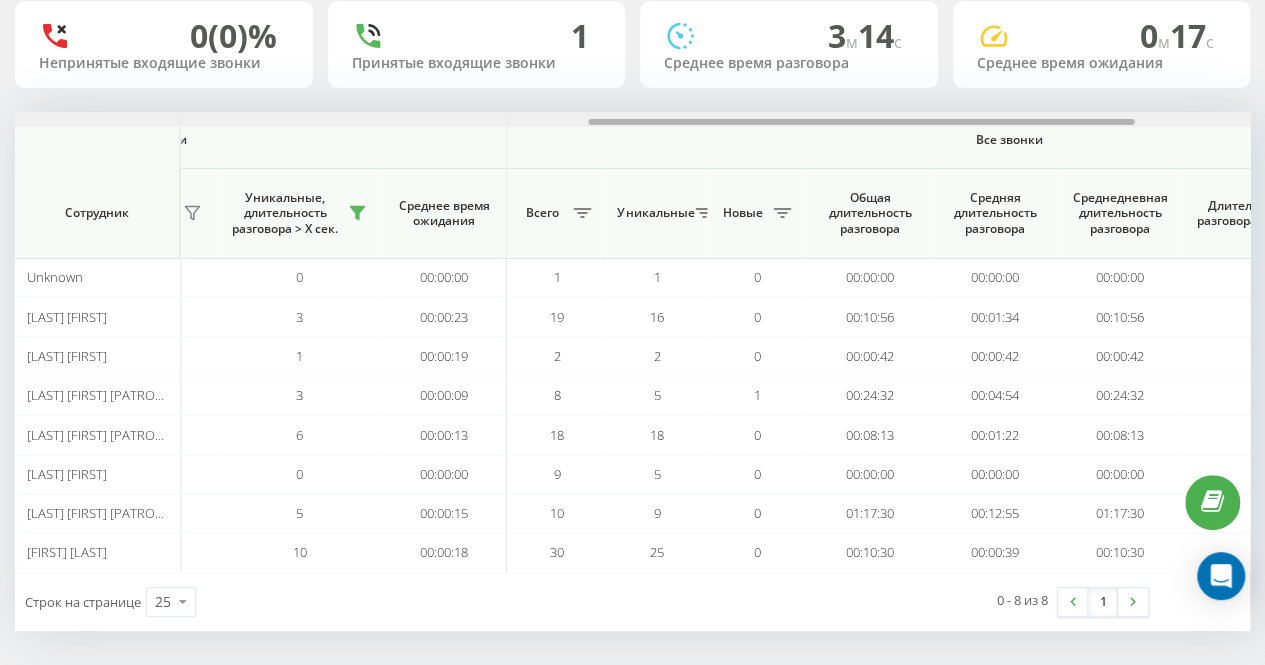 drag, startPoint x: 640, startPoint y: 121, endPoint x: 1006, endPoint y: 99, distance: 366.6606 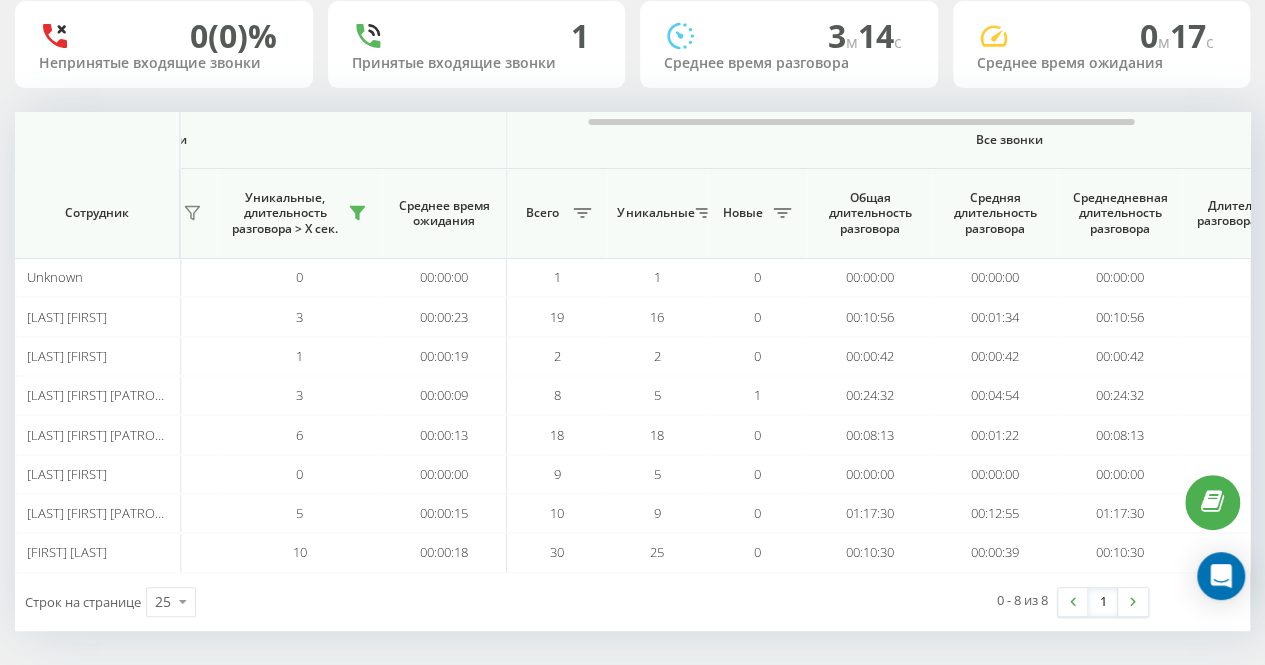 click on "05.08.2025  -  05.08.2025 Отдел/Сотрудник 0  (0)% Непринятые входящие звонки 1 Принятые входящие звонки 3 м  14 c Среднее время разговора 0 м  17 c Среднее время ожидания Входящие звонки Исходящие звонки Все звонки Сотрудник Всего Уникальные Новые Пропущенные Длительность разговора > Х сек. Уникальные, длительность разговора > Х сек. Среднее время ожидания Всего Уникальные Новые Длительность разговора > Х сек. Уникальные, длительность разговора > Х сек. Среднее время ожидания Всего Уникальные Новые Общая длительность разговора Средняя длительность разговора Unknown 0 0 0 0 0 0 0 0 0" at bounding box center [632, 293] 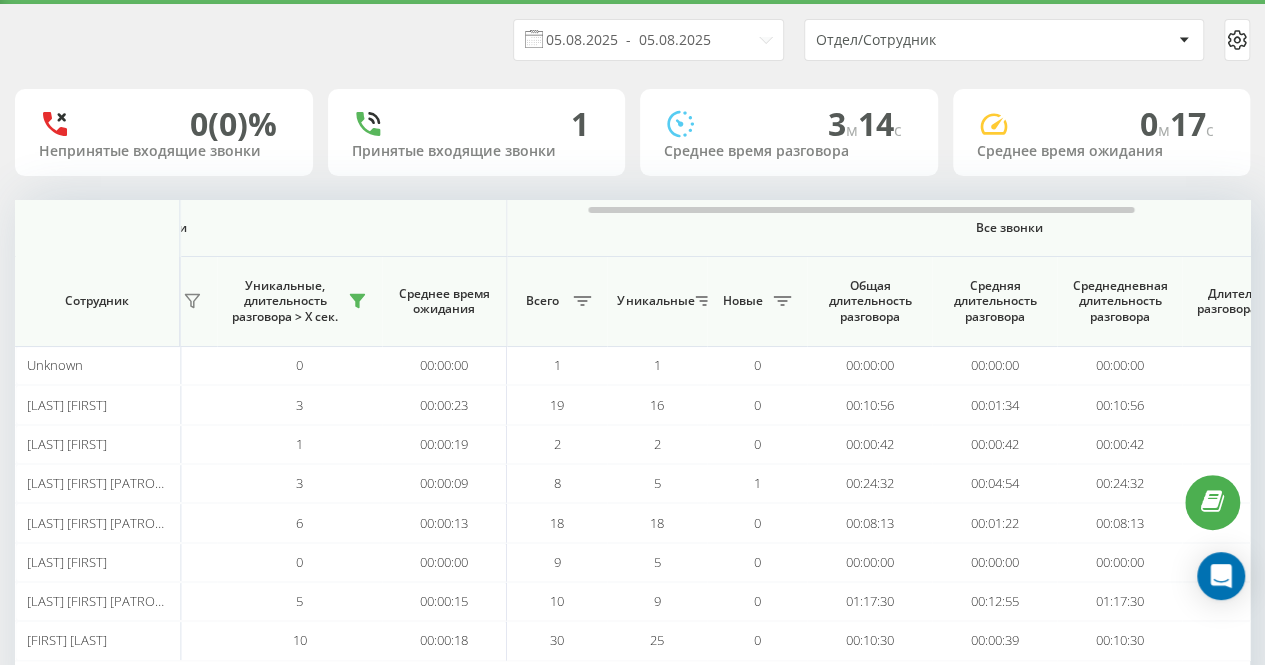 scroll, scrollTop: 0, scrollLeft: 0, axis: both 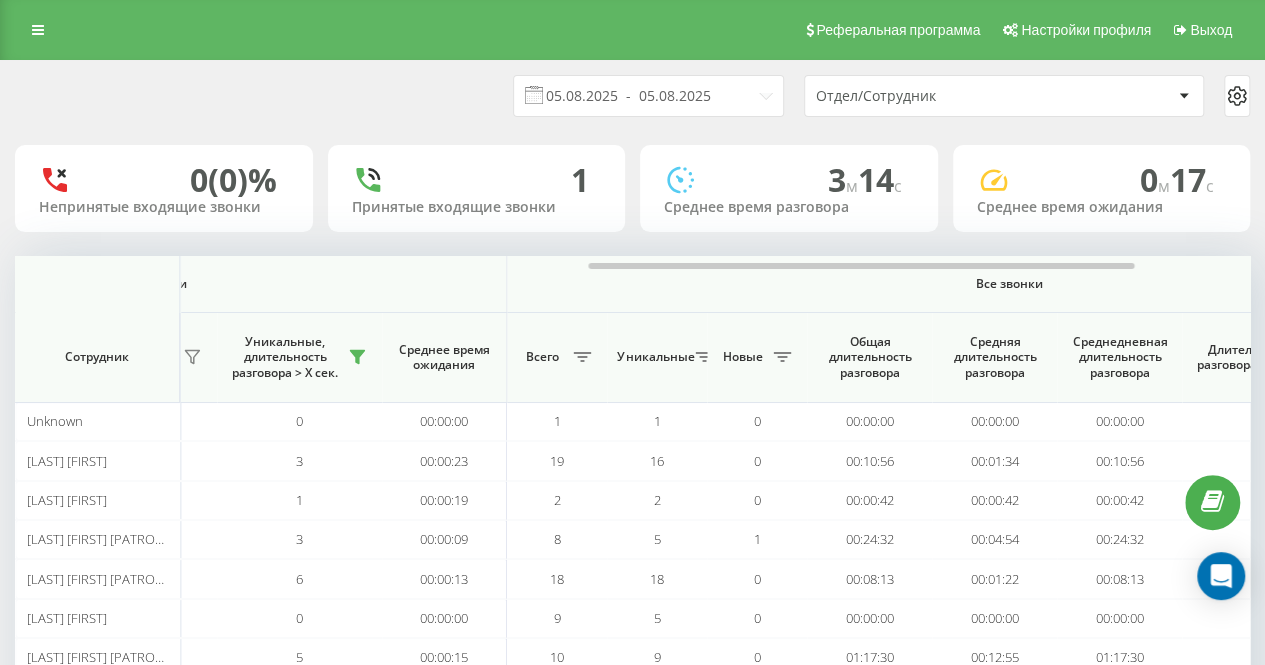 drag, startPoint x: 330, startPoint y: 100, endPoint x: 364, endPoint y: 173, distance: 80.529495 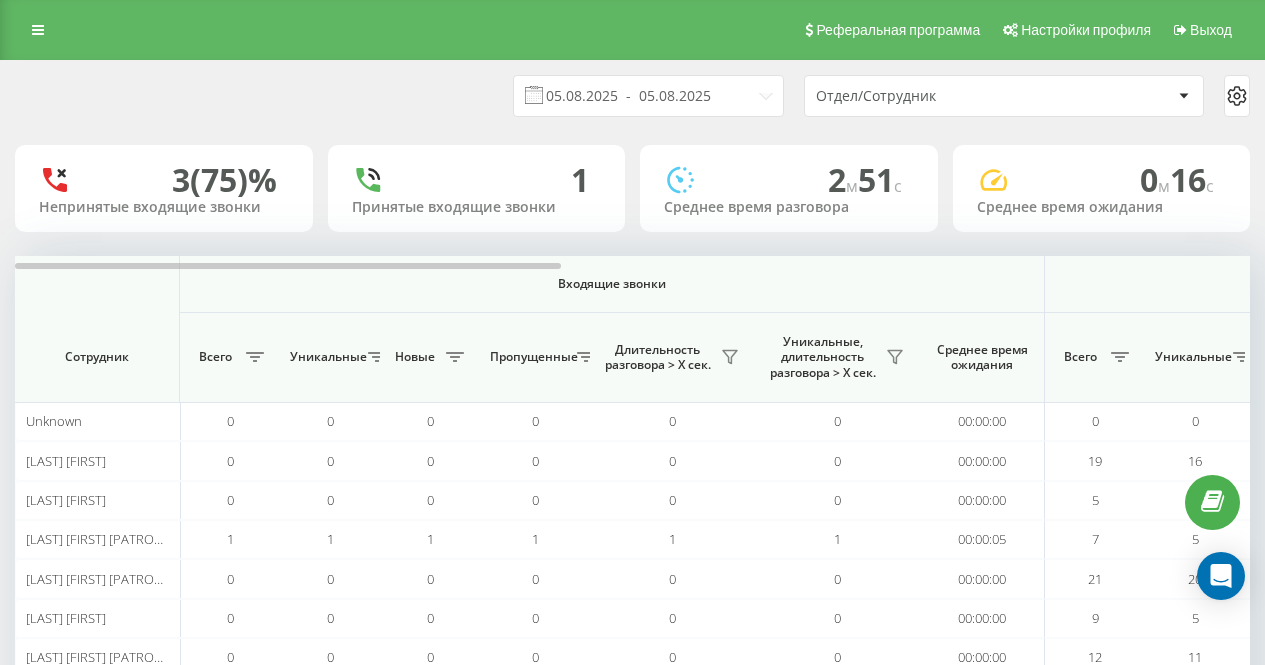 scroll, scrollTop: 0, scrollLeft: 0, axis: both 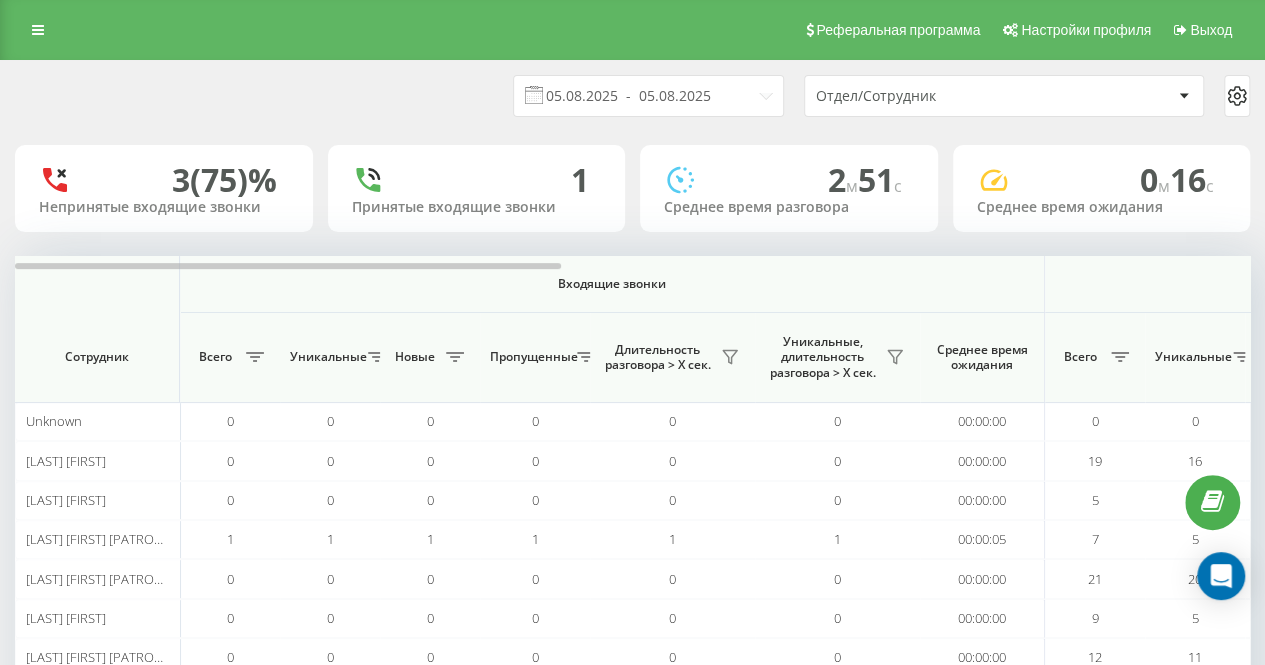click on "05.08.2025  -  05.08.2025 Отдел/Сотрудник" at bounding box center (632, 96) 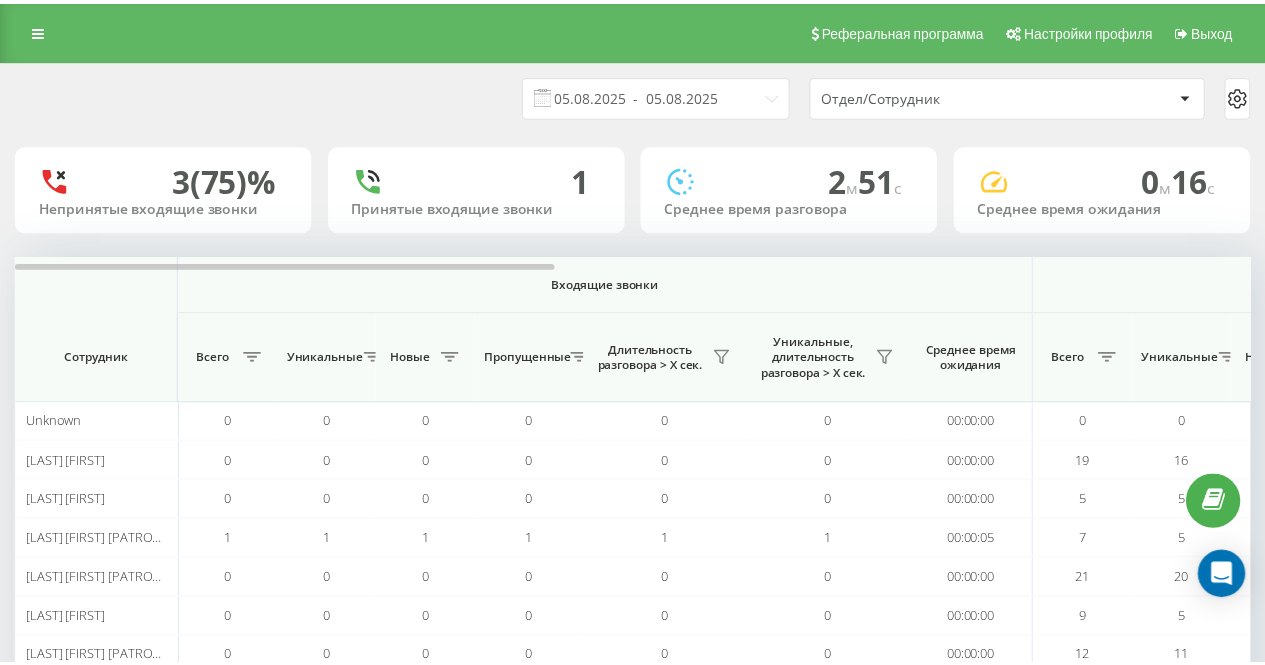 scroll, scrollTop: 0, scrollLeft: 0, axis: both 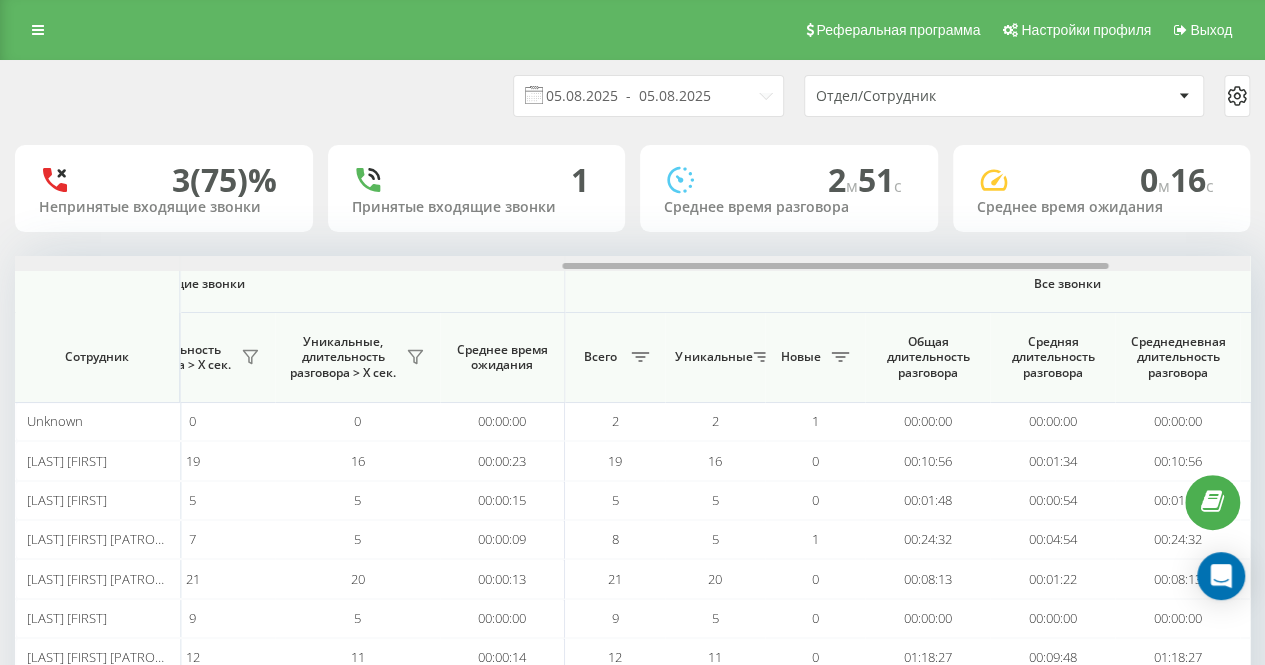 drag, startPoint x: 459, startPoint y: 257, endPoint x: 649, endPoint y: 267, distance: 190.26297 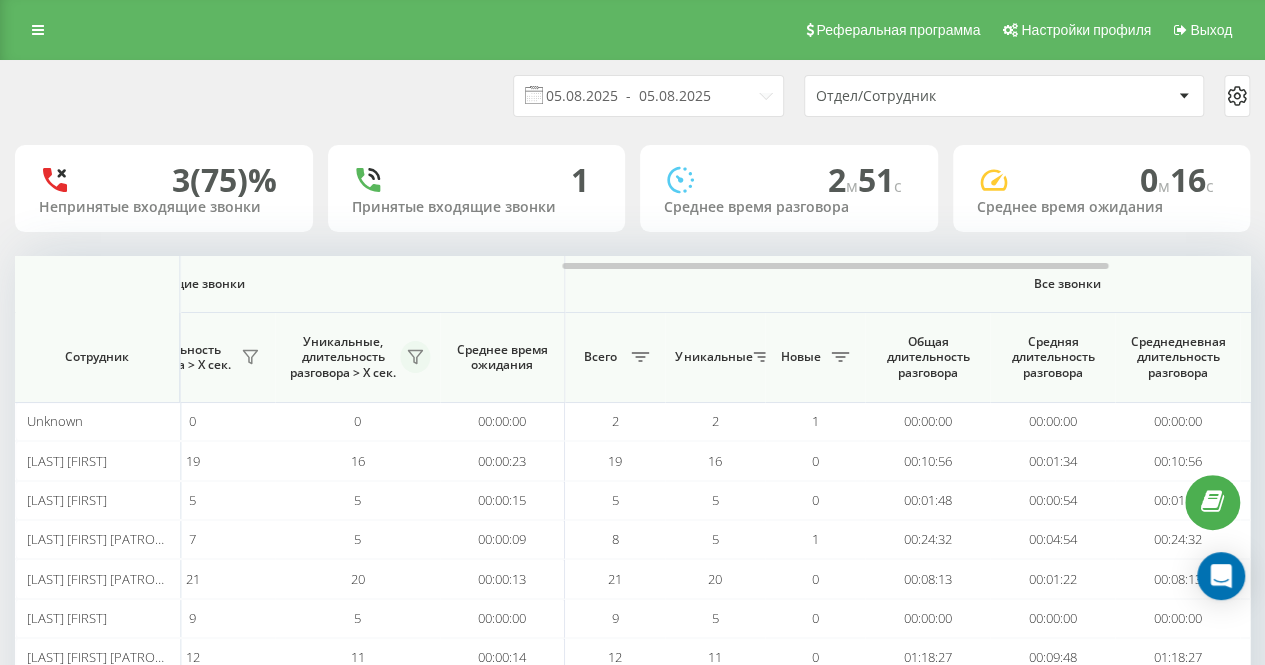 click 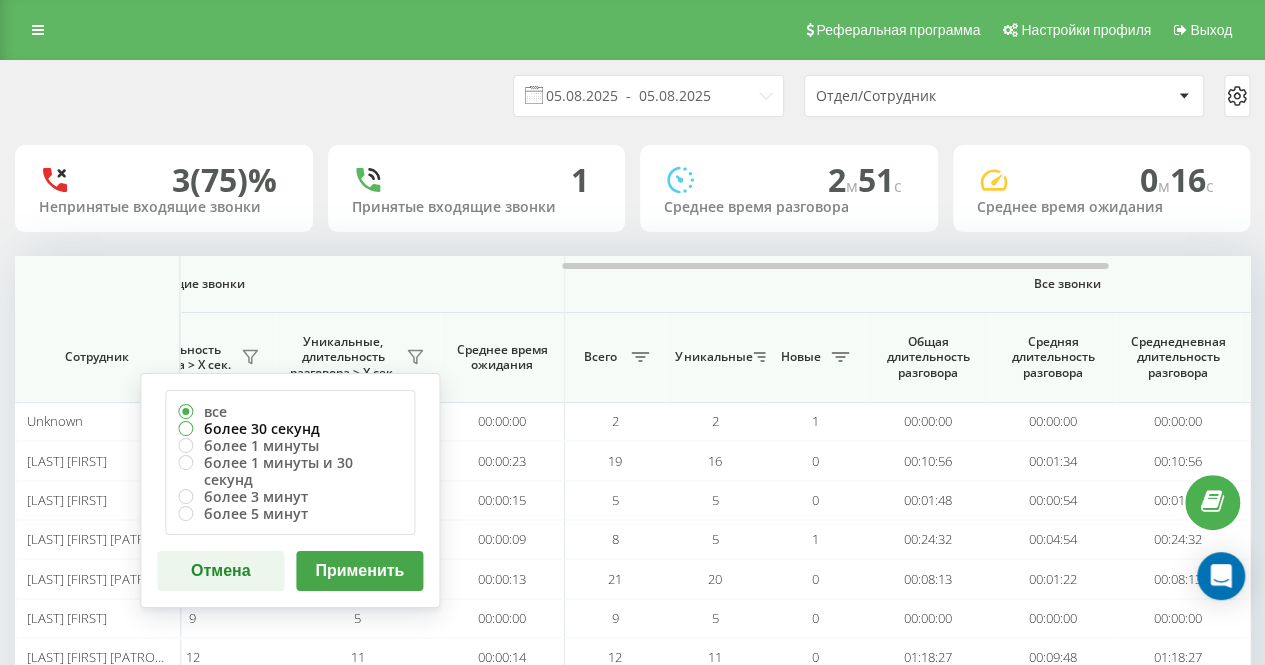 click on "более 30 секунд" at bounding box center (290, 428) 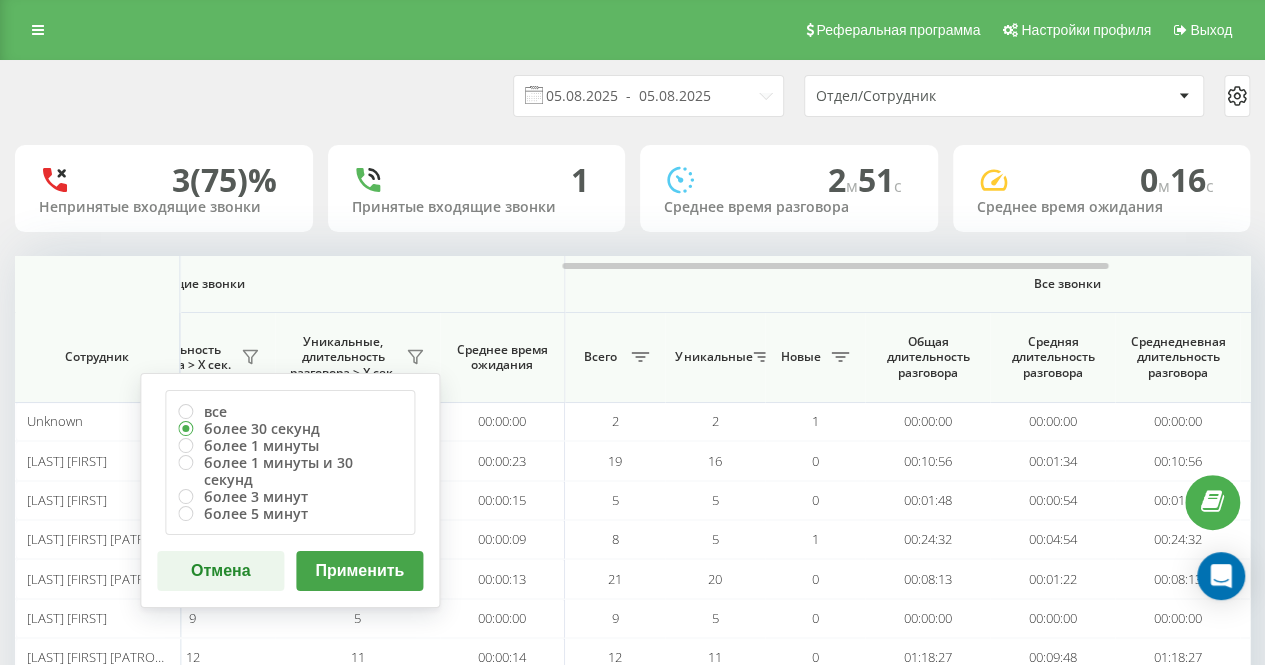click on "все более 30 секунд более 1 минуты более 1 минуты и 30 секунд более 3 минут более 5 минут Отмена Применить" at bounding box center (290, 490) 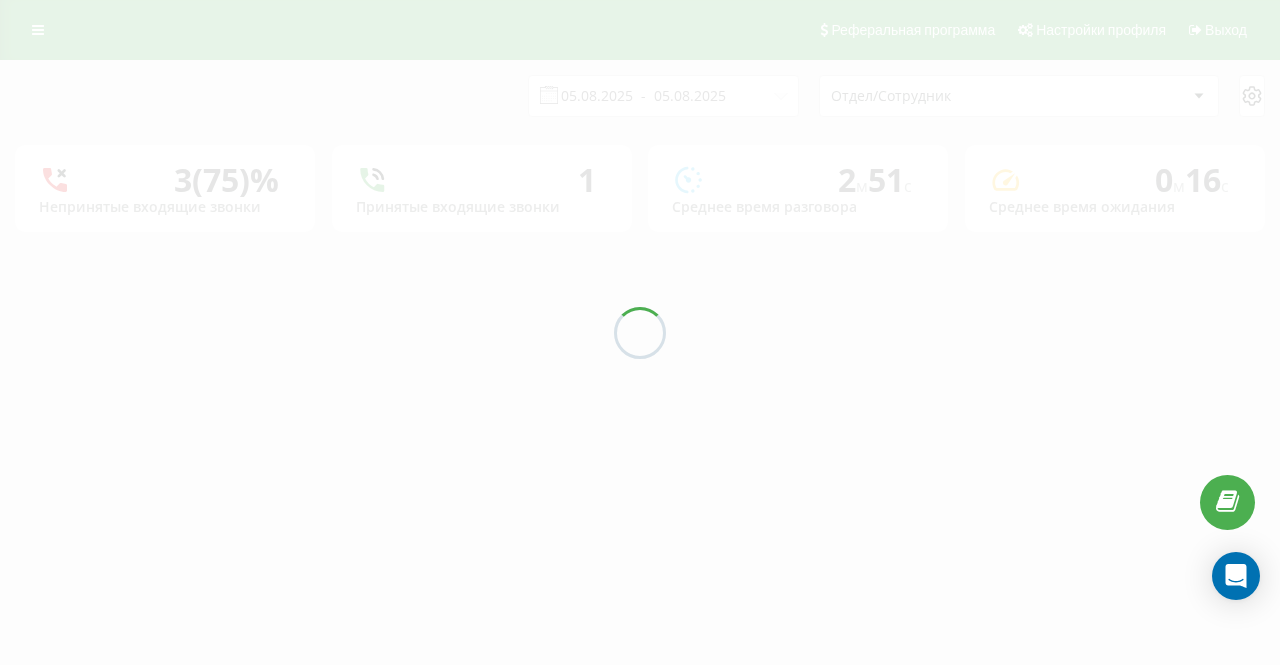 click on "05.08.2025  -  05.08.2025 Отдел/Сотрудник 3  (75)% Непринятые входящие звонки 1 Принятые входящие звонки 2 м  51 c Среднее время разговора 0 м  16 c Среднее время ожидания" at bounding box center (640, 146) 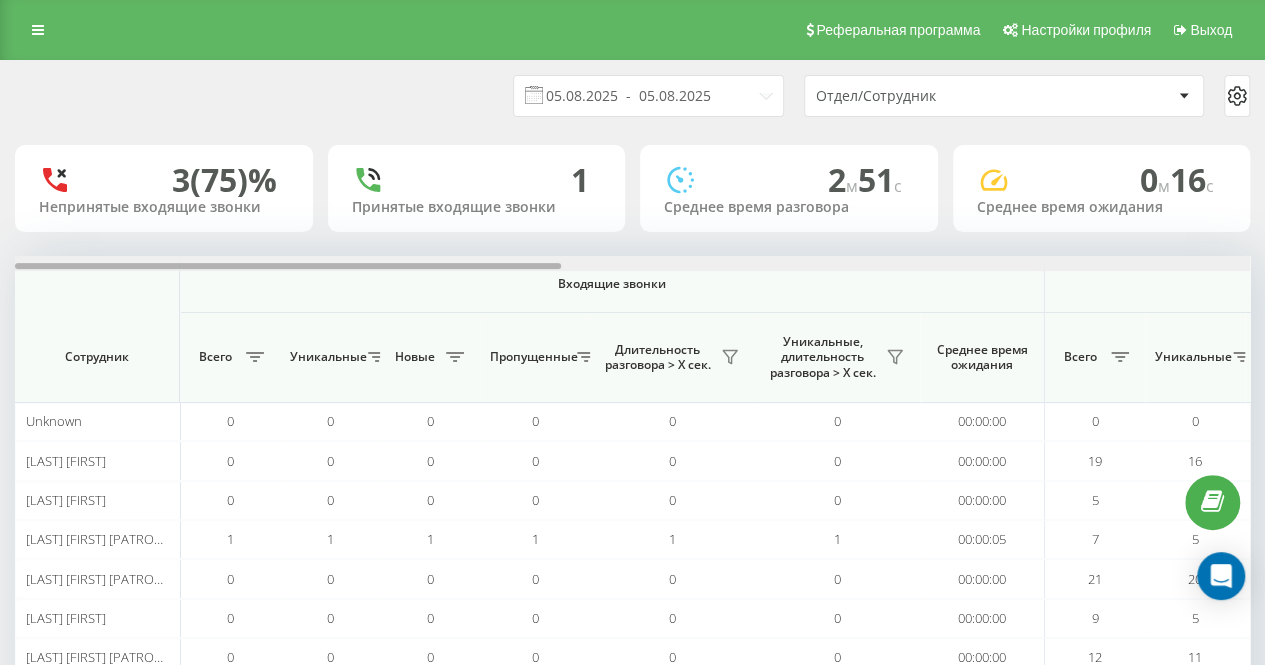scroll, scrollTop: 0, scrollLeft: 1235, axis: horizontal 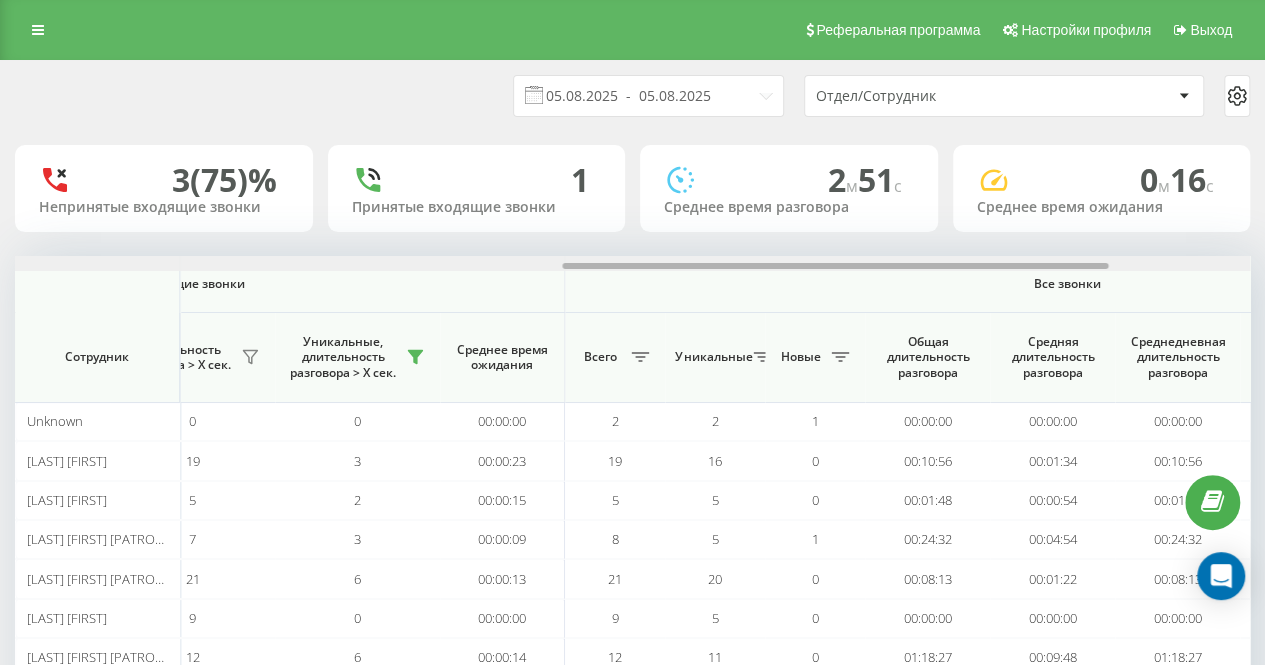 drag, startPoint x: 458, startPoint y: 262, endPoint x: 518, endPoint y: 262, distance: 60 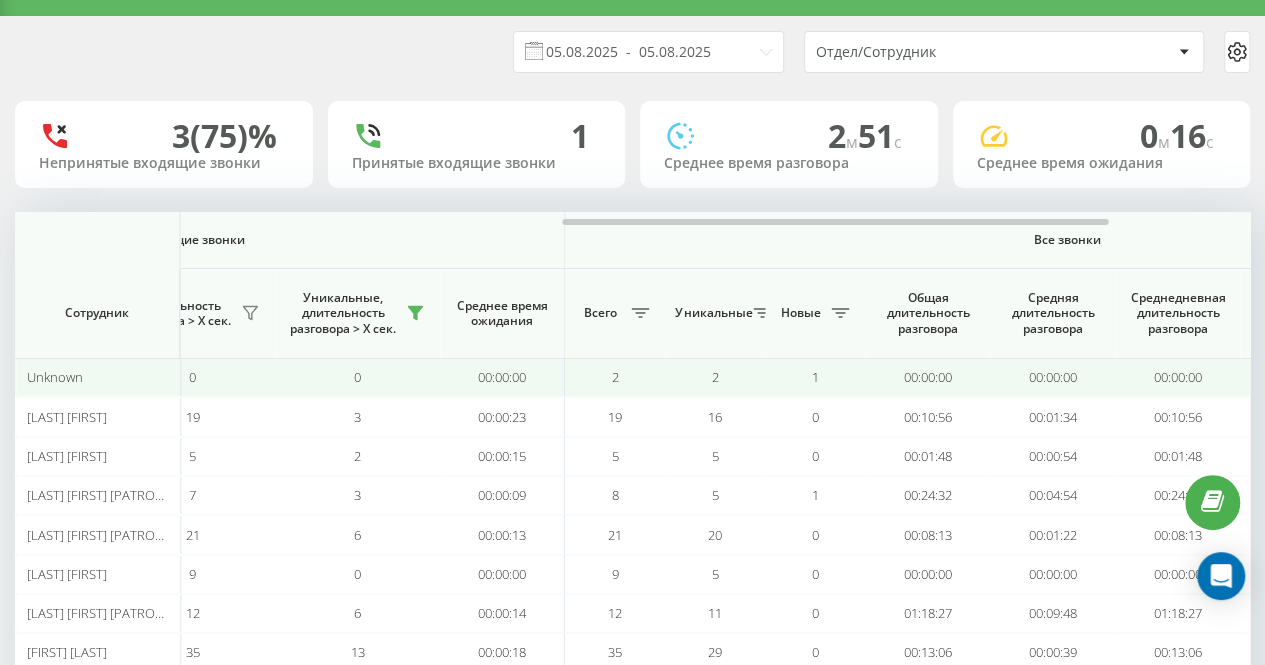 scroll, scrollTop: 144, scrollLeft: 0, axis: vertical 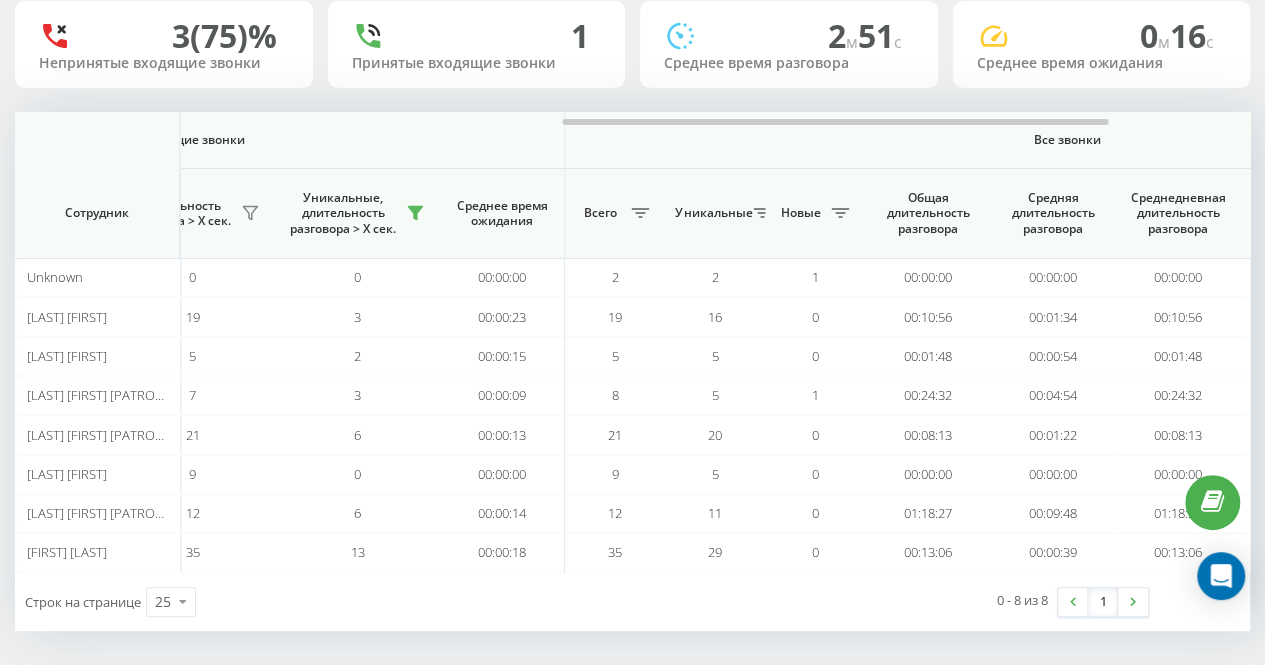 drag, startPoint x: 626, startPoint y: 127, endPoint x: 482, endPoint y: 129, distance: 144.01389 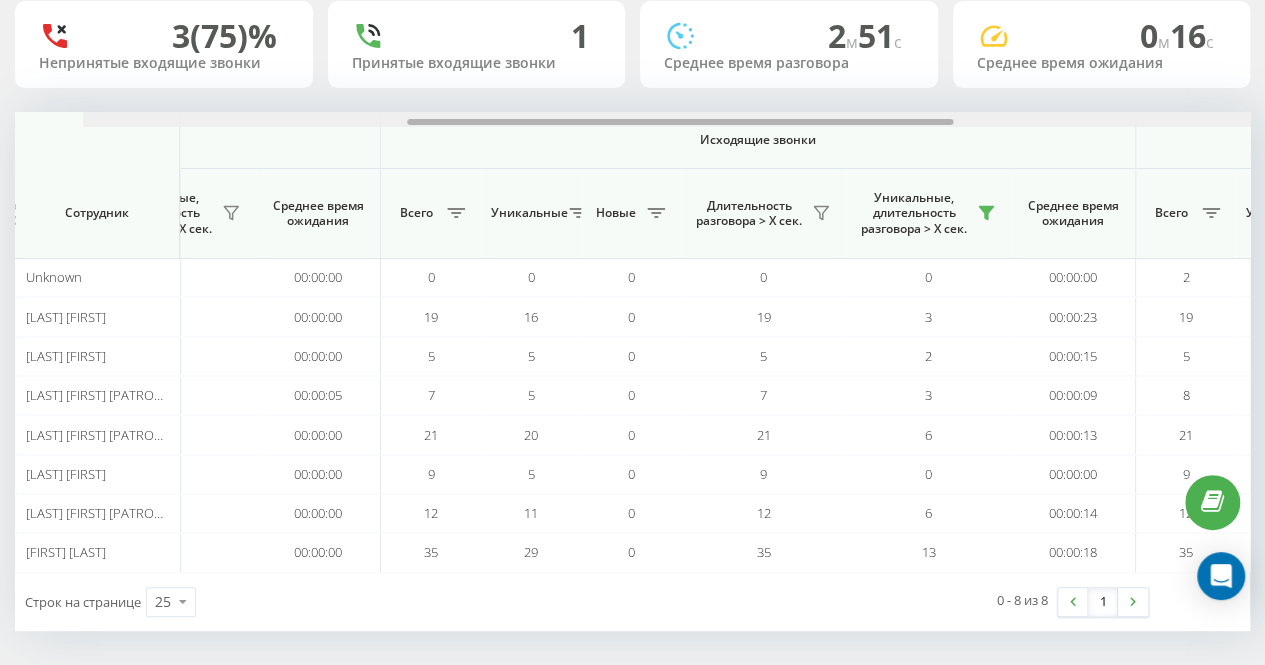 drag, startPoint x: 577, startPoint y: 119, endPoint x: 323, endPoint y: 129, distance: 254.19678 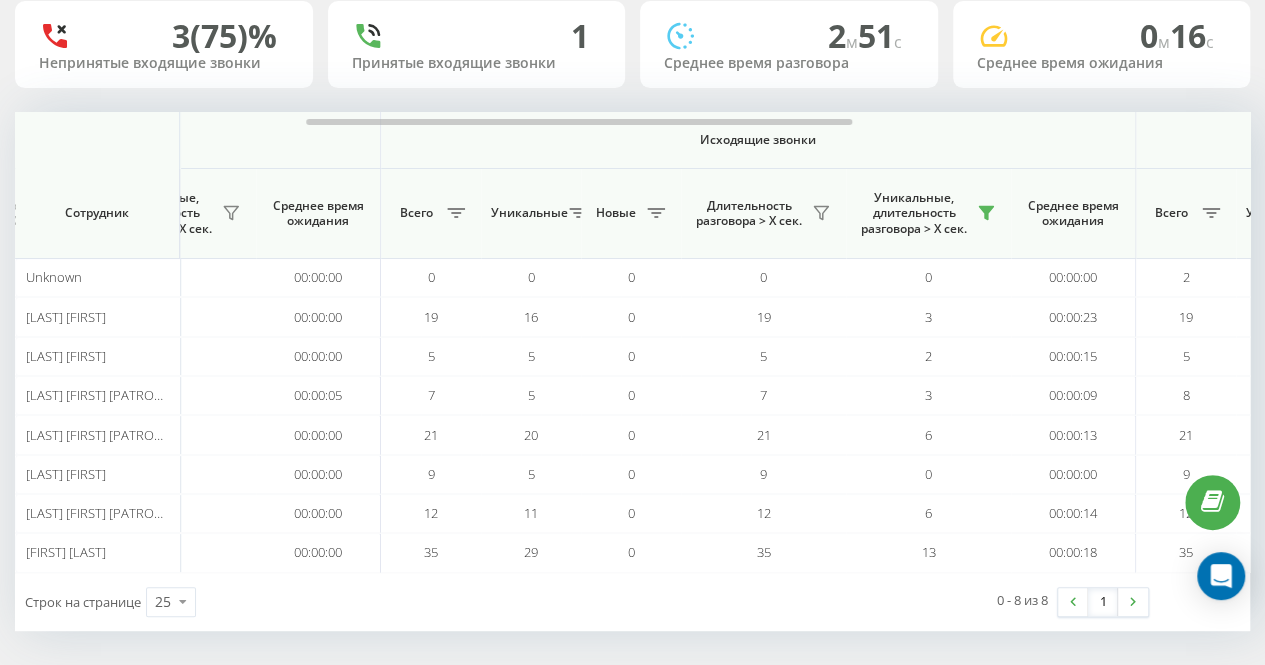 scroll, scrollTop: 0, scrollLeft: 662, axis: horizontal 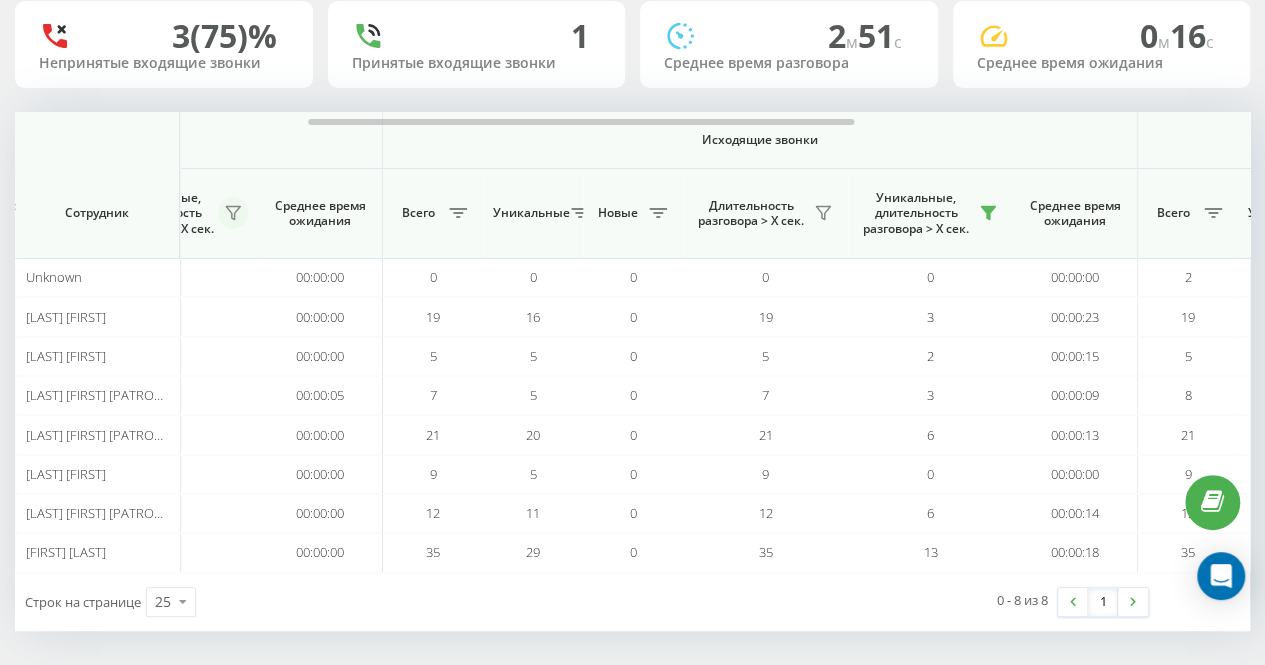 click 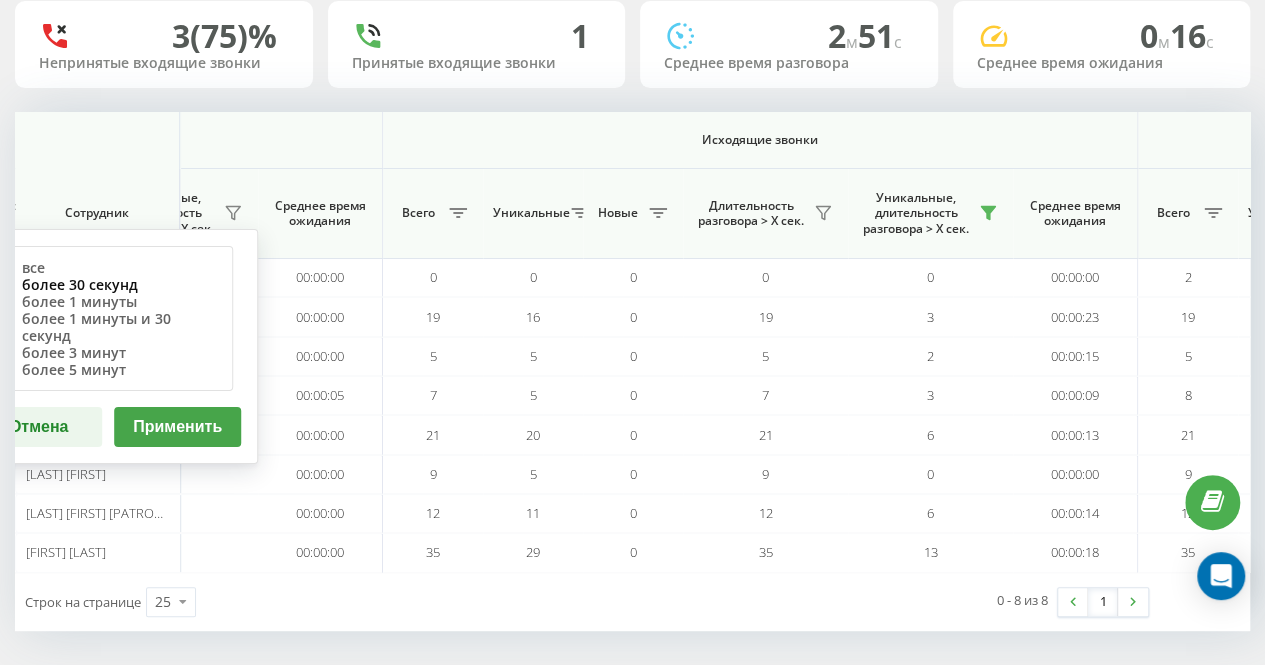 click on "Входящие звонки Исходящие звонки Все звонки Сотрудник Всего Уникальные Новые Пропущенные Длительность разговора > Х сек. Уникальные, длительность разговора > Х сек. все более 30 секунд более 1 минуты более 1 минуты и 30 секунд более 3 минут более 5 минут Отмена Применить Среднее время ожидания Всего Уникальные Новые Длительность разговора > Х сек. Уникальные, длительность разговора > Х сек. Среднее время ожидания Всего Уникальные Новые Общая длительность разговора Средняя длительность разговора Среднедневная длительность разговора Unknown 0 0 0 0 0 0 00:00:00 0 0 0 0 0 2 2" at bounding box center (-30, 342) 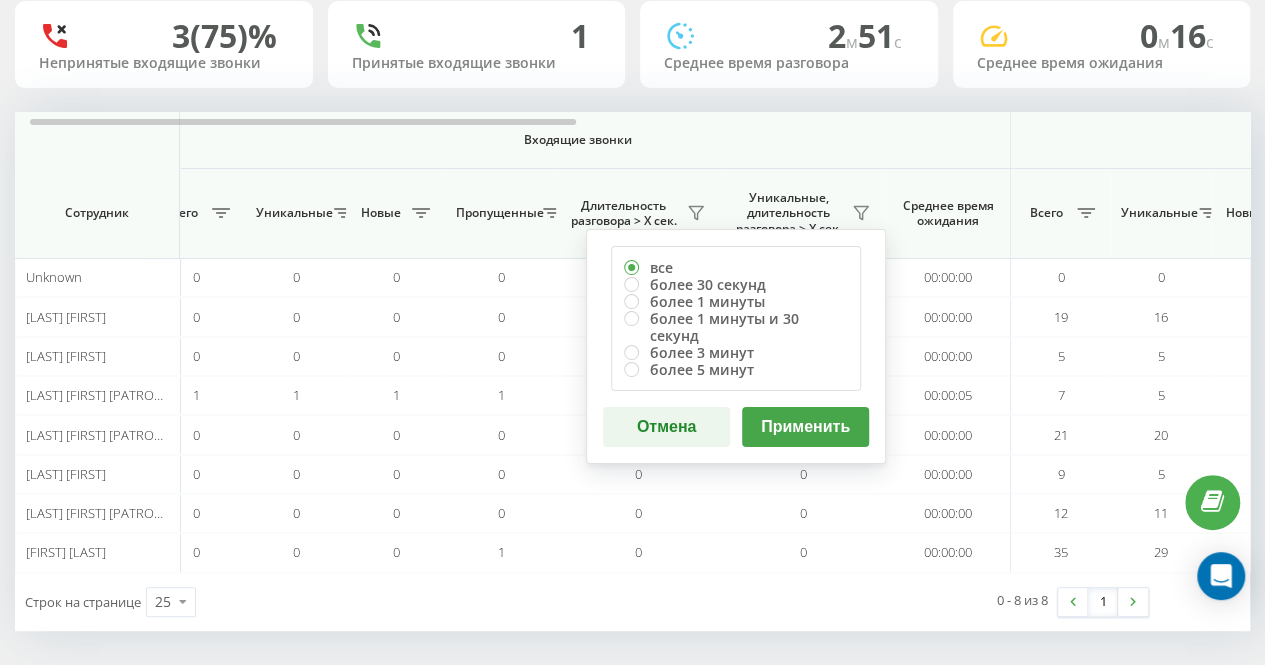click on "Применить" at bounding box center (805, 427) 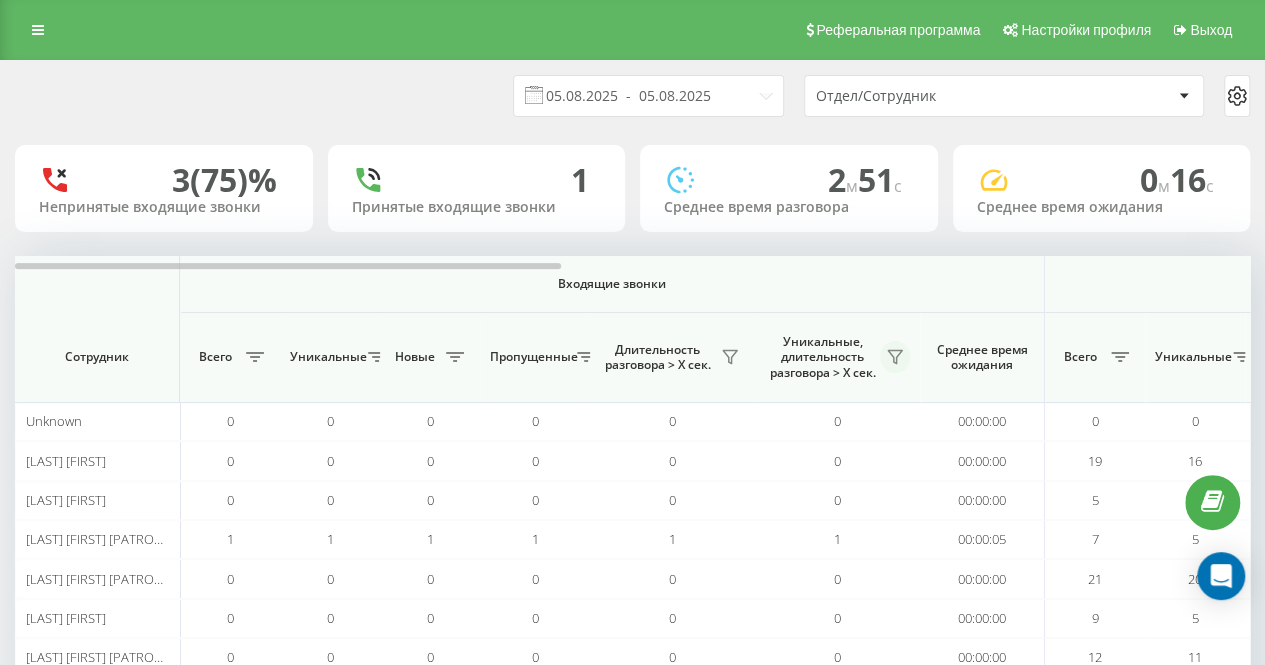 click 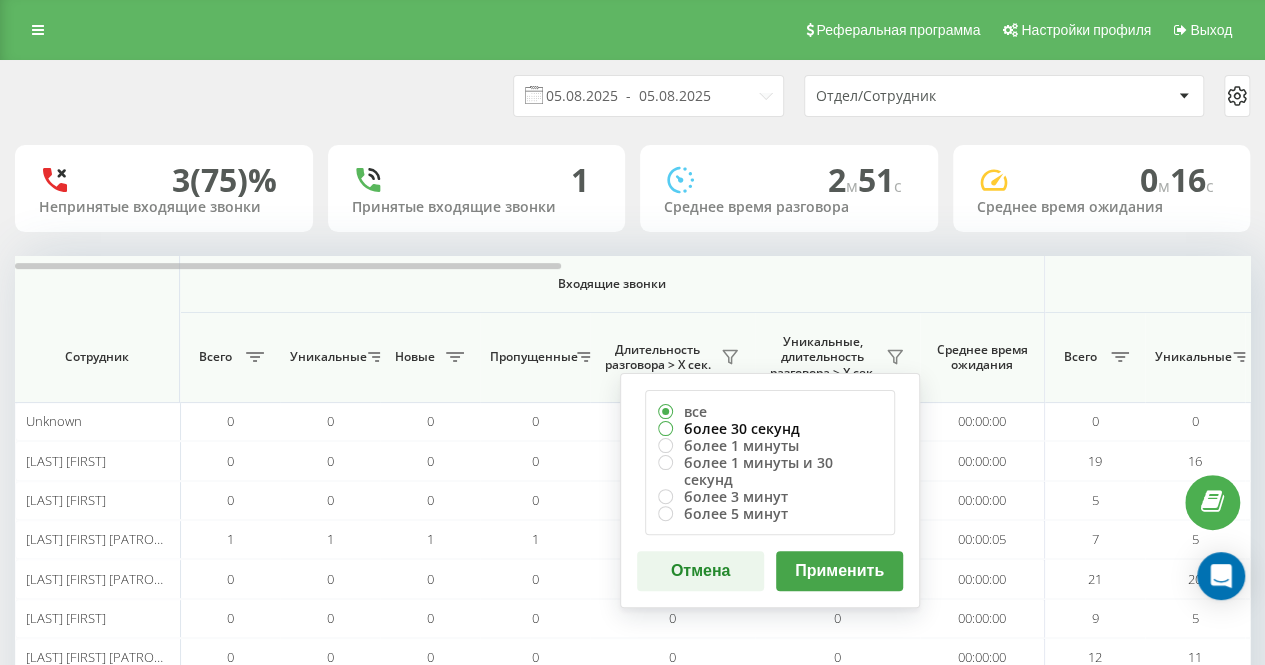 click on "более 30 секунд" at bounding box center [770, 428] 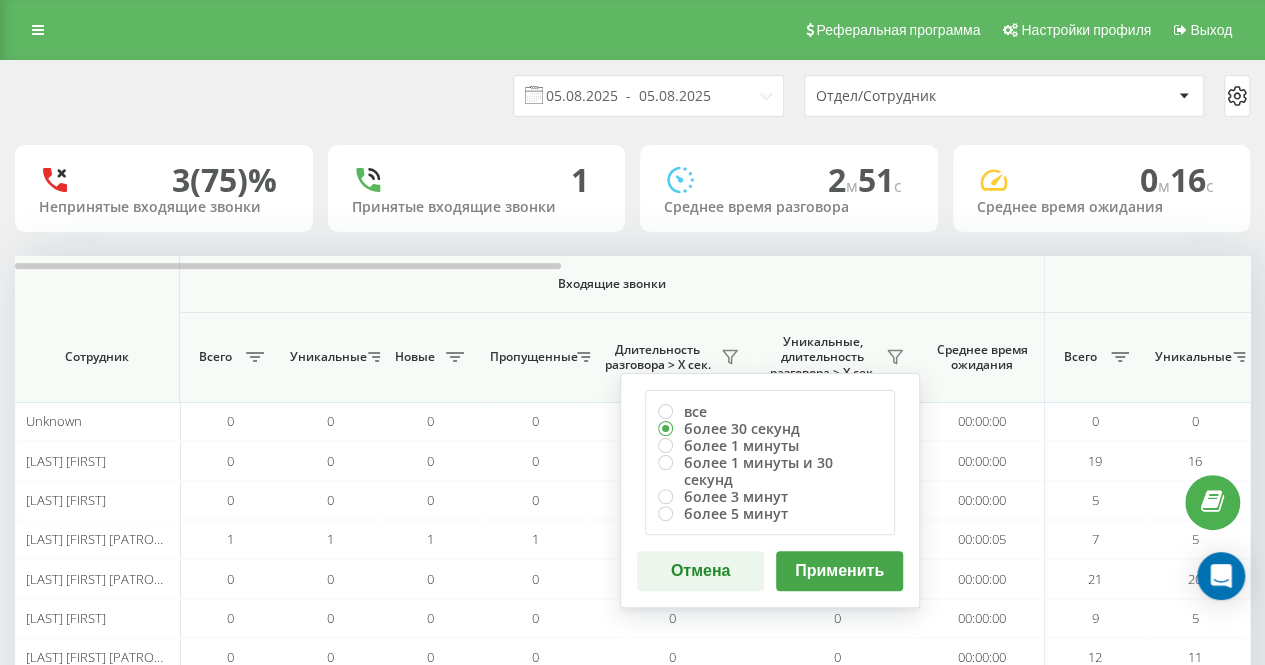 click on "Применить" at bounding box center (839, 571) 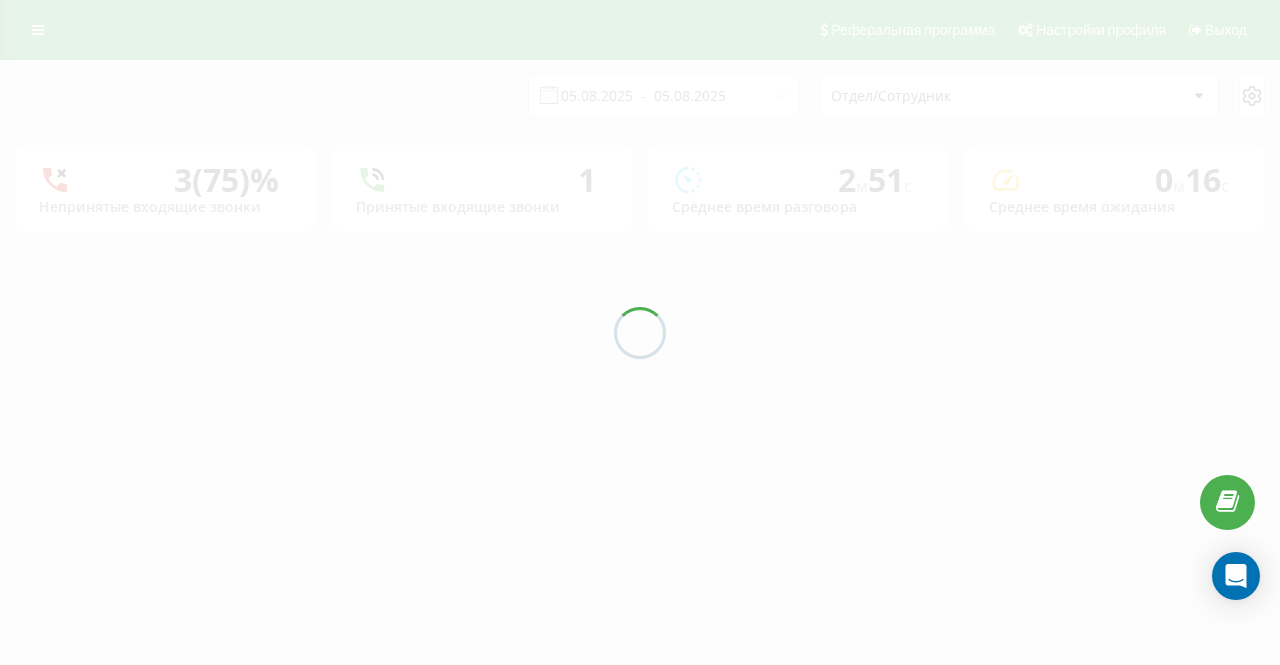 click on "05.08.2025  -  05.08.2025 Отдел/Сотрудник 3  (75)% Непринятые входящие звонки 1 Принятые входящие звонки 2 м  51 c Среднее время разговора 0 м  16 c Среднее время ожидания" at bounding box center (640, 146) 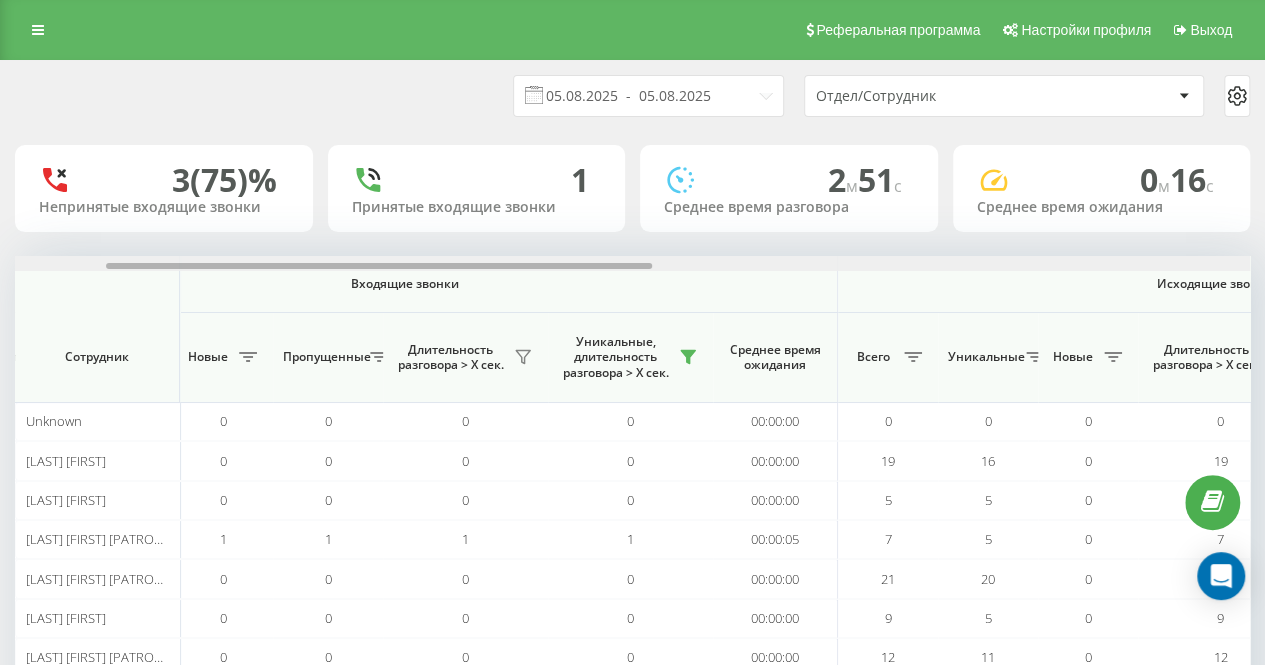 drag, startPoint x: 466, startPoint y: 263, endPoint x: 608, endPoint y: 268, distance: 142.088 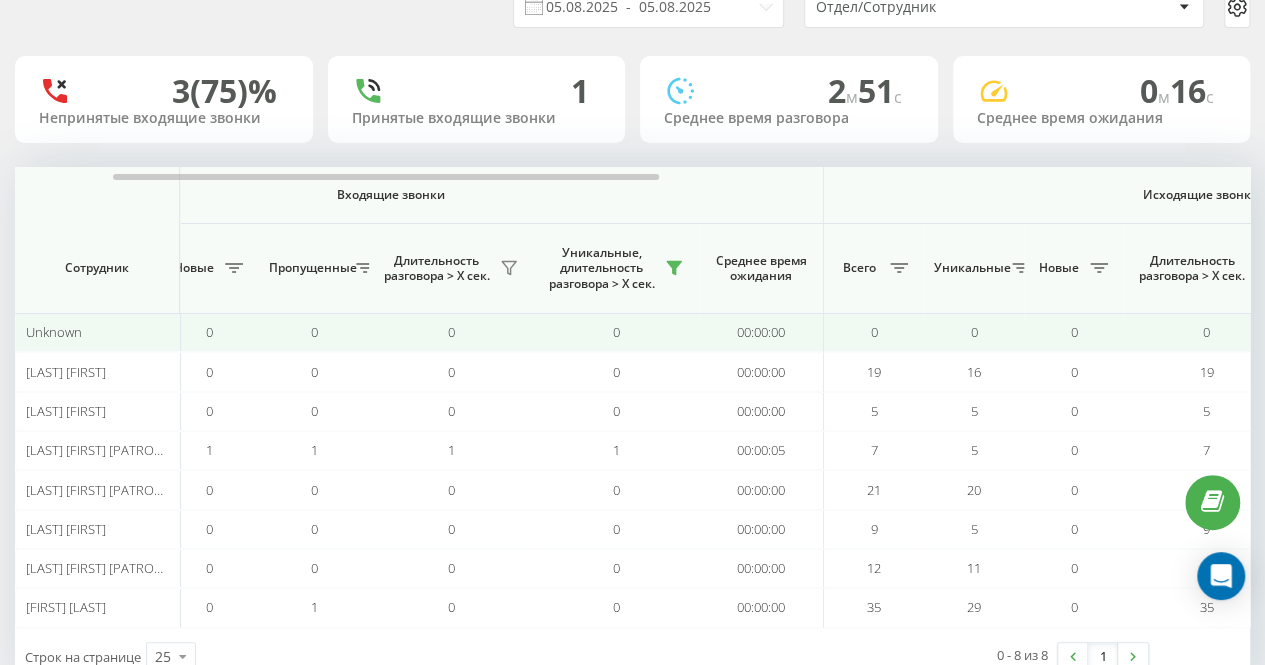 scroll, scrollTop: 144, scrollLeft: 0, axis: vertical 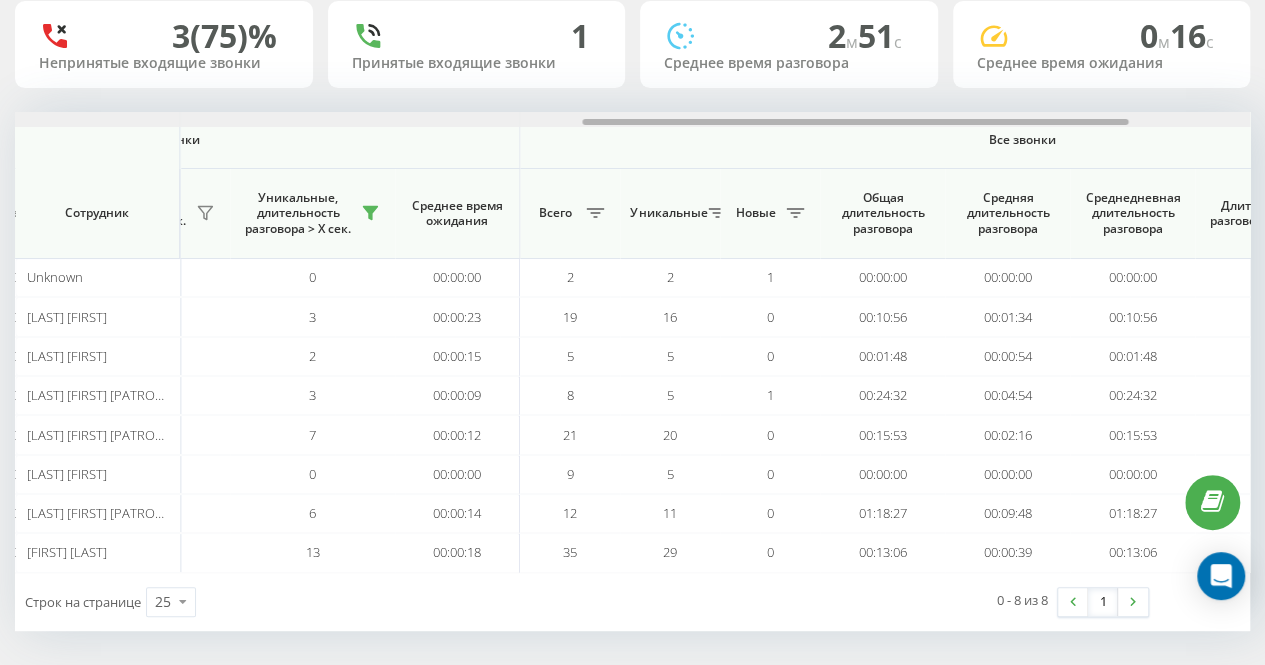 drag, startPoint x: 576, startPoint y: 119, endPoint x: 1045, endPoint y: 121, distance: 469.00427 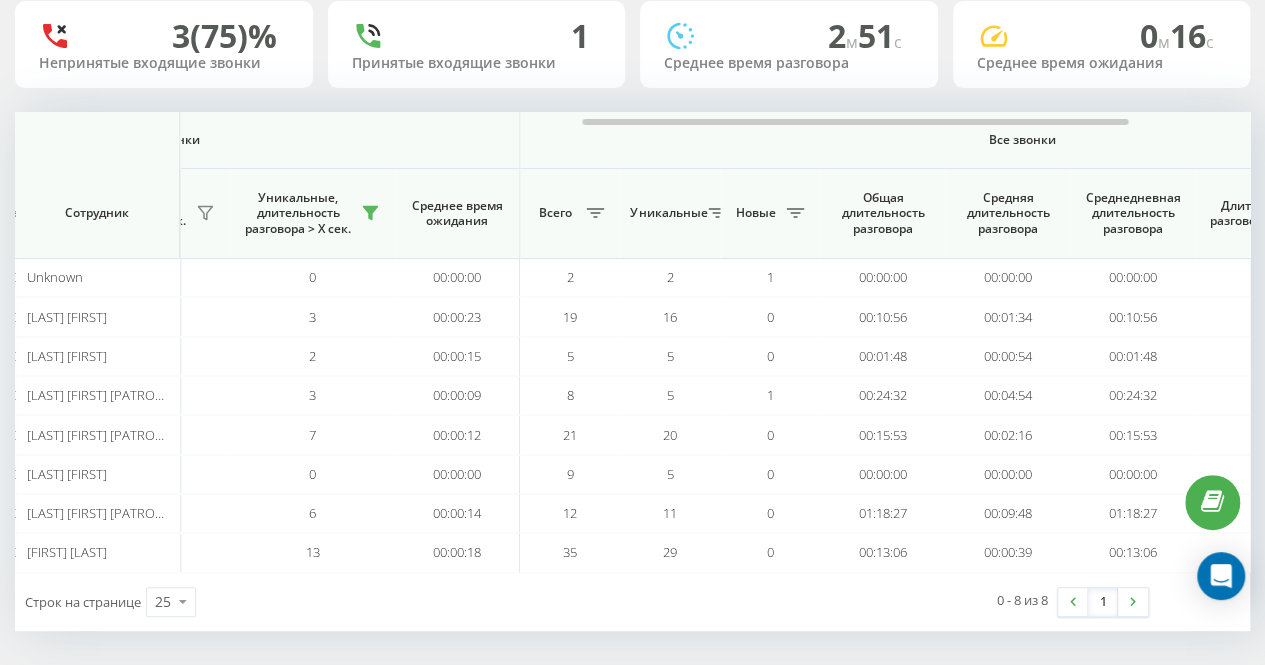 click on "0 - 8 из 8 1" at bounding box center (931, 602) 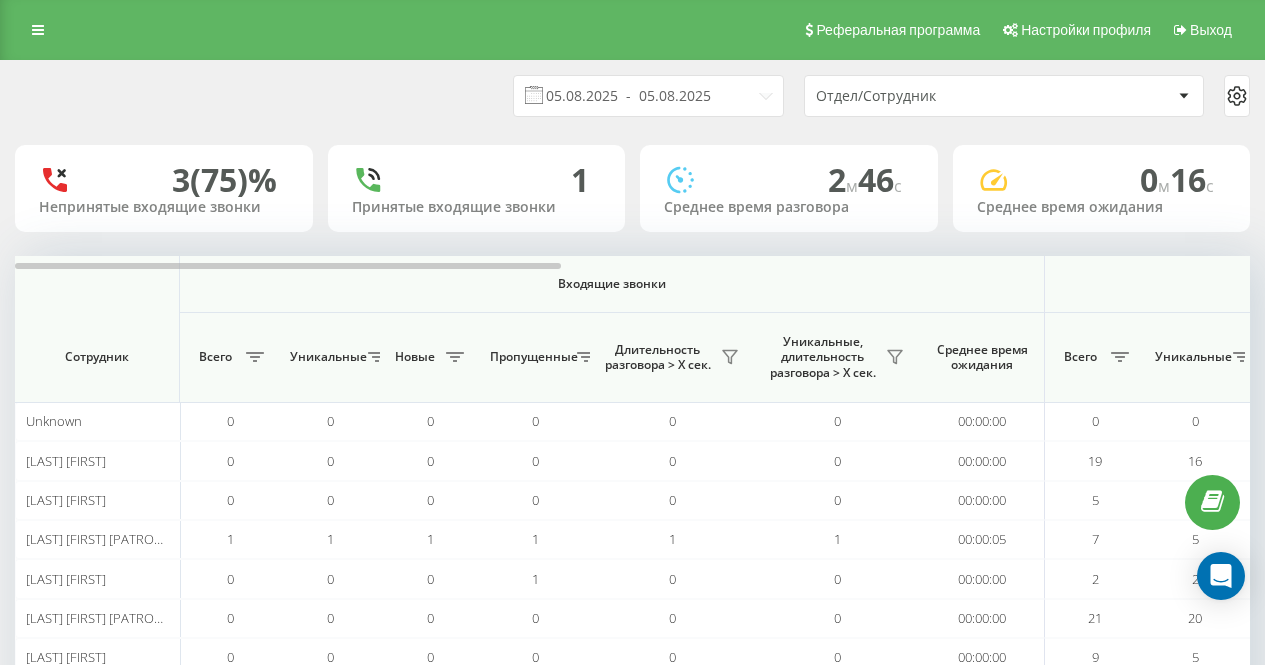scroll, scrollTop: 144, scrollLeft: 0, axis: vertical 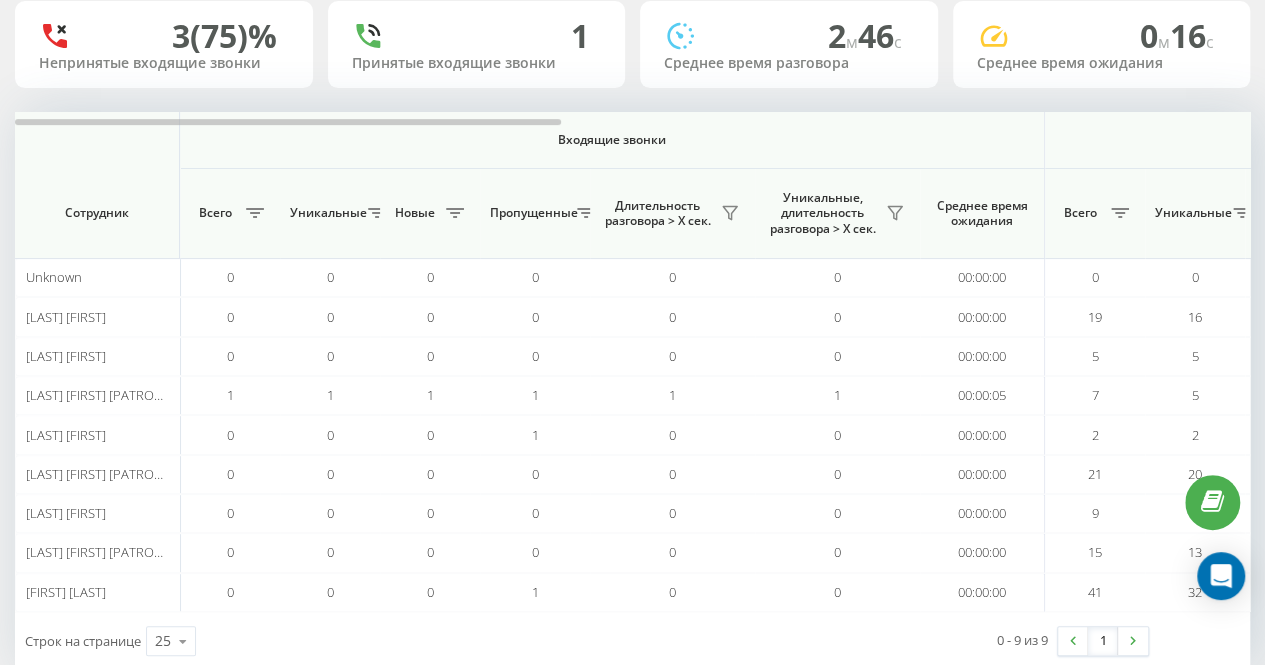 click on "[DATE]  -  [DATE] Отдел/Сотрудник 3  (75)% Непринятые входящие звонки 1 Принятые входящие звонки 2 м  46 c Среднее время разговора 0 м  16 c Среднее время ожидания Входящие звонки Исходящие звонки Все звонки Сотрудник Всего Уникальные Новые Пропущенные Длительность разговора > Х сек. Уникальные, длительность разговора > Х сек. Среднее время ожидания Всего Уникальные Новые Длительность разговора > Х сек. Уникальные, длительность разговора > Х сек. Среднее время ожидания Всего Уникальные Новые Общая длительность разговора Средняя длительность разговора Unknown 0 0 0 0 0 0 0 0" at bounding box center (632, 293) 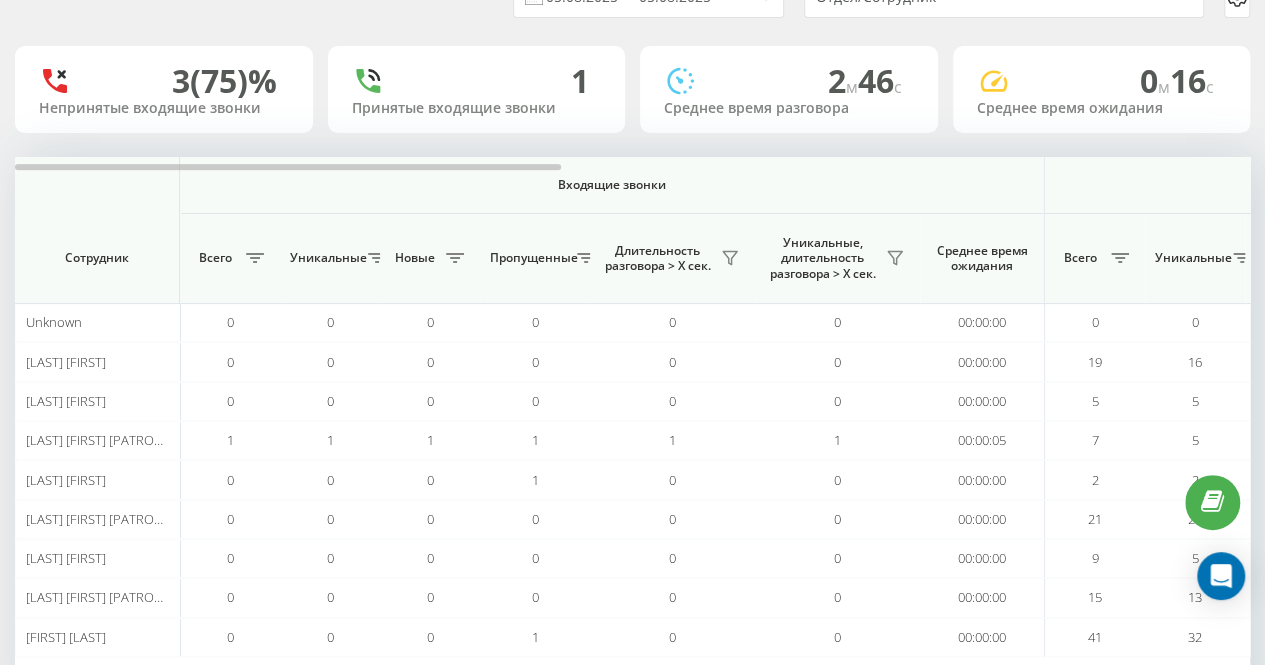 scroll, scrollTop: 0, scrollLeft: 0, axis: both 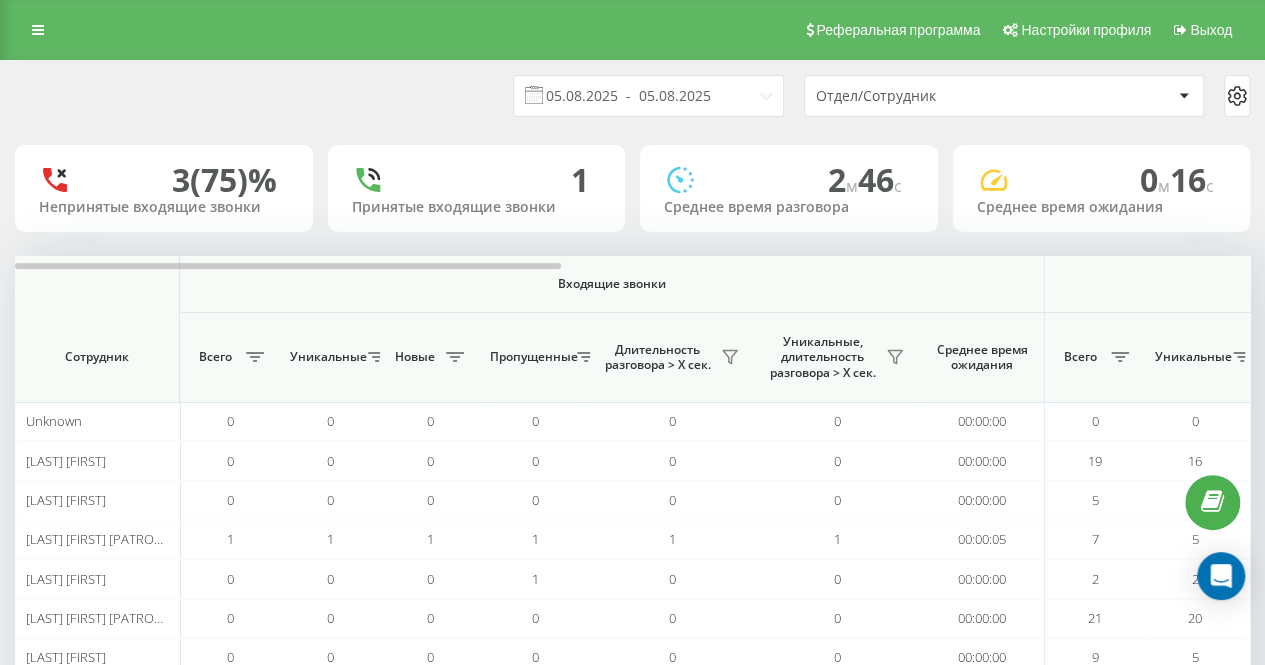 click on "05.08.2025  -  05.08.2025 Отдел/Сотрудник" at bounding box center (632, 96) 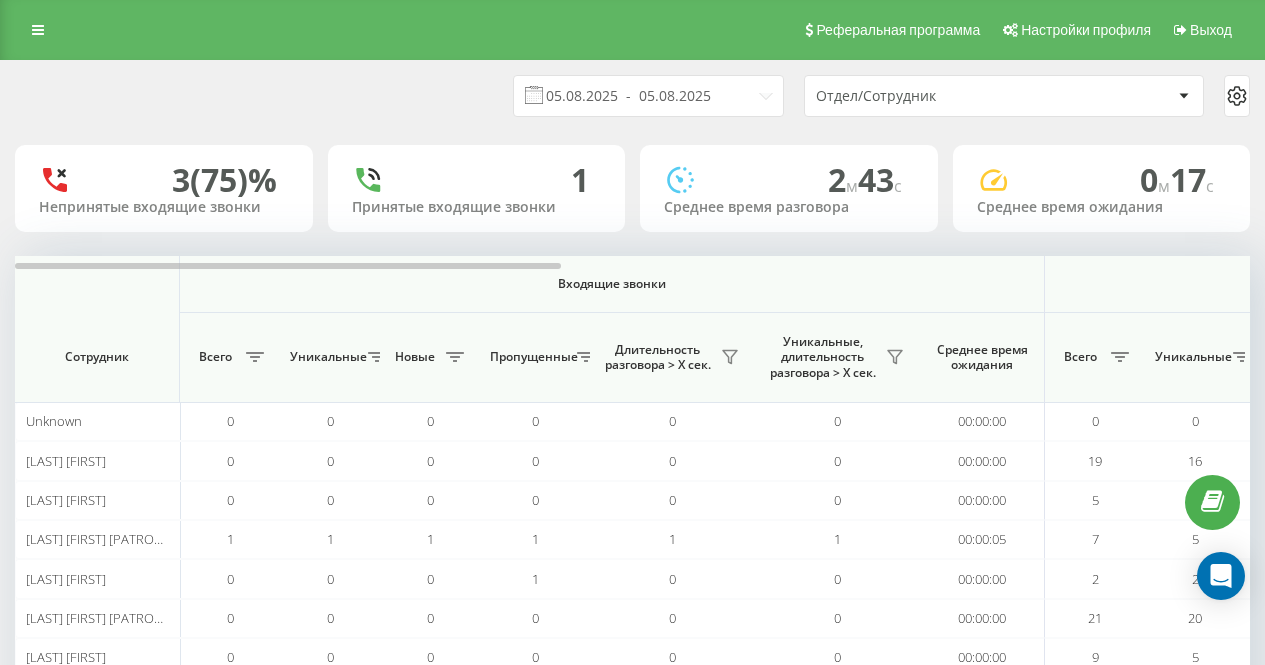 scroll, scrollTop: 0, scrollLeft: 0, axis: both 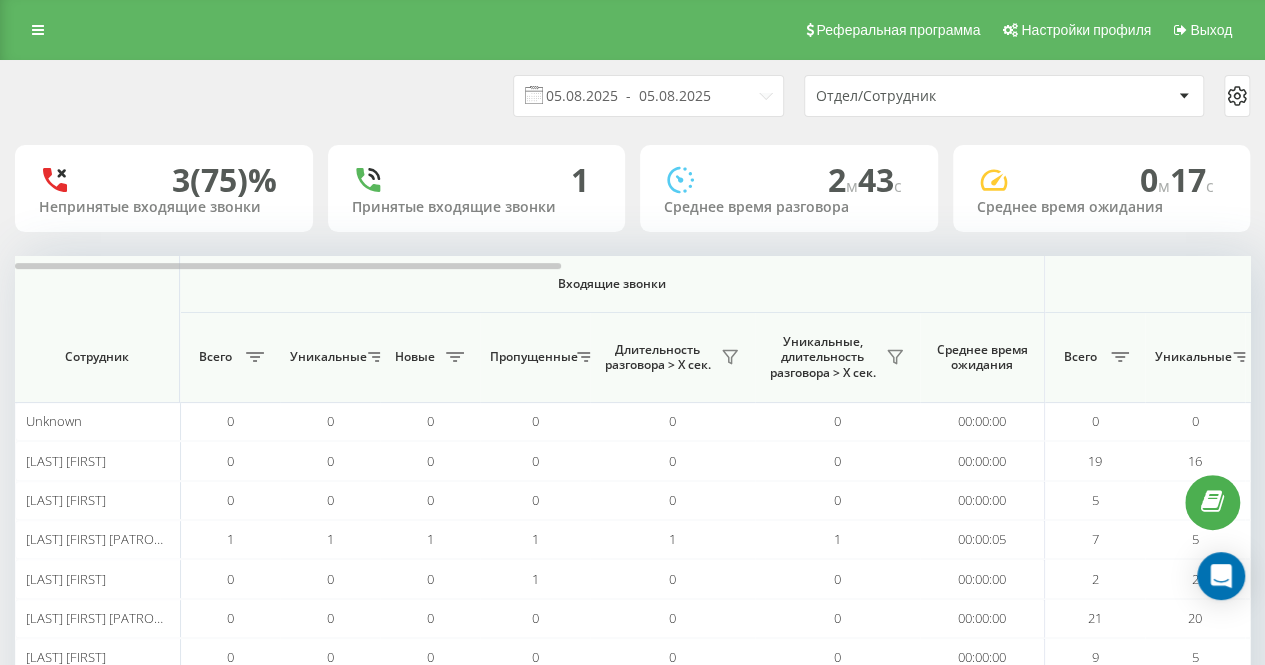click on "05.08.2025  -  05.08.2025 Отдел/Сотрудник" at bounding box center (632, 96) 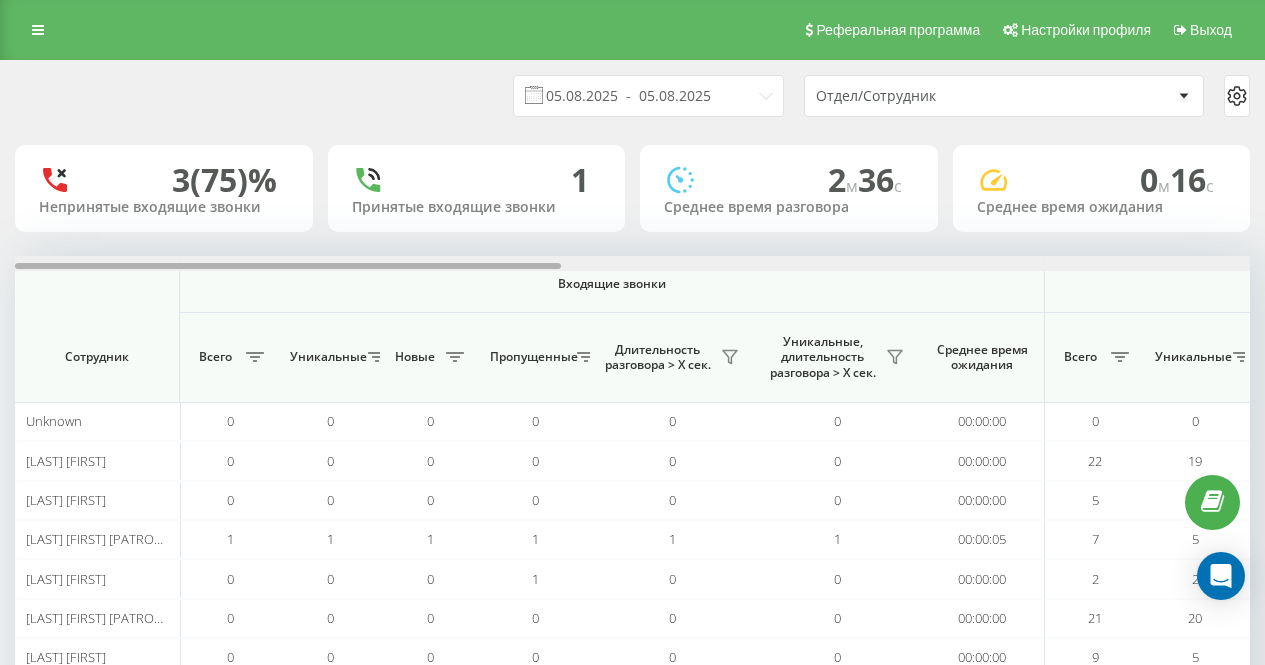 scroll, scrollTop: 0, scrollLeft: 0, axis: both 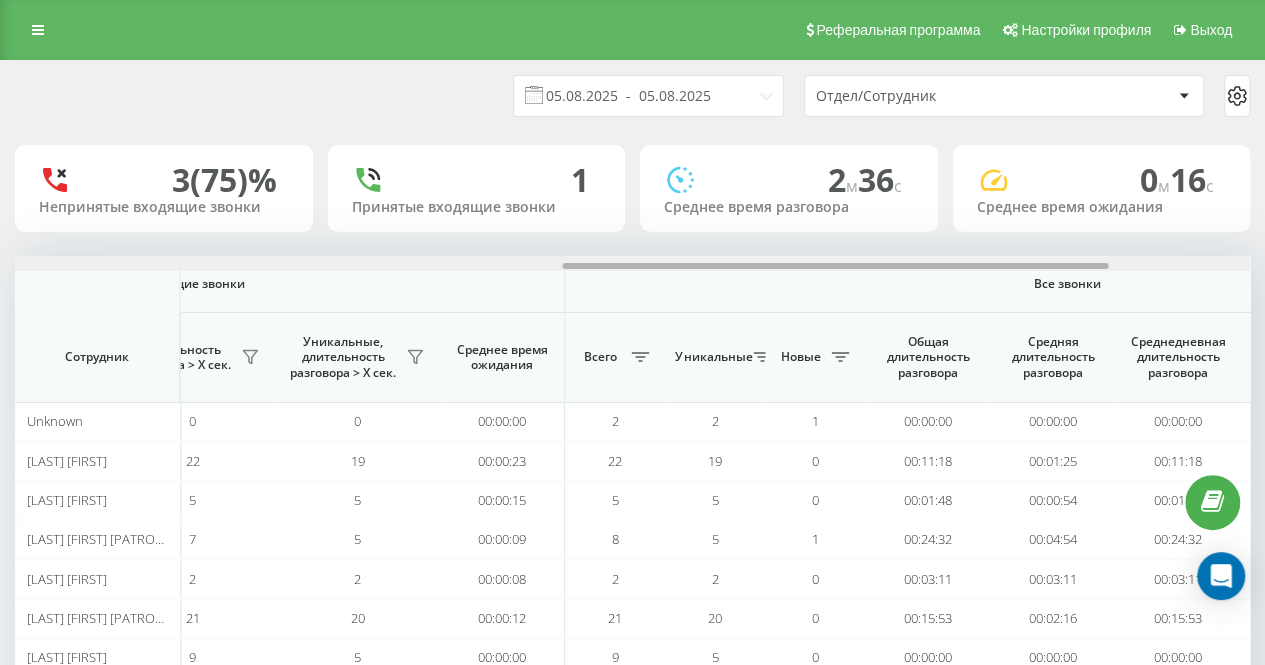 drag, startPoint x: 513, startPoint y: 262, endPoint x: 810, endPoint y: 262, distance: 297 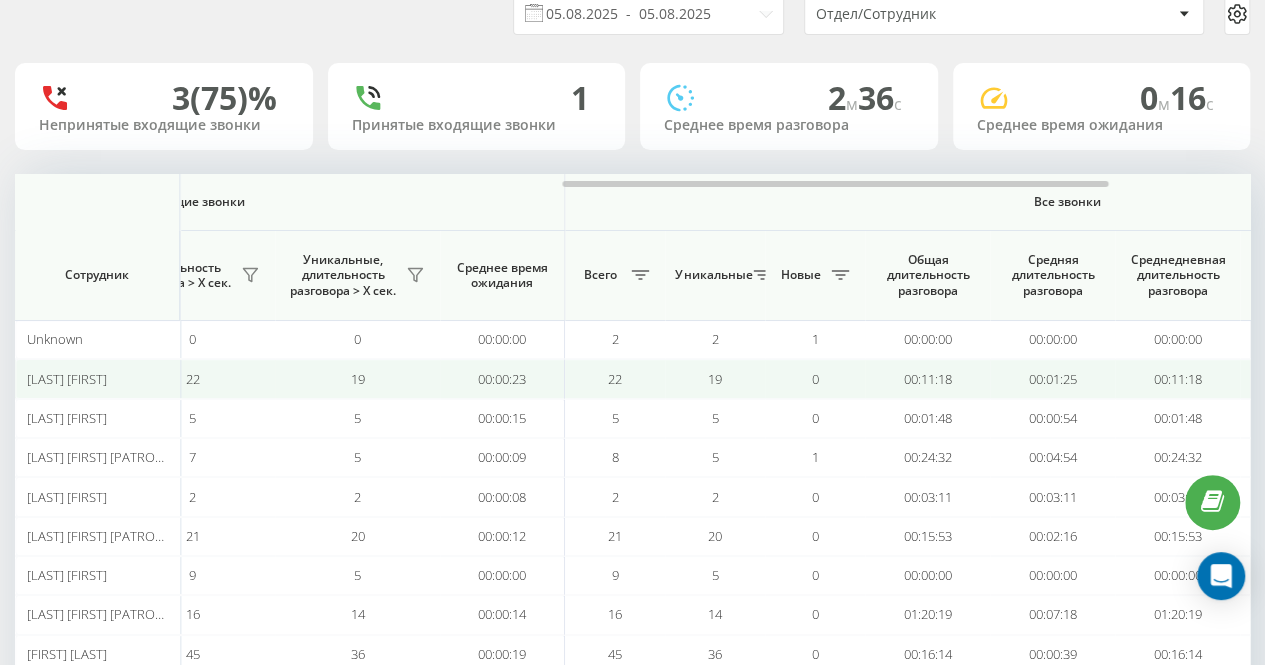 scroll, scrollTop: 182, scrollLeft: 0, axis: vertical 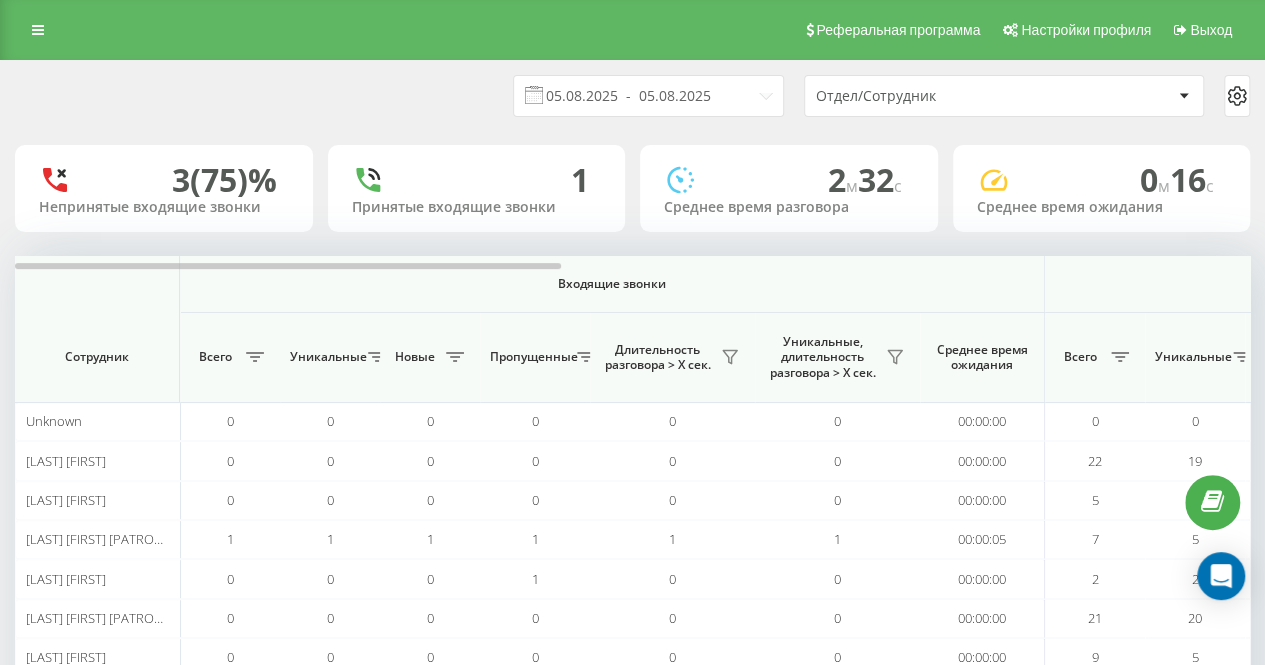 click on "05.08.2025  -  05.08.2025 Отдел/Сотрудник" at bounding box center [632, 96] 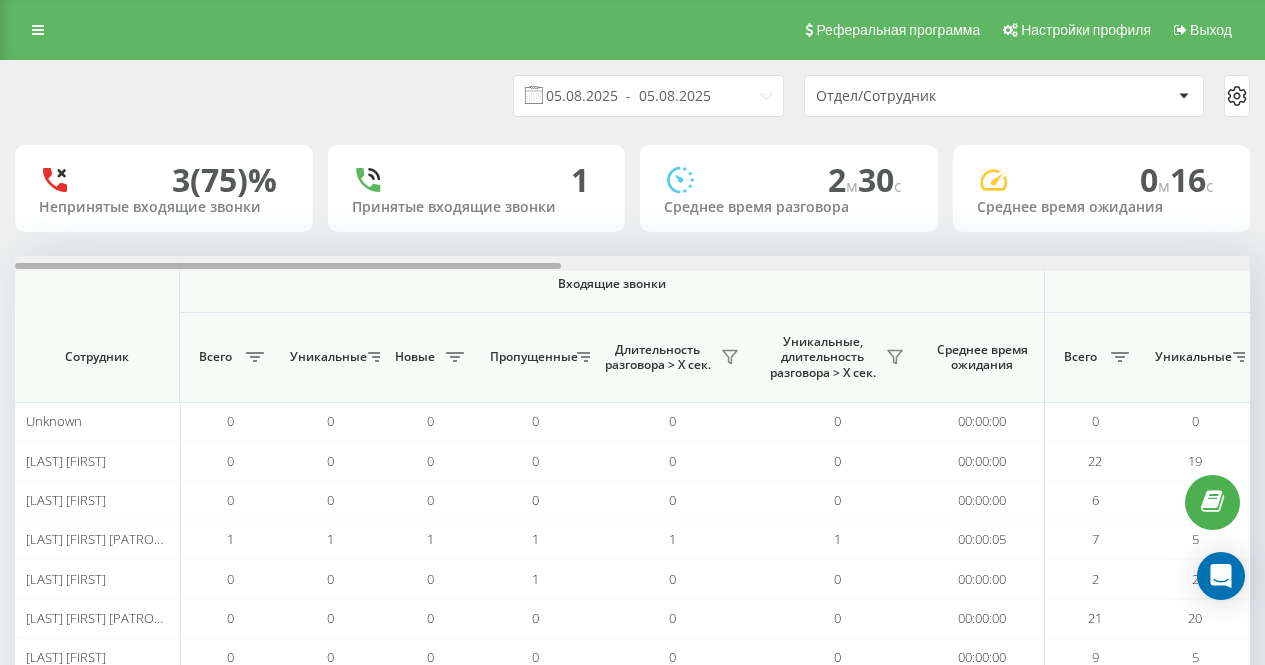 scroll, scrollTop: 0, scrollLeft: 0, axis: both 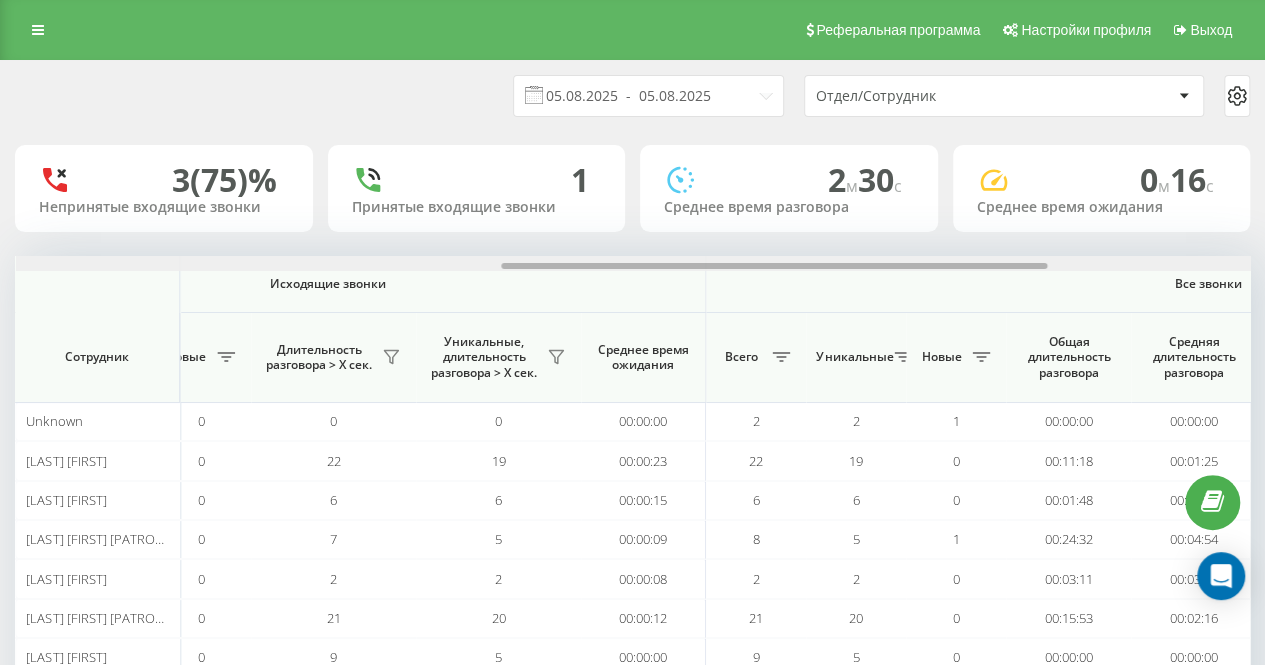 drag, startPoint x: 462, startPoint y: 266, endPoint x: 916, endPoint y: 253, distance: 454.1861 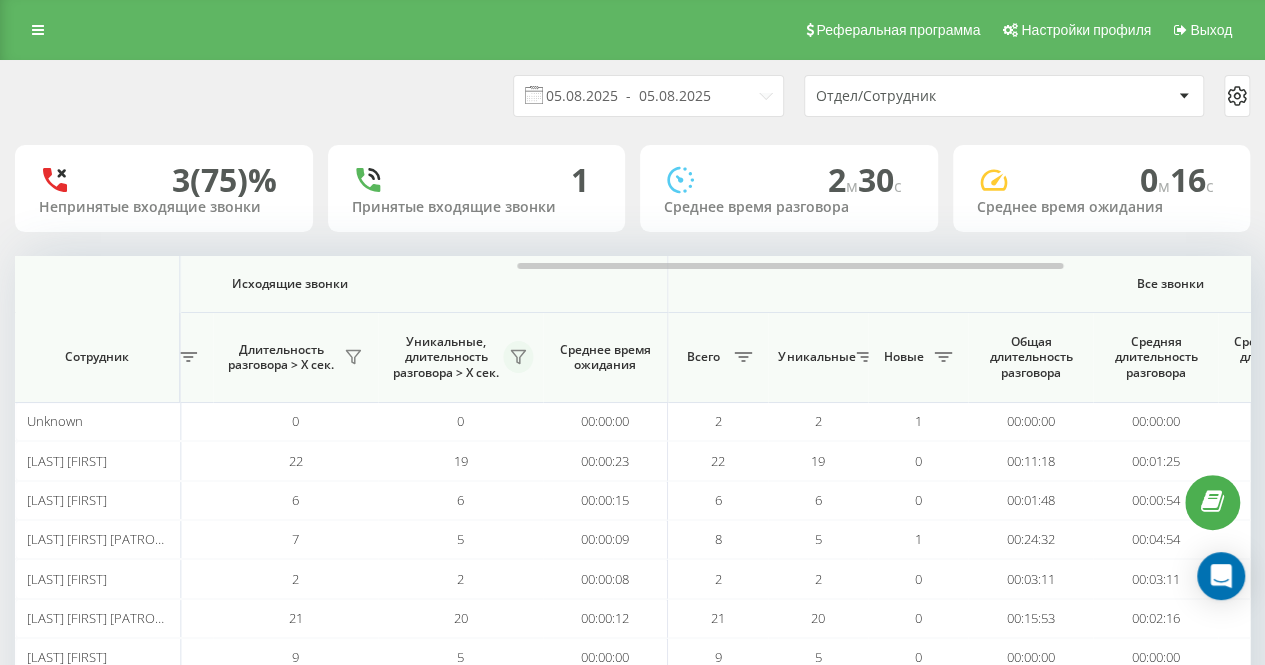 click 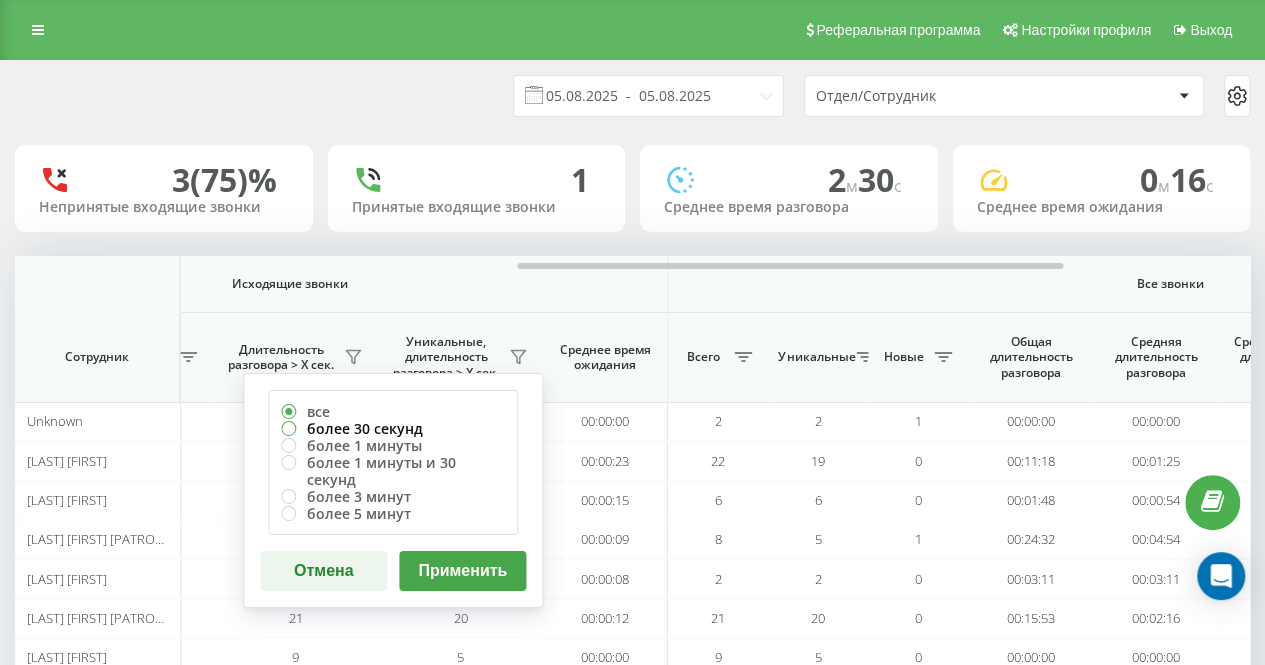 click on "более 30 секунд" at bounding box center [393, 428] 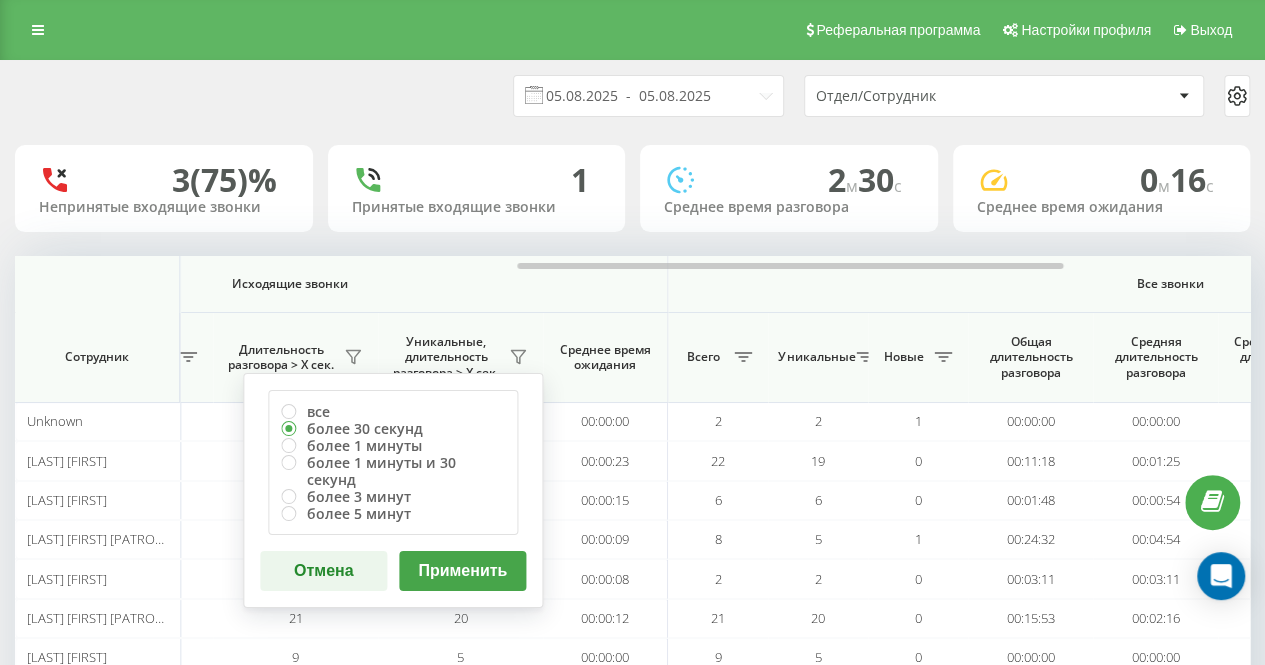 click on "Применить" at bounding box center [462, 571] 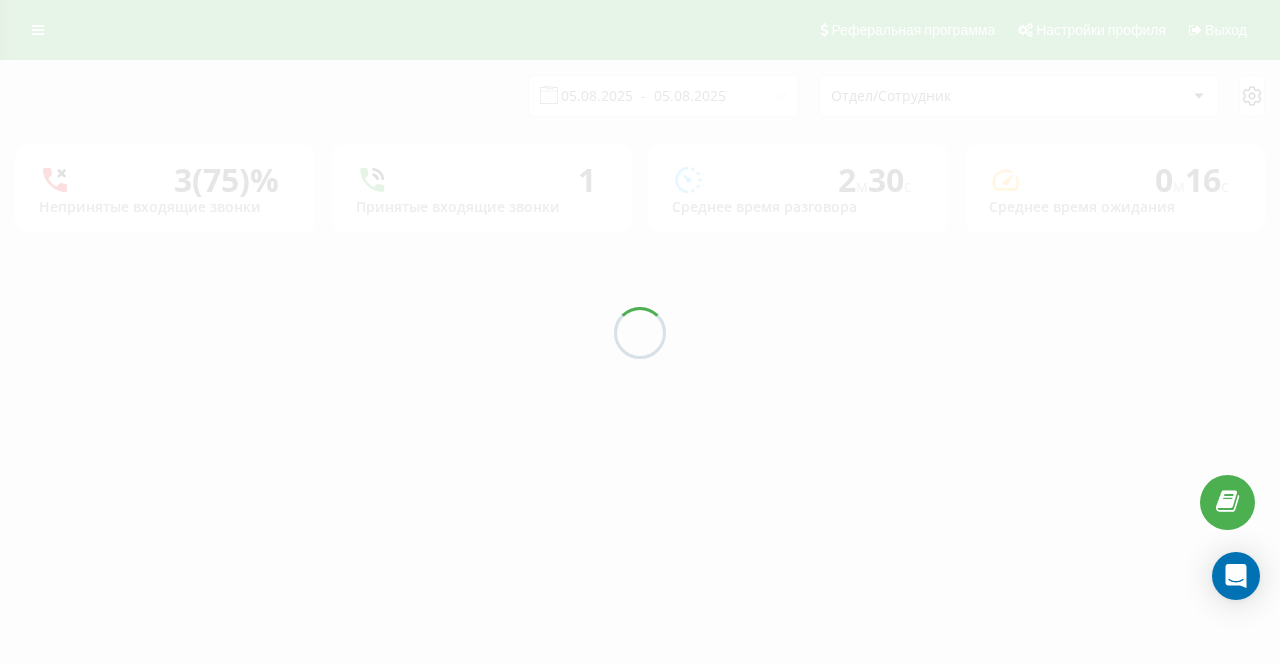 click at bounding box center (640, 332) 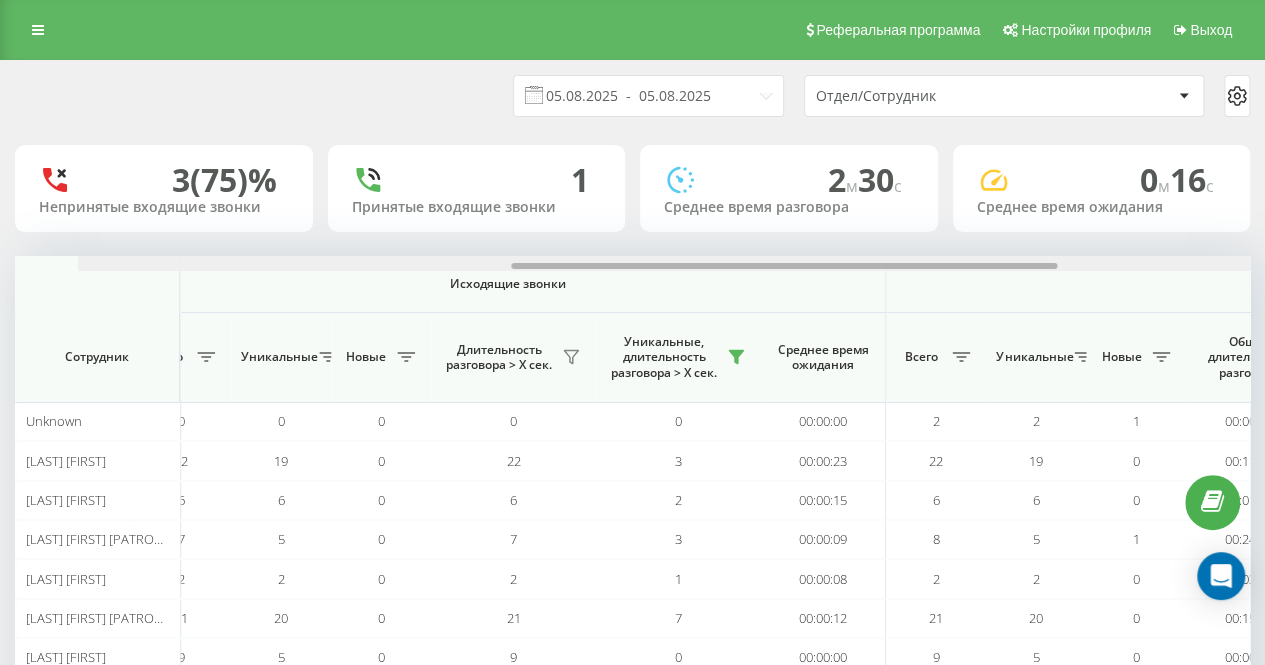 scroll, scrollTop: 0, scrollLeft: 1015, axis: horizontal 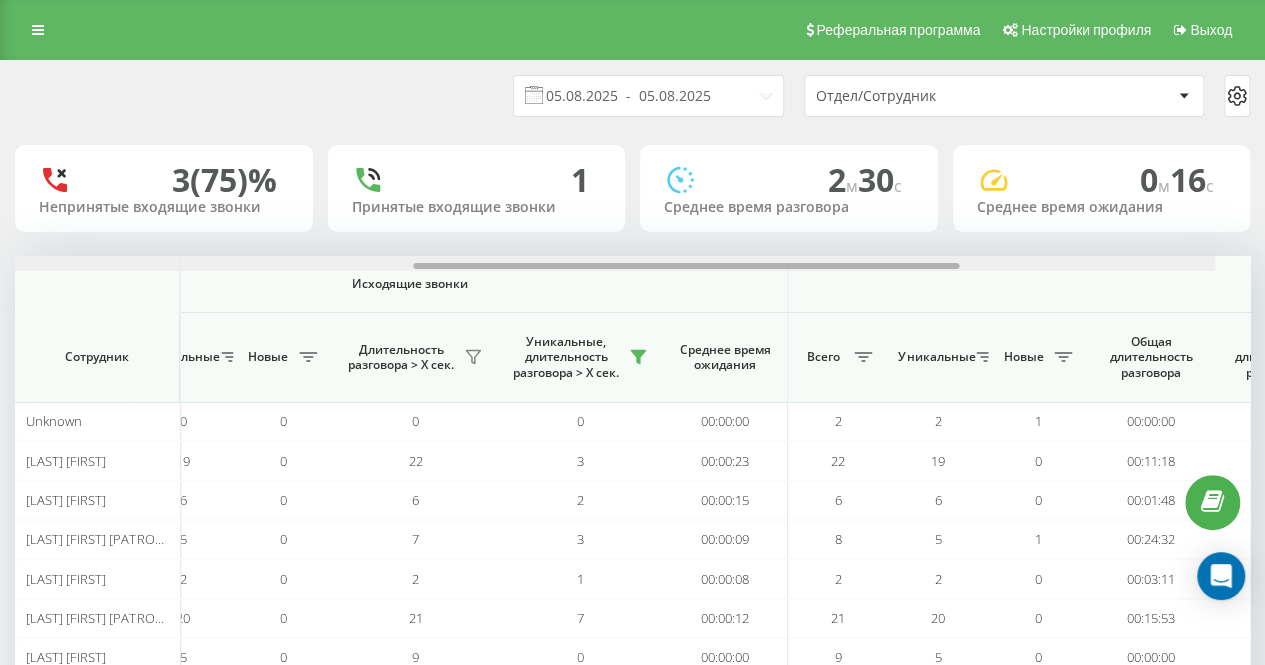 drag, startPoint x: 498, startPoint y: 263, endPoint x: 948, endPoint y: 257, distance: 450.04 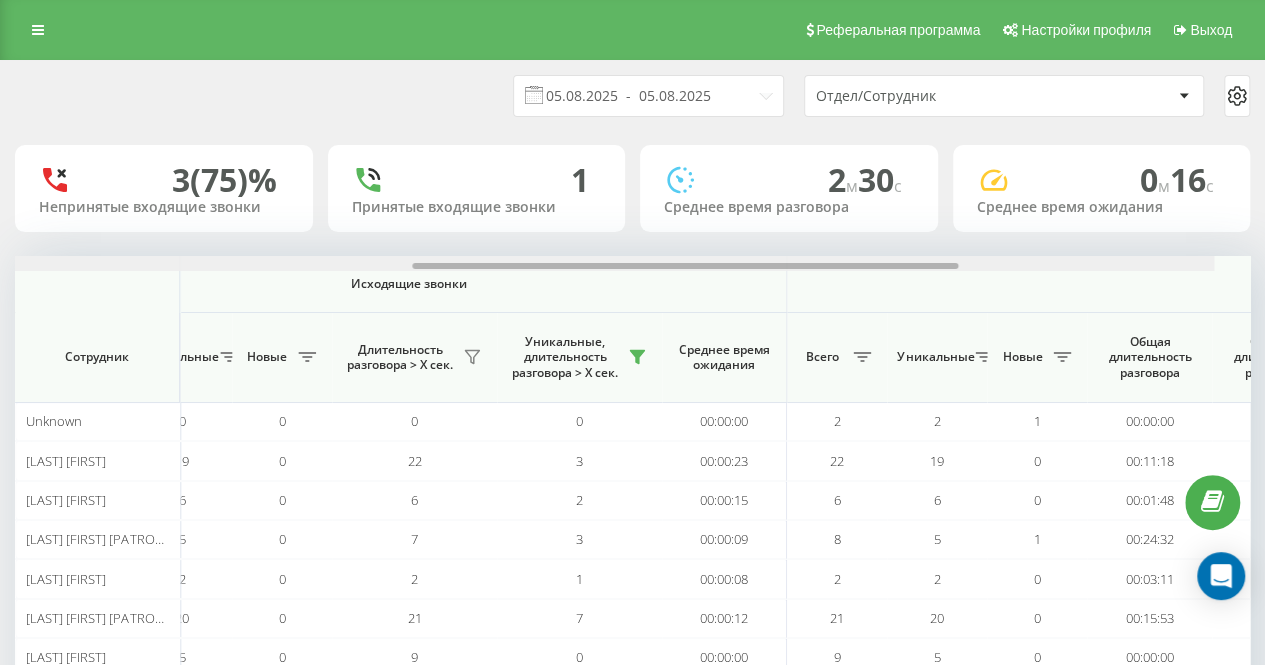 click at bounding box center (596, 263) 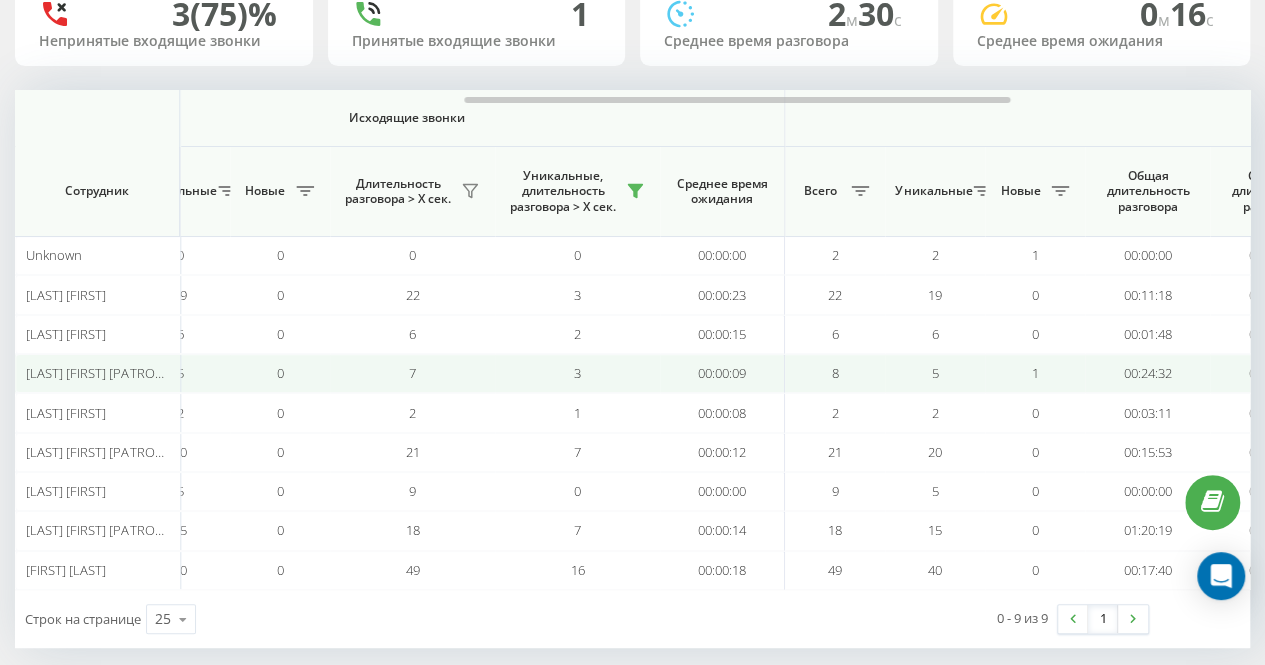scroll, scrollTop: 182, scrollLeft: 0, axis: vertical 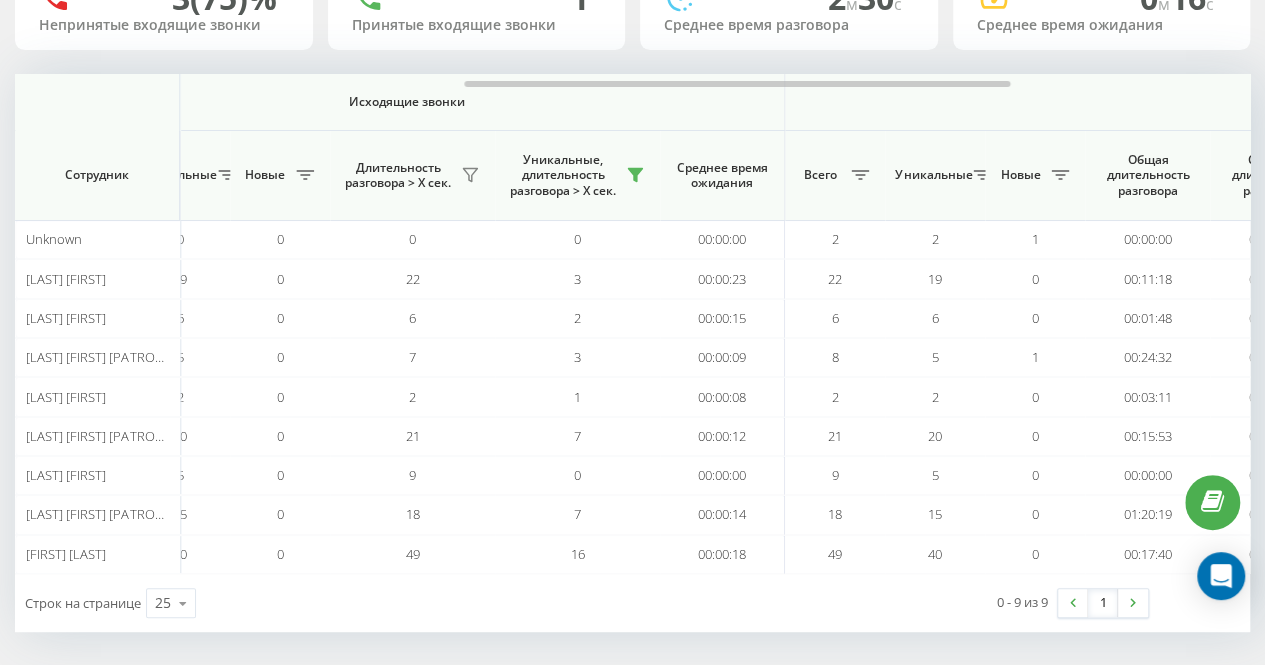 click on "Строк на странице 25 10 25 50 100 0 - 9 из 9 1" at bounding box center [632, 603] 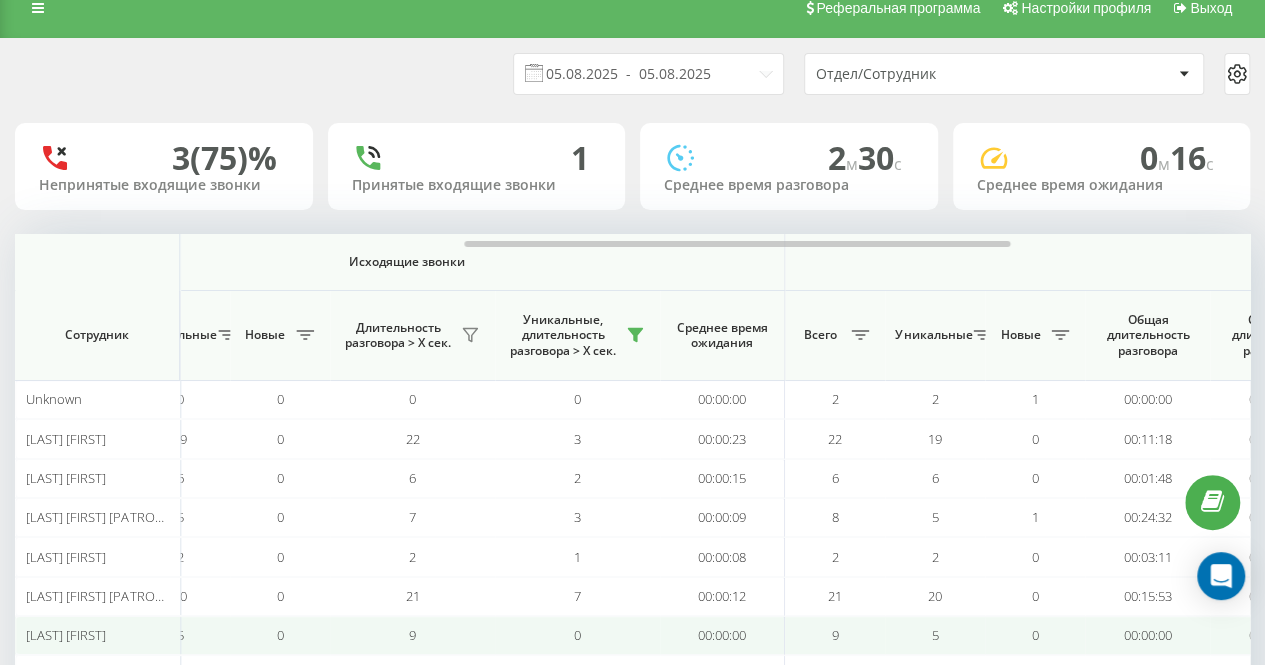 scroll, scrollTop: 0, scrollLeft: 0, axis: both 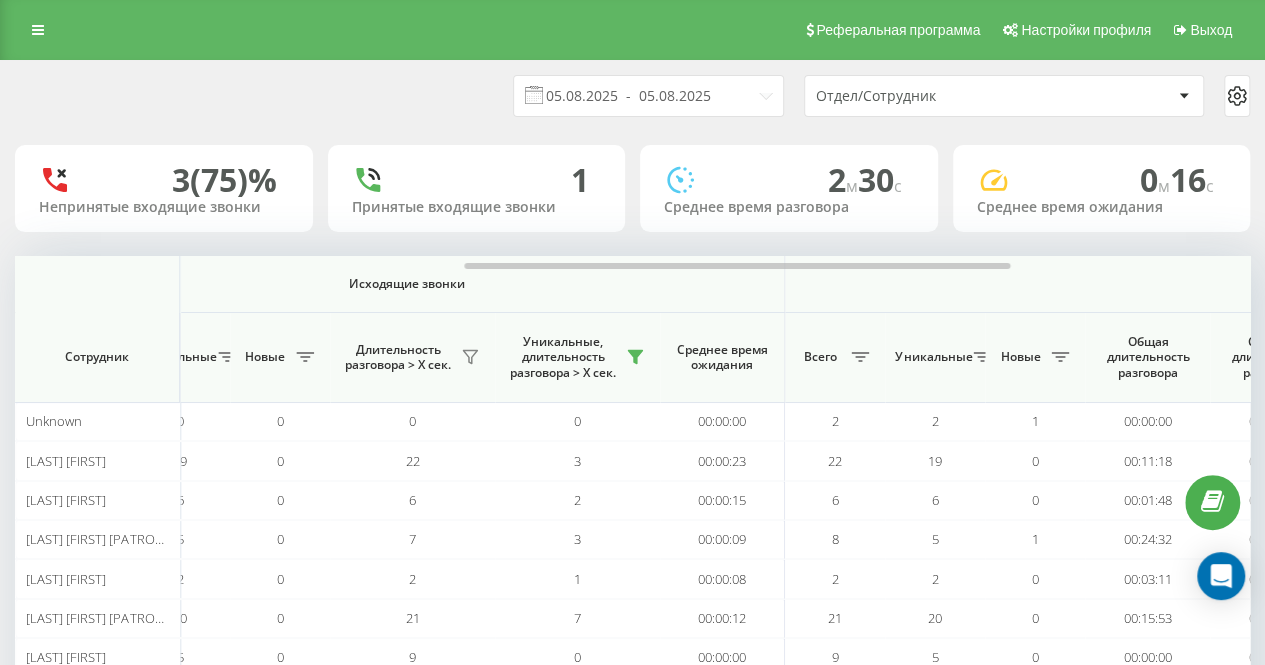 click on "05.08.2025  -  05.08.2025 Отдел/Сотрудник" at bounding box center (632, 96) 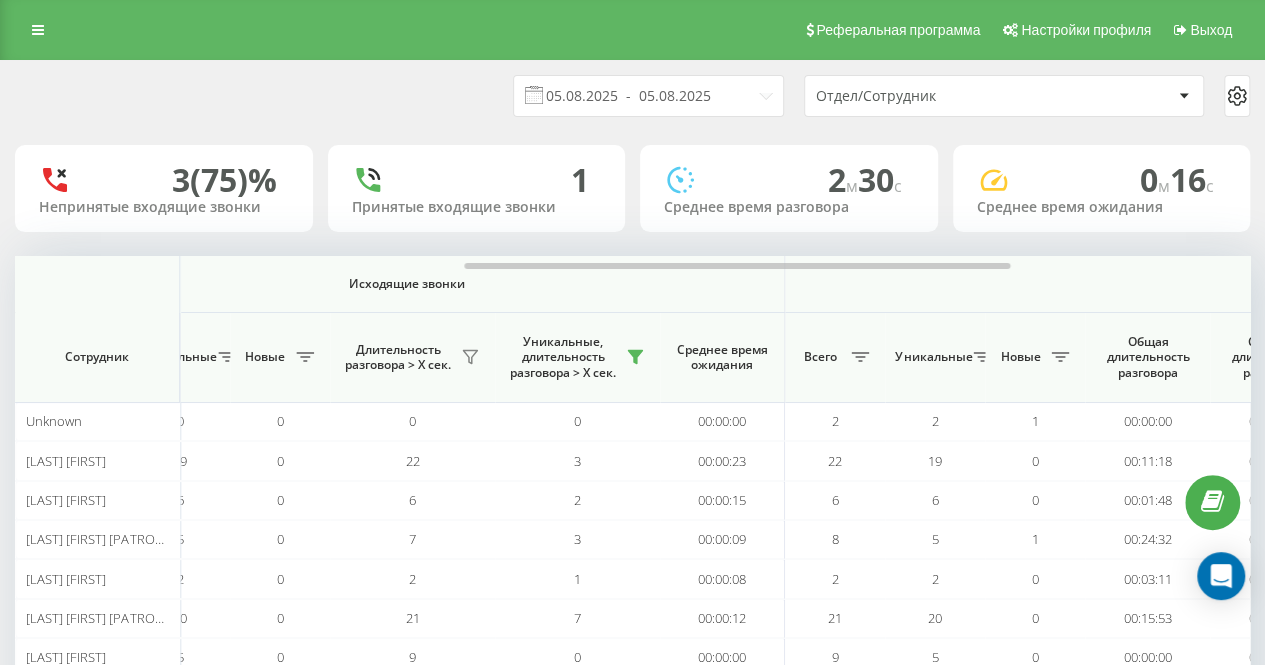 click on "05.08.2025  -  05.08.2025 Отдел/Сотрудник" at bounding box center (632, 96) 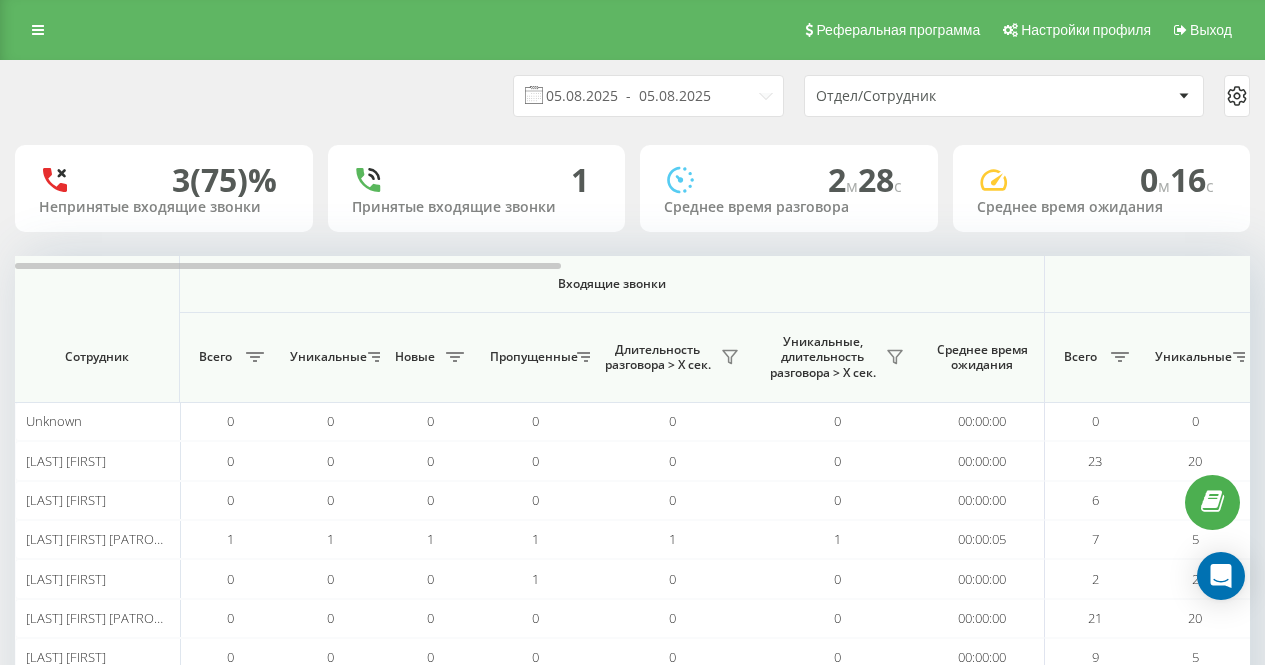 scroll, scrollTop: 0, scrollLeft: 0, axis: both 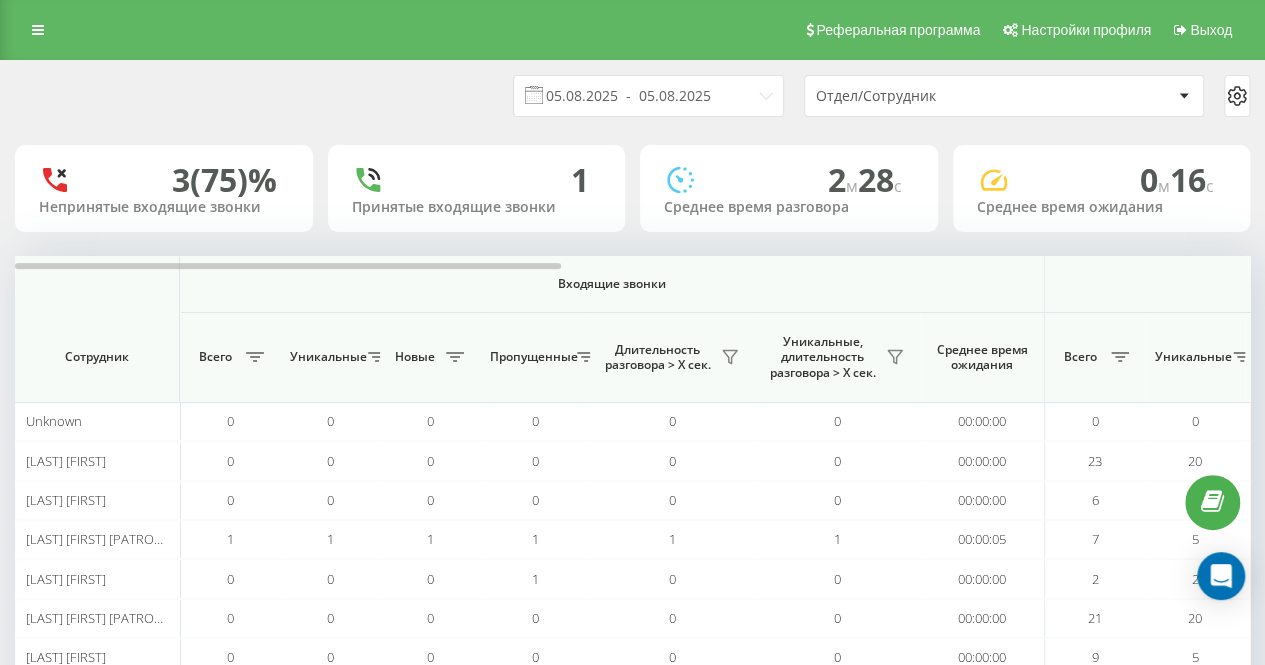 click on "05.08.2025  -  05.08.2025 Отдел/Сотрудник" at bounding box center (632, 96) 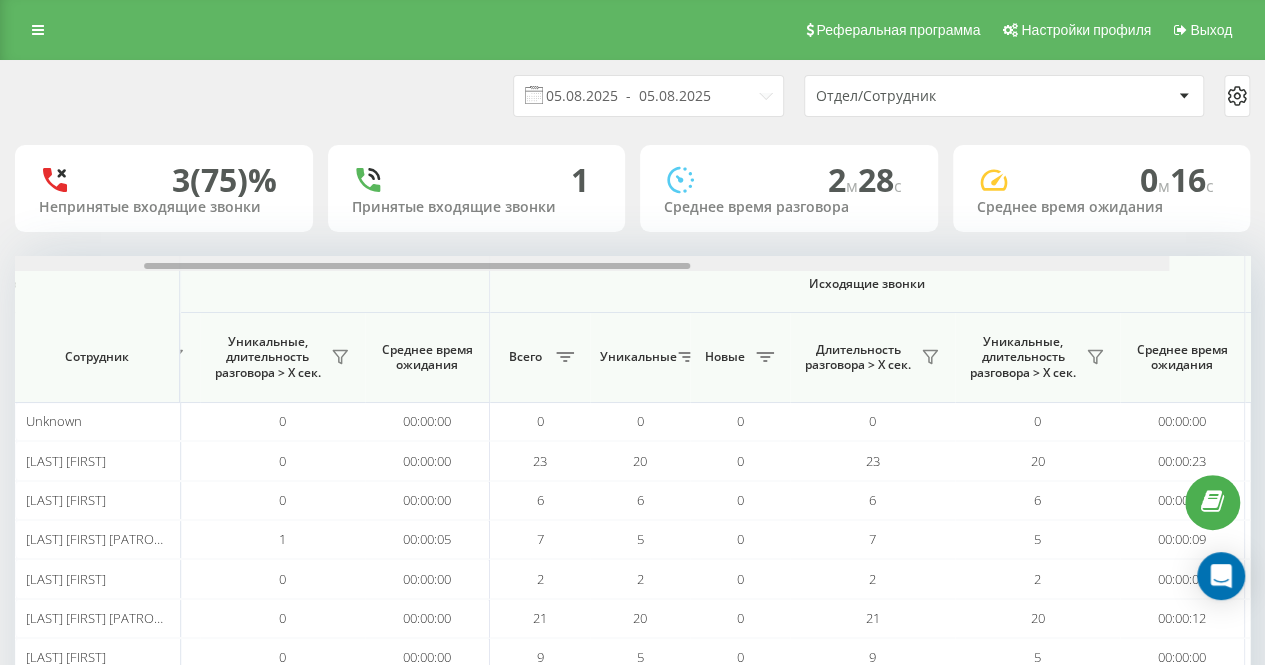 scroll, scrollTop: 0, scrollLeft: 625, axis: horizontal 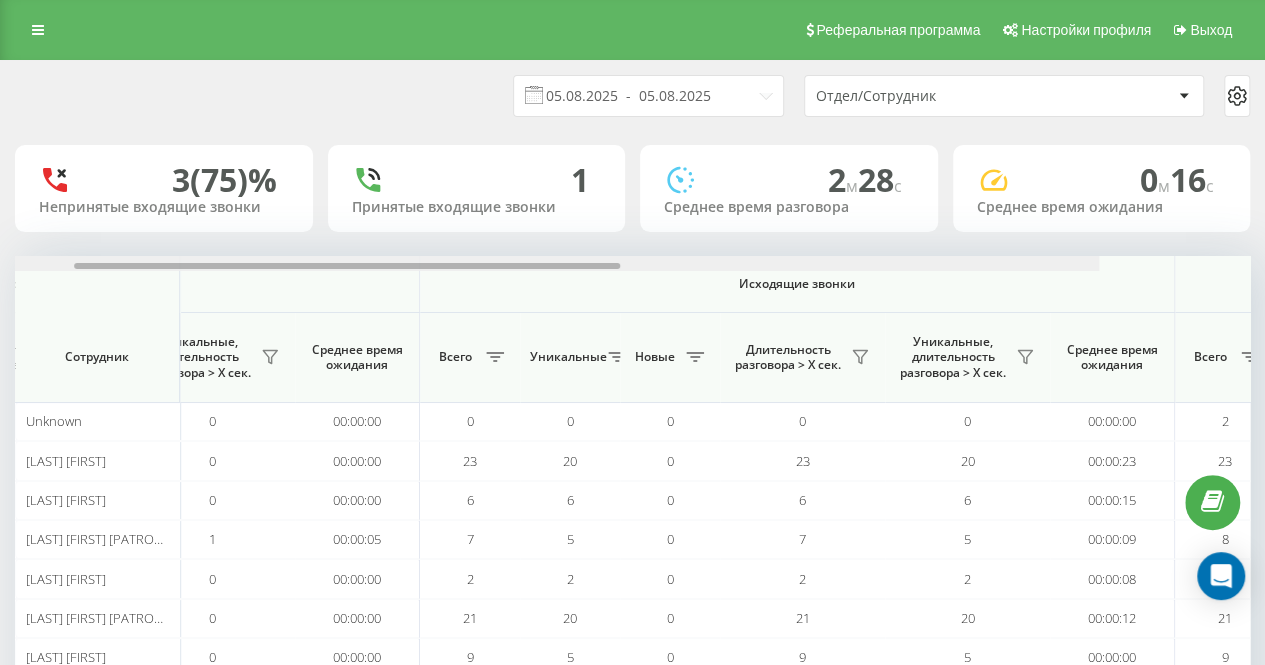drag, startPoint x: 514, startPoint y: 265, endPoint x: 791, endPoint y: 253, distance: 277.2598 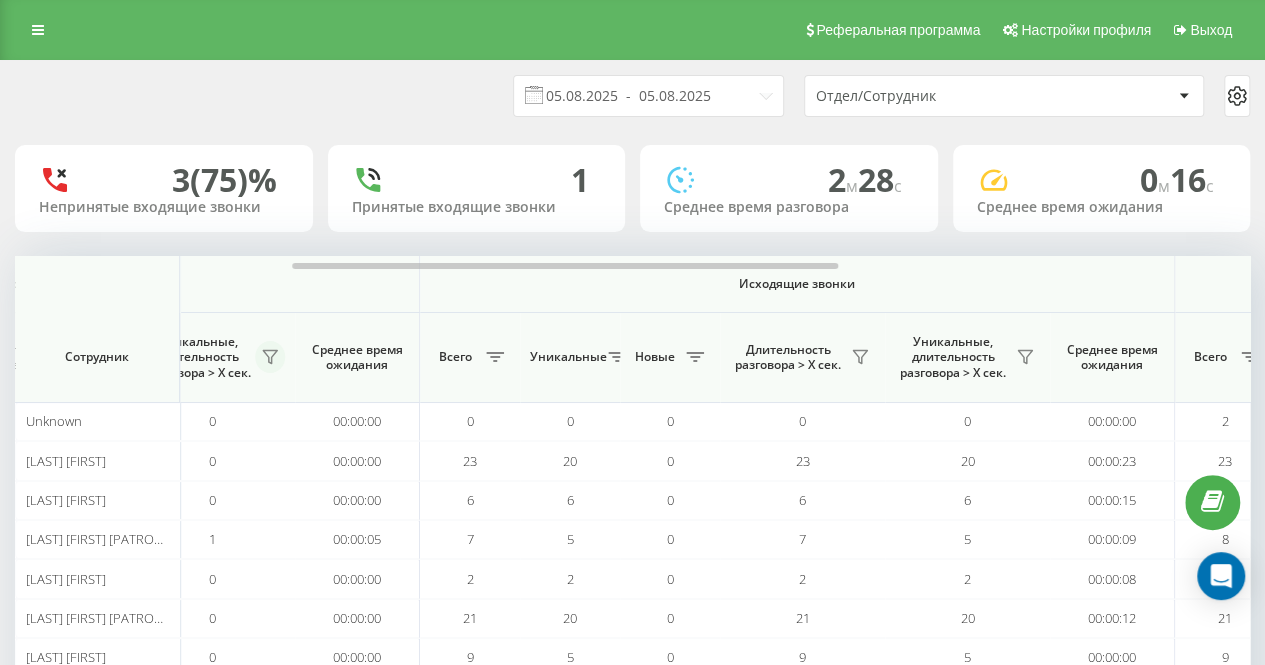 click 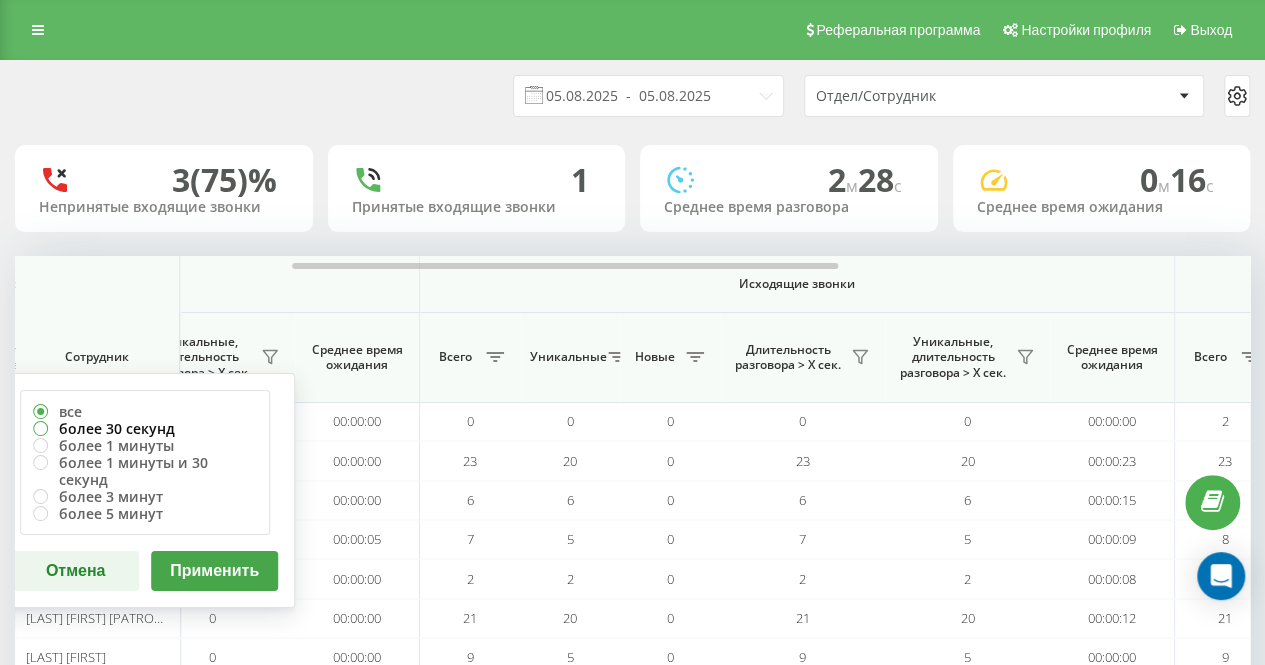 click on "более 30 секунд" at bounding box center [145, 428] 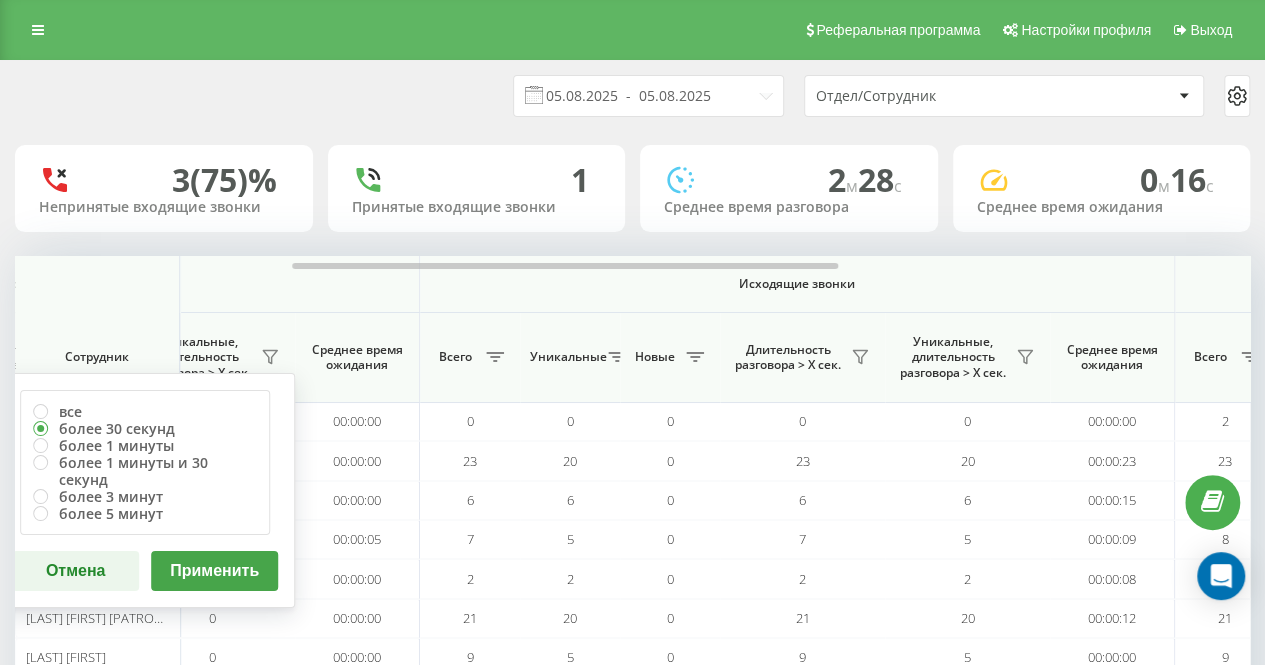 click on "Применить" at bounding box center [214, 571] 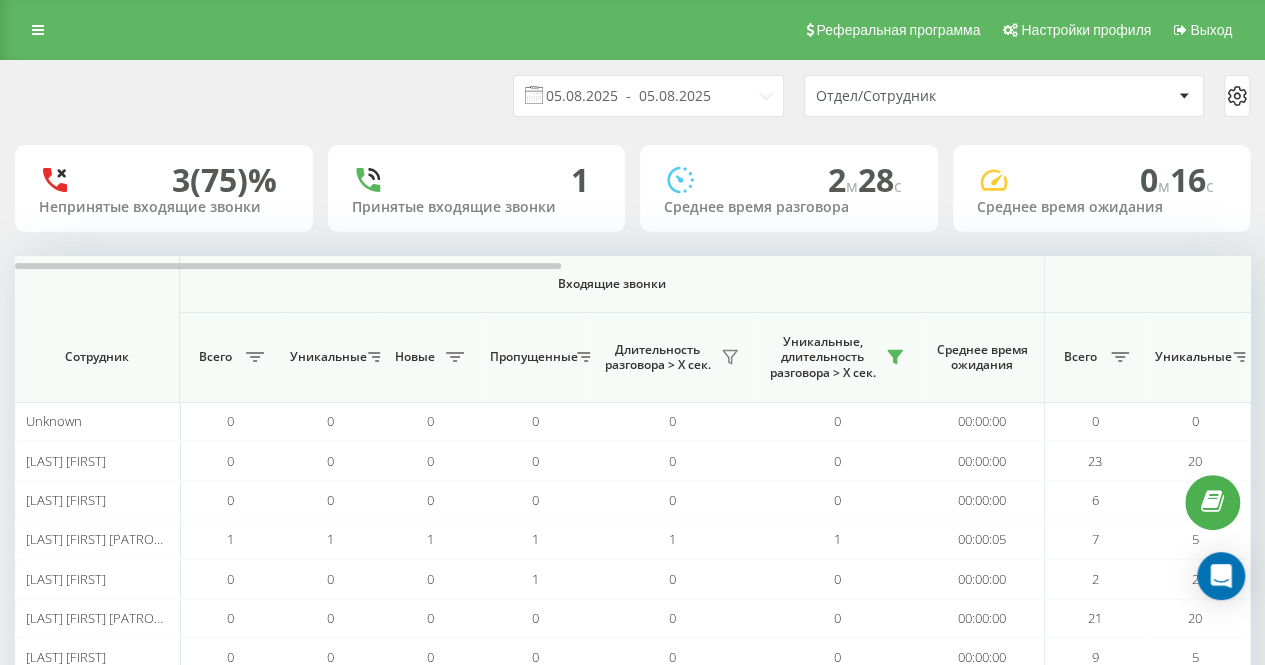click on "05.08.2025  -  05.08.2025 Отдел/Сотрудник" at bounding box center (632, 96) 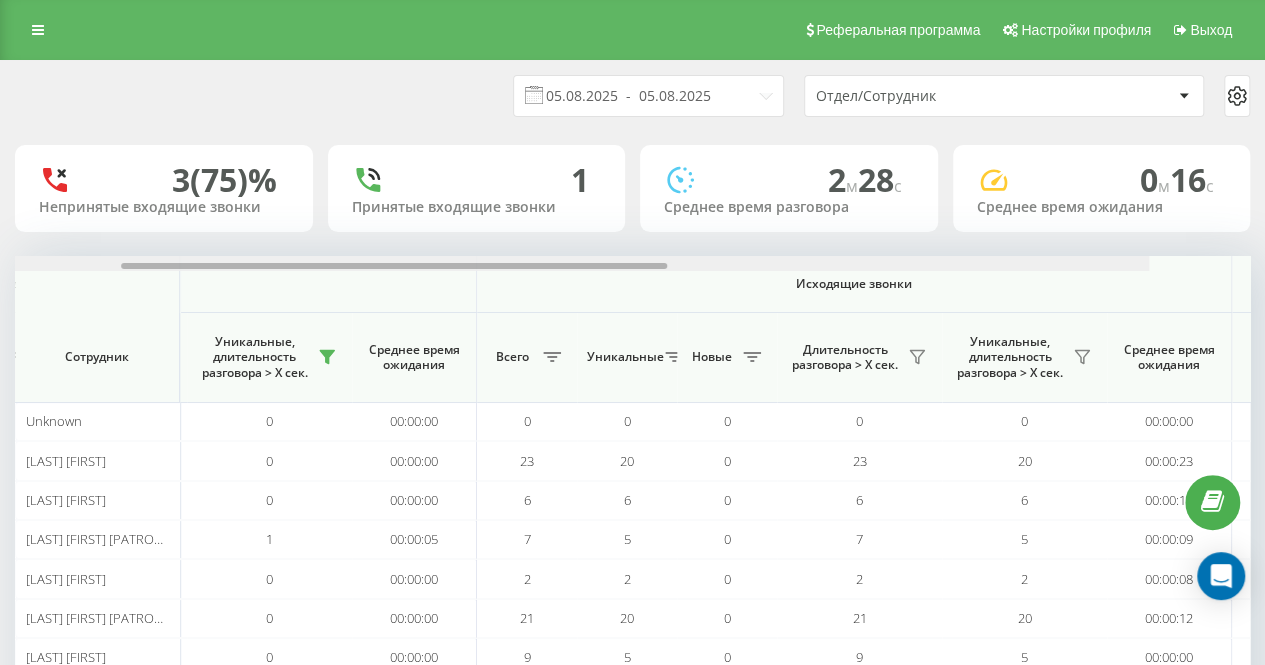 scroll, scrollTop: 0, scrollLeft: 462, axis: horizontal 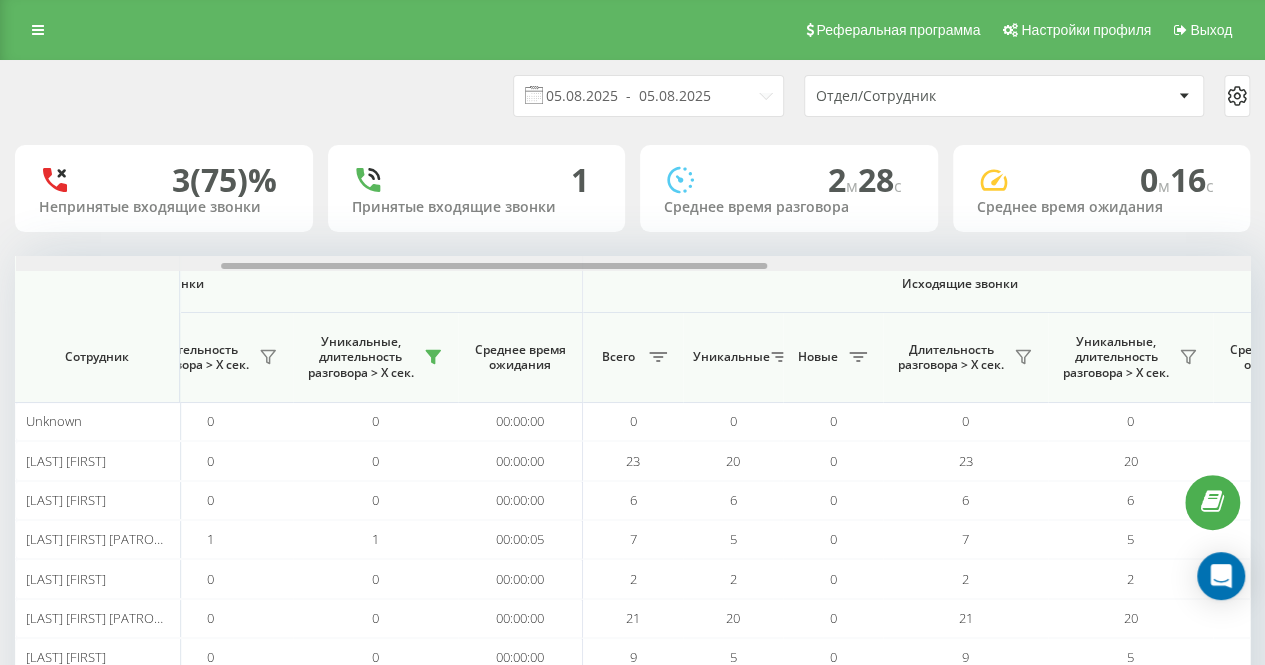 drag, startPoint x: 450, startPoint y: 265, endPoint x: 655, endPoint y: 265, distance: 205 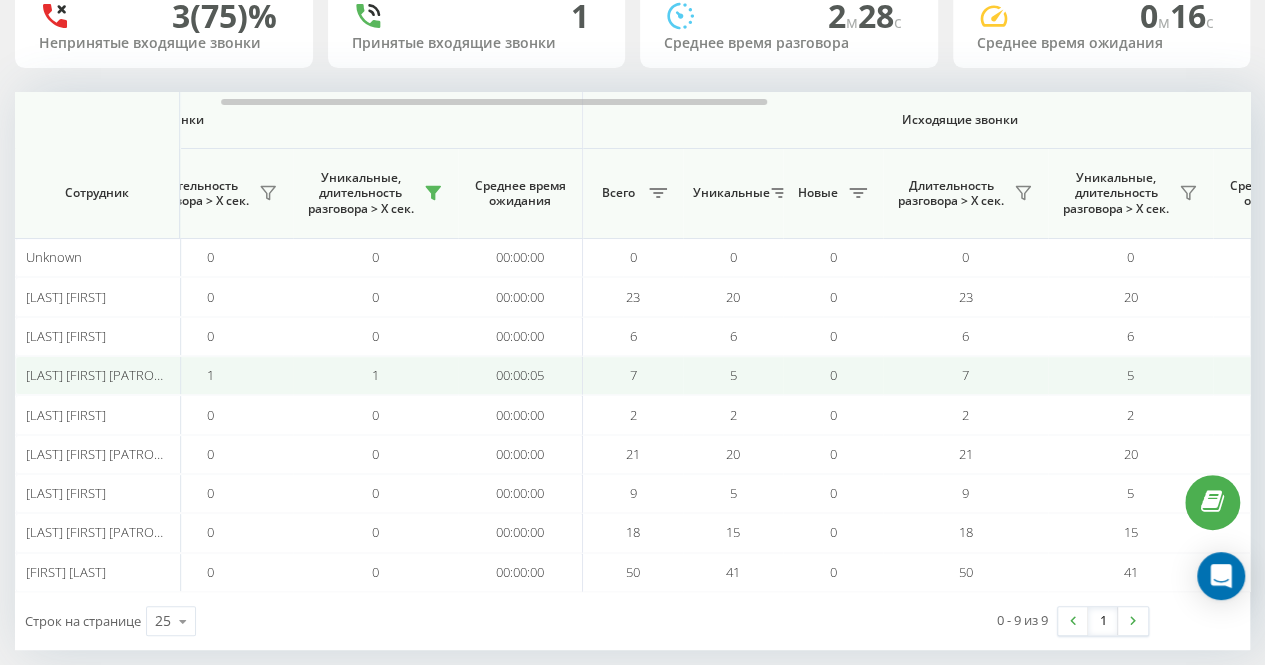 scroll, scrollTop: 182, scrollLeft: 0, axis: vertical 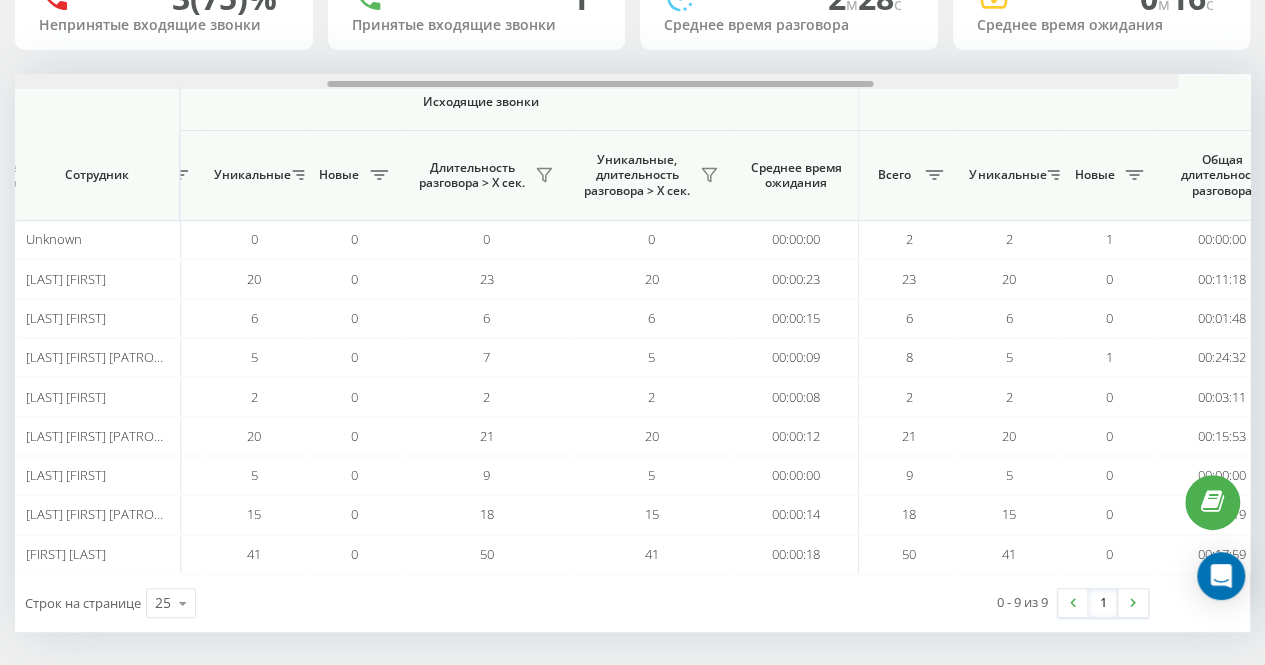 drag, startPoint x: 636, startPoint y: 83, endPoint x: 846, endPoint y: 85, distance: 210.00952 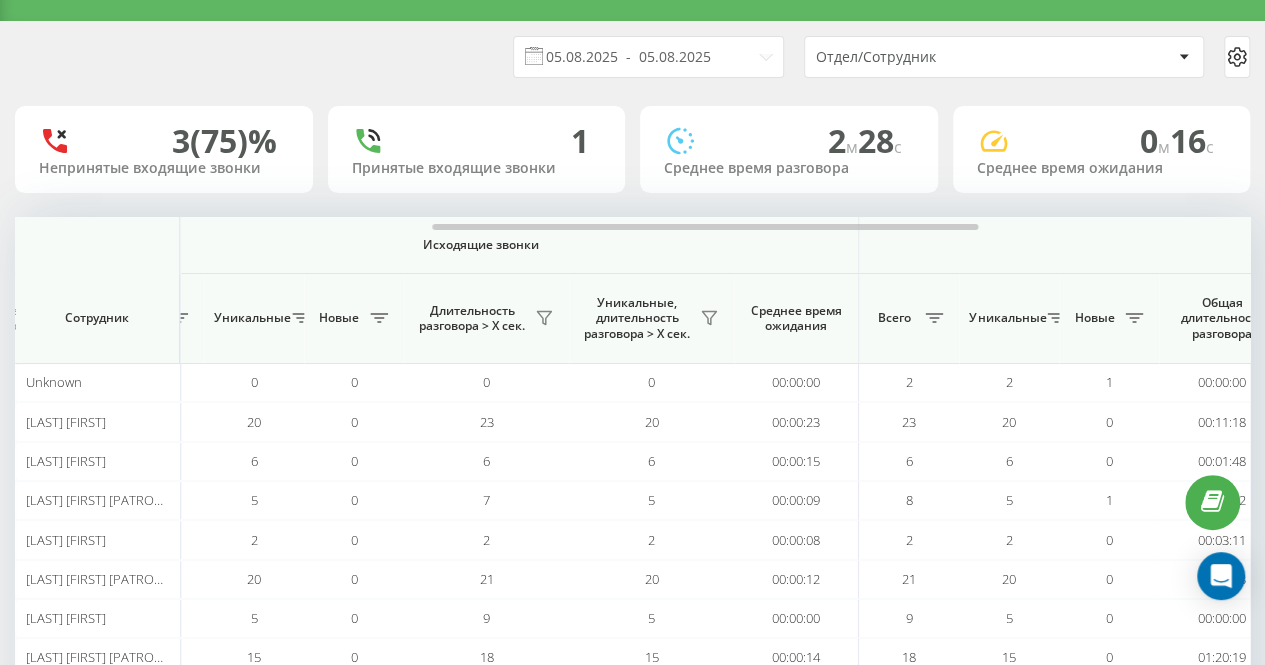 scroll, scrollTop: 0, scrollLeft: 0, axis: both 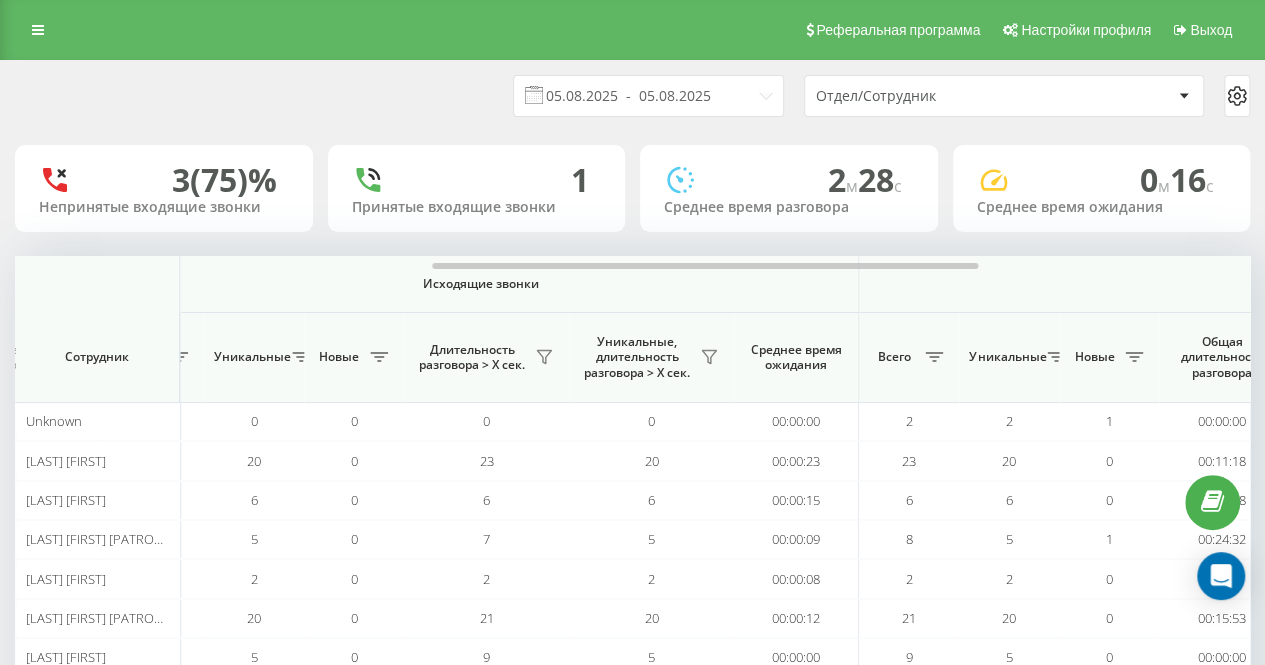 click on "Уникальные, длительность разговора > Х сек." at bounding box center [651, 357] 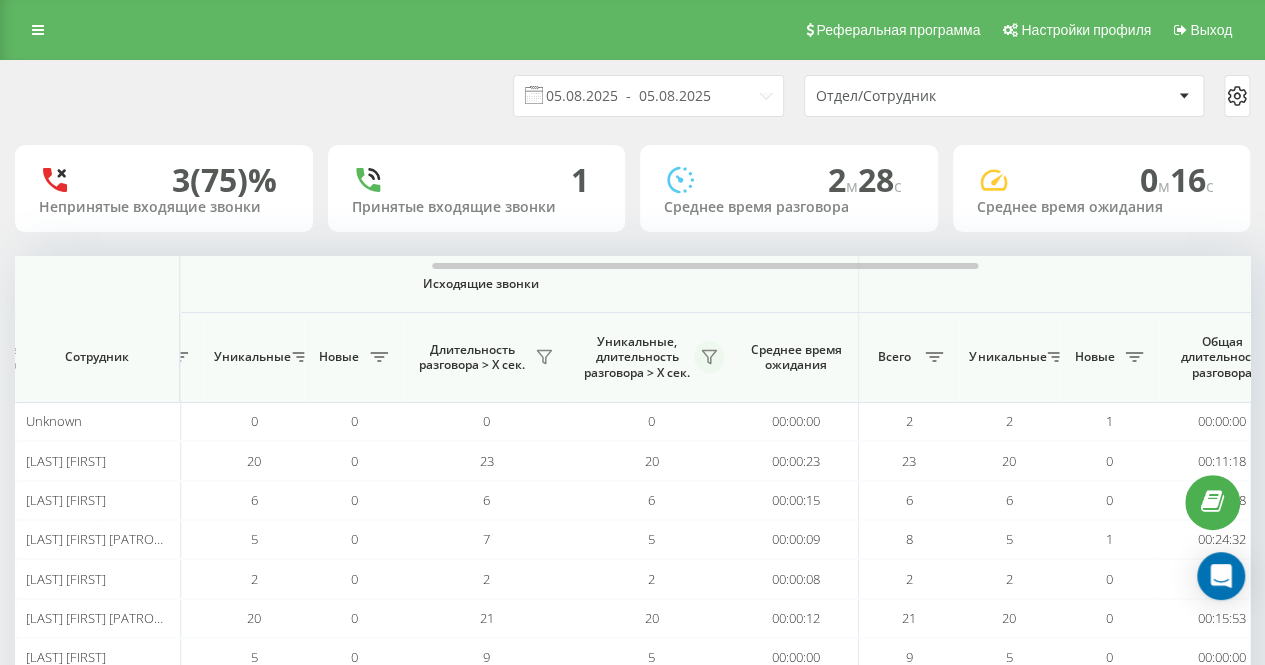 click 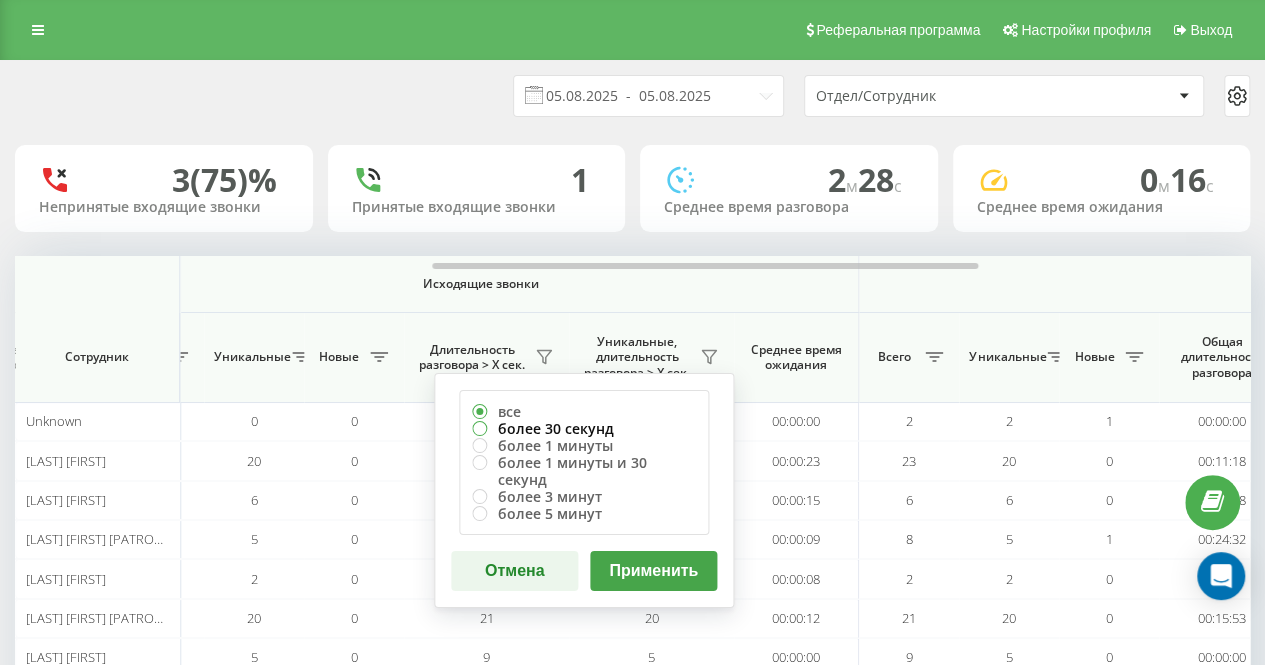 click on "более 30 секунд" at bounding box center [584, 428] 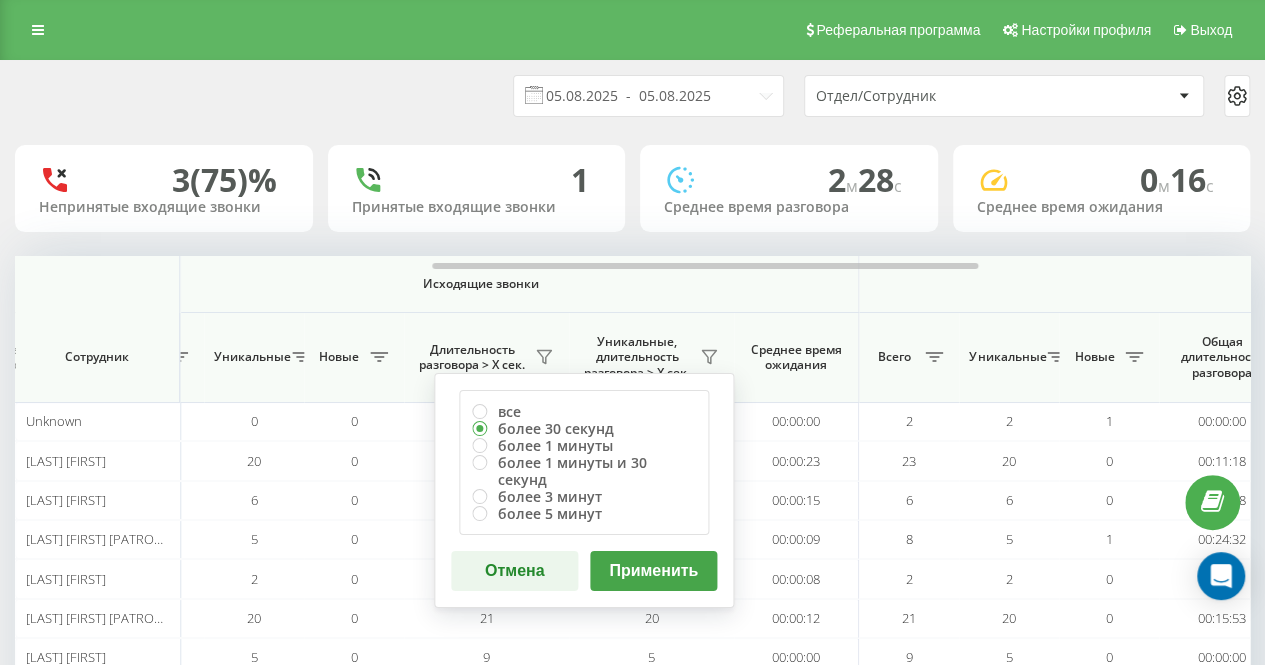 click on "Применить" at bounding box center (653, 571) 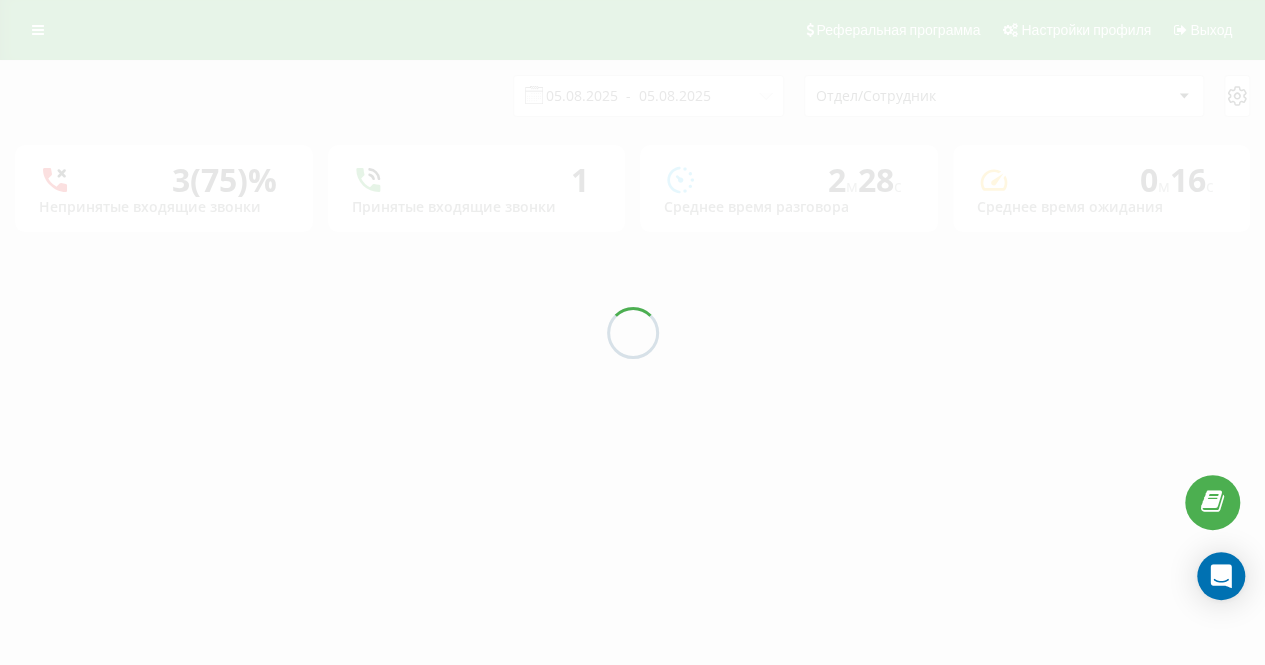 click on "05.08.2025  -  05.08.2025 Отдел/Сотрудник" at bounding box center (632, 96) 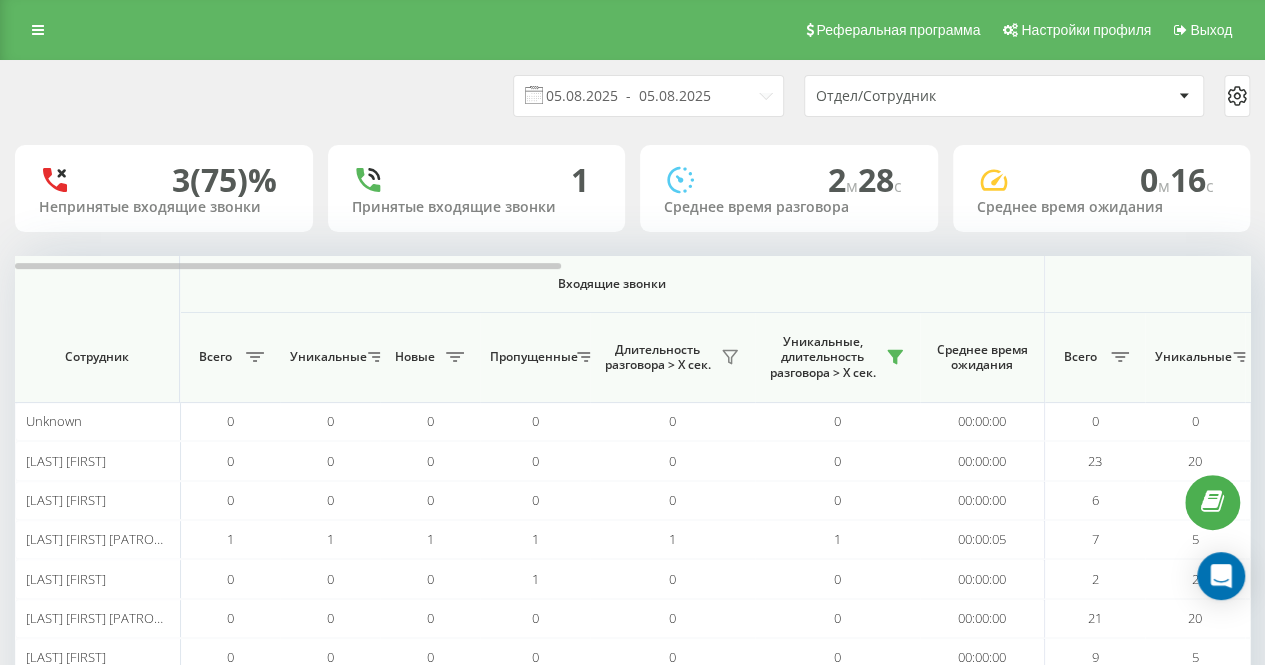 click on "05.08.2025  -  05.08.2025 Отдел/Сотрудник" at bounding box center (632, 96) 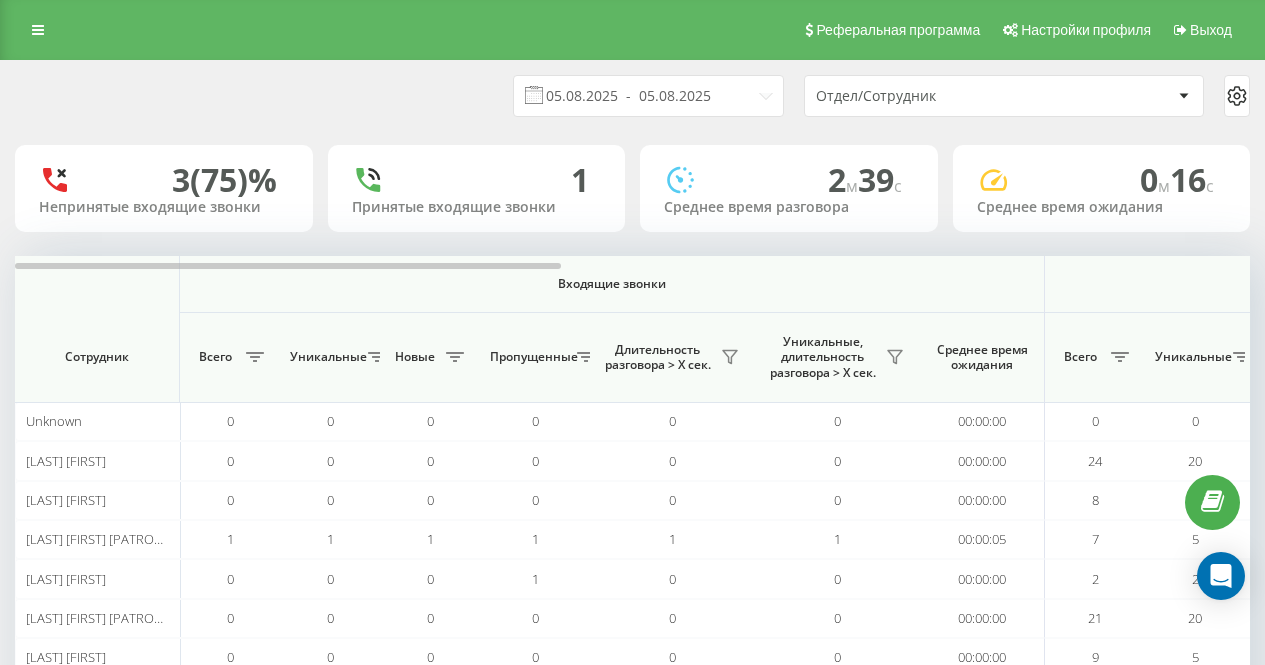 scroll, scrollTop: 0, scrollLeft: 0, axis: both 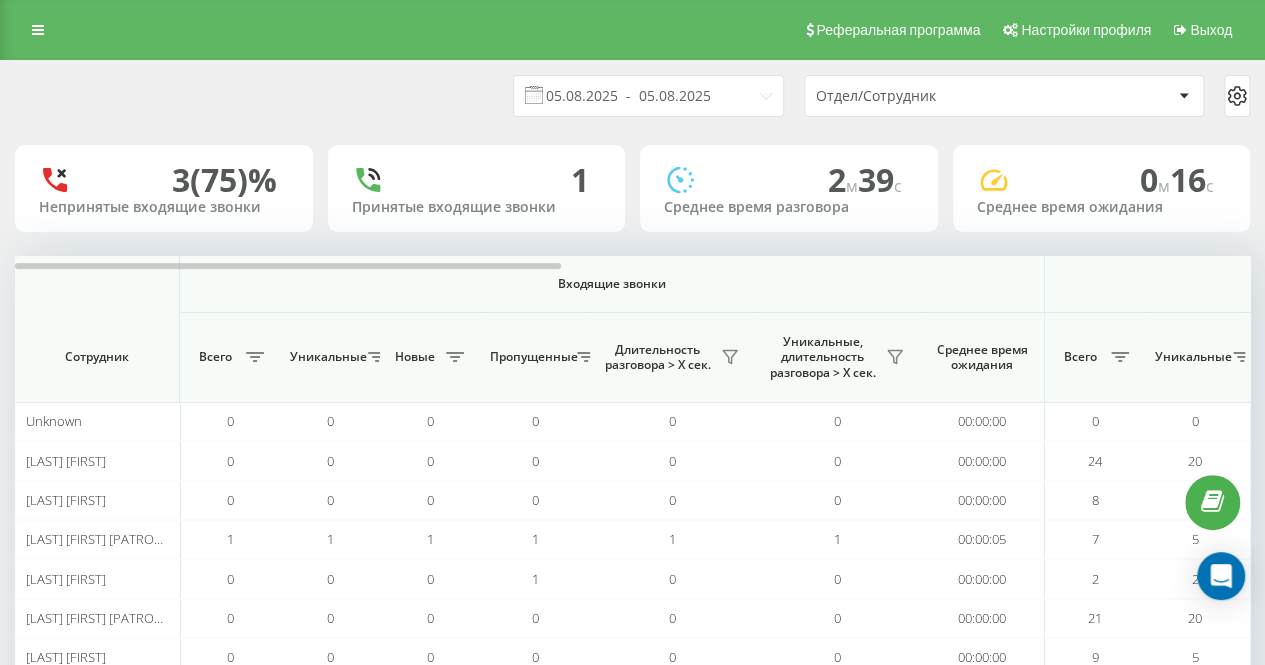 click on "05.08.2025  -  05.08.2025 Отдел/Сотрудник" at bounding box center (632, 96) 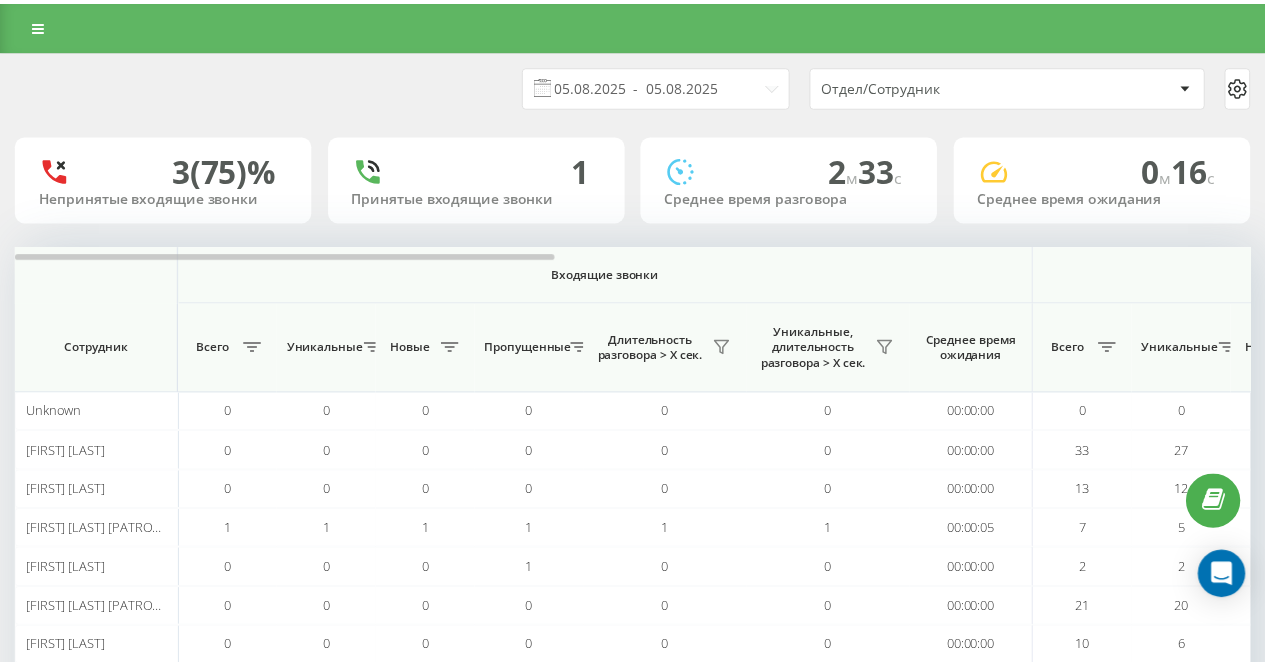 scroll, scrollTop: 0, scrollLeft: 0, axis: both 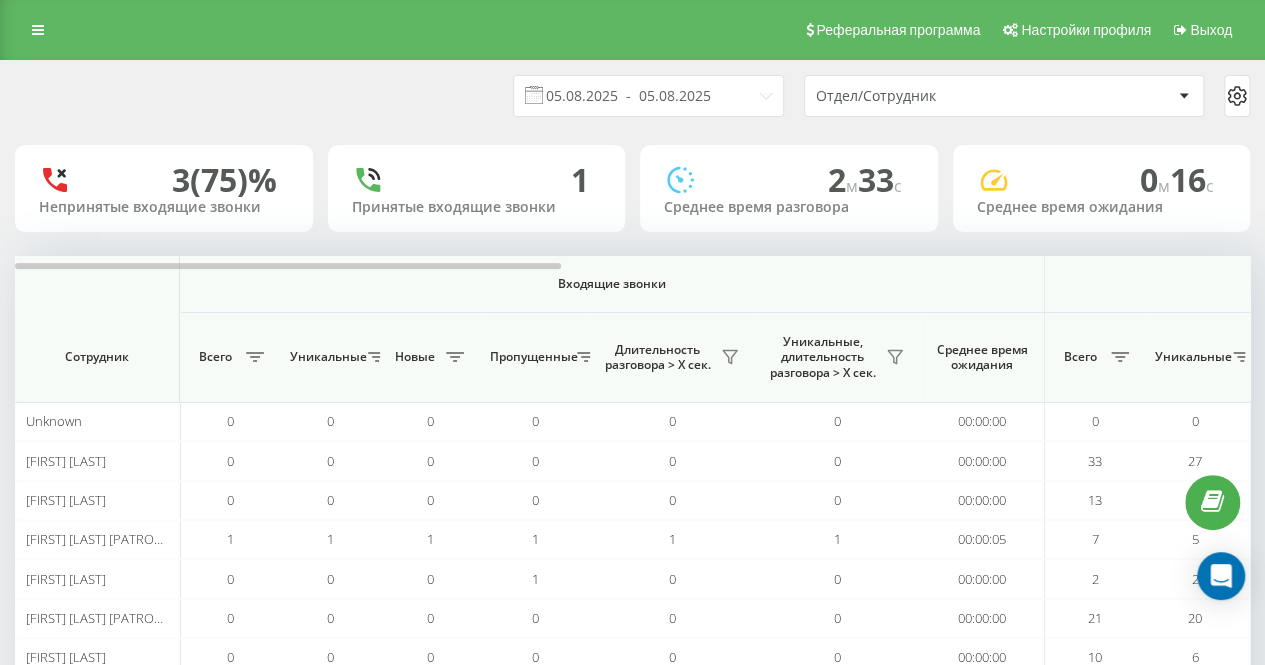 click on "[DATE]  -  [DATE] Отдел/Сотрудник 3  (75)% Непринятые входящие звонки 1 Принятые входящие звонки 2 м  33 c Среднее время разговора 0 м  16 c Среднее время ожидания Входящие звонки Исходящие звонки Все звонки Сотрудник Всего Уникальные Новые Пропущенные Длительность разговора > Х сек. Уникальные, длительность разговора > Х сек. Среднее время ожидания Всего Уникальные Новые Длительность разговора > Х сек. Уникальные, длительность разговора > Х сек. Среднее время ожидания Всего Уникальные Новые Общая длительность разговора Средняя длительность разговора Unknown 0 0 0 0 0 0 0 0" at bounding box center (632, 437) 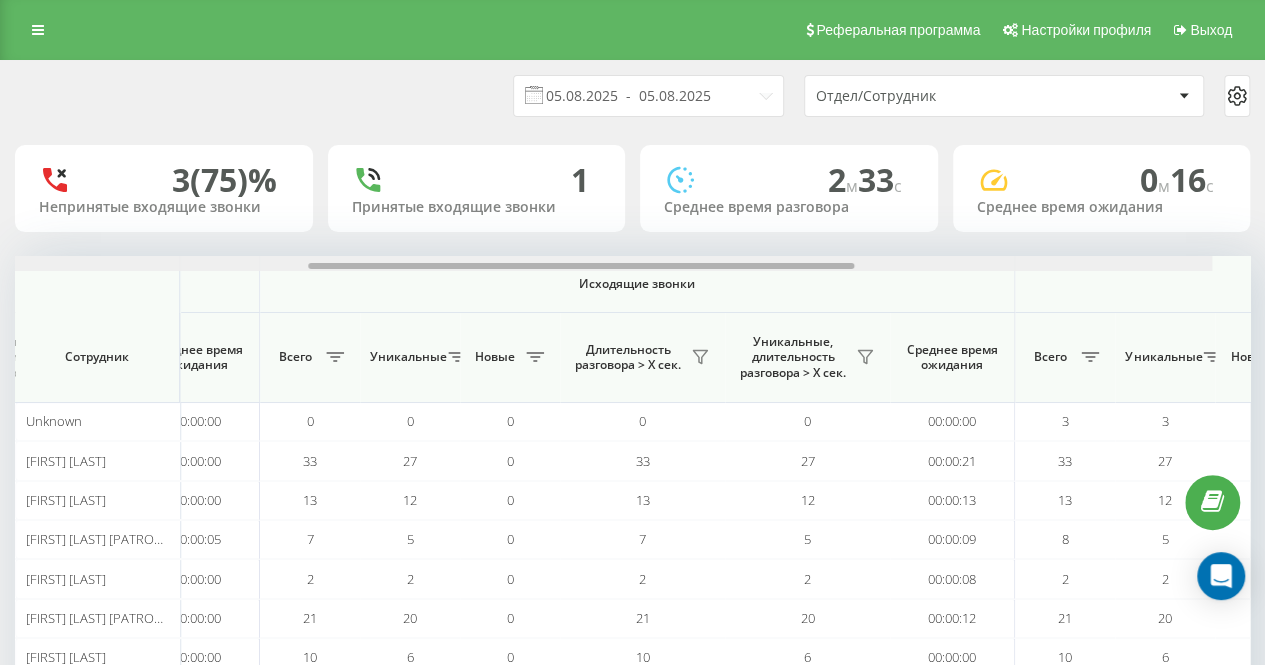 scroll, scrollTop: 0, scrollLeft: 622, axis: horizontal 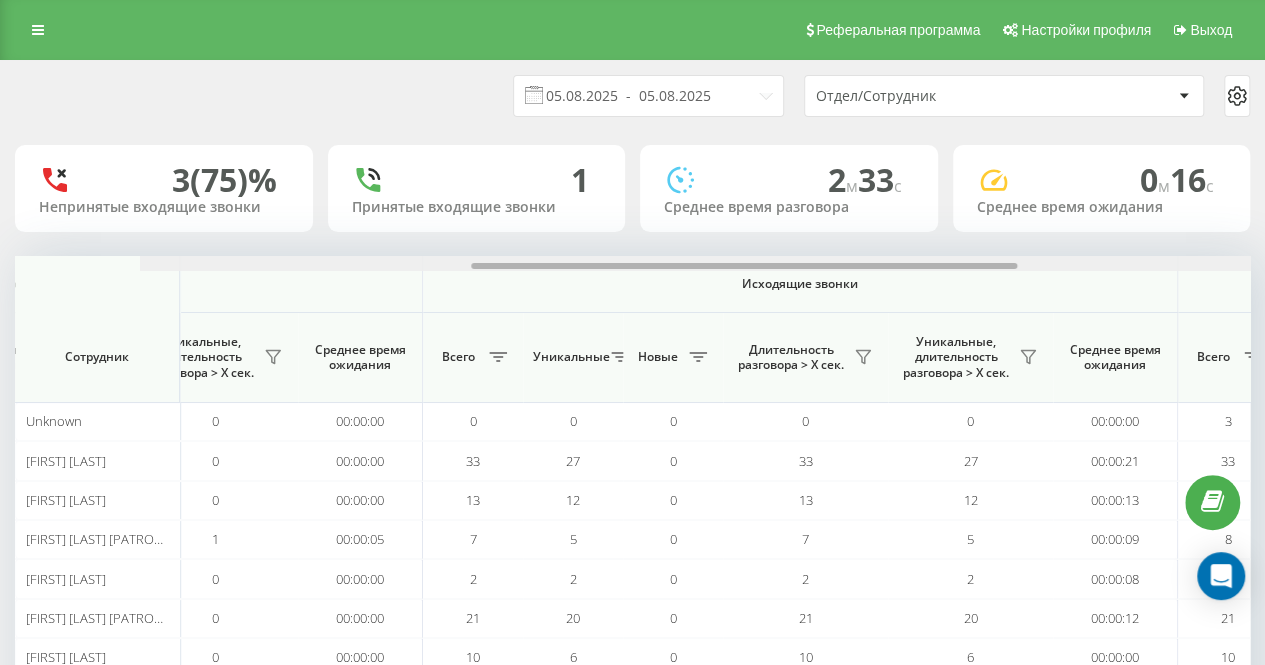 drag, startPoint x: 466, startPoint y: 263, endPoint x: 742, endPoint y: 257, distance: 276.06522 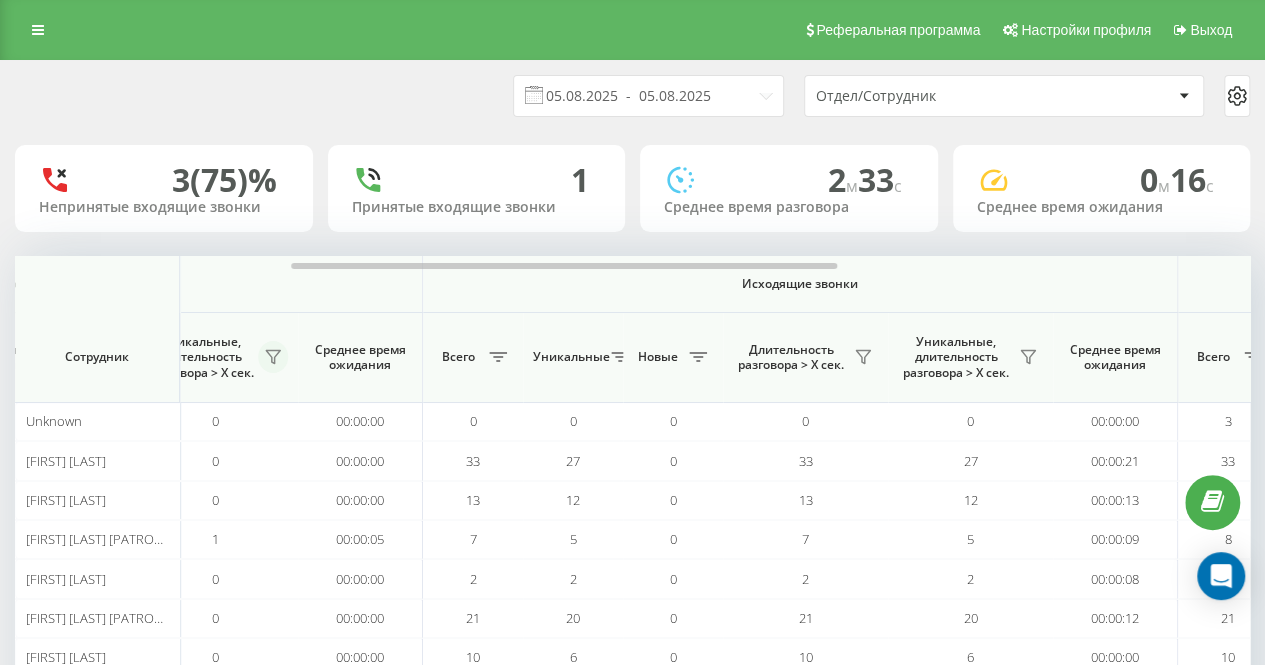 click at bounding box center [273, 357] 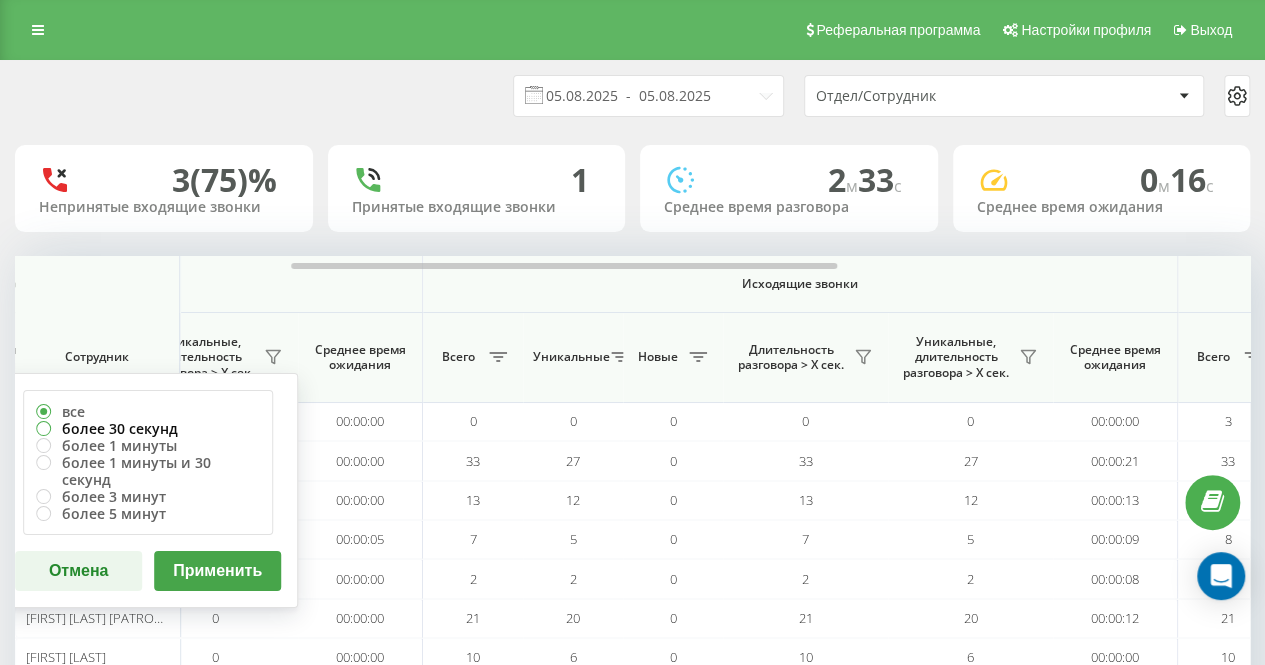 click on "более 30 секунд" at bounding box center [148, 428] 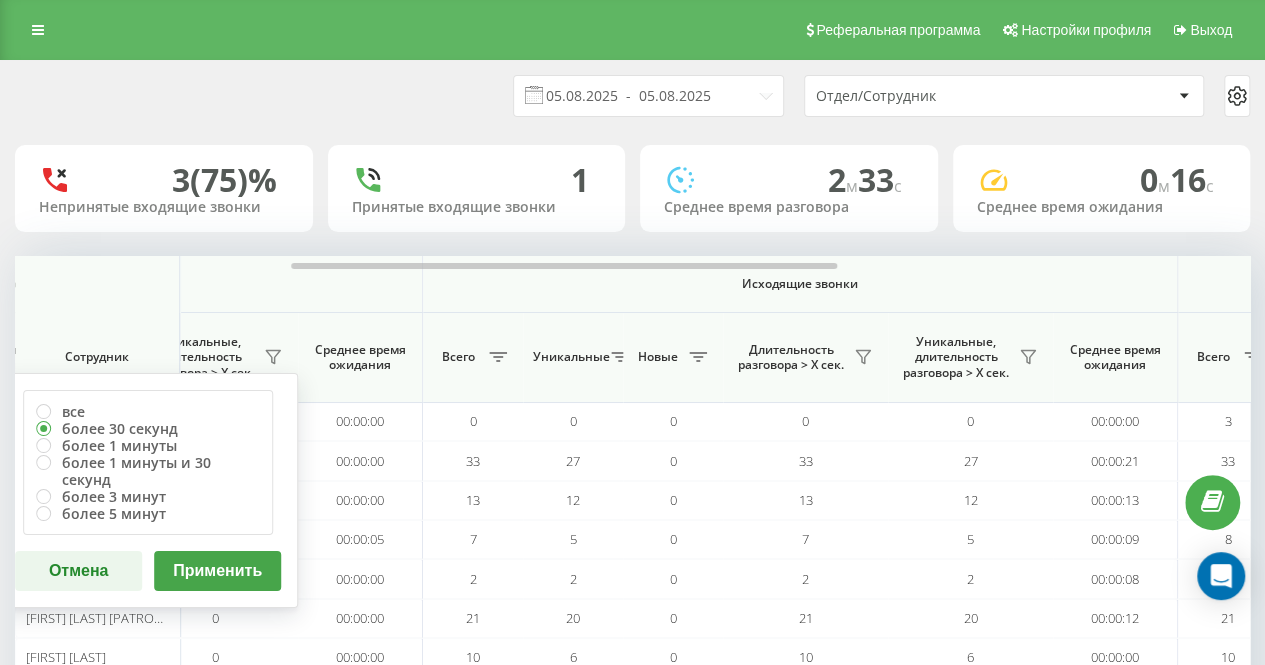 click on "Применить" at bounding box center (217, 571) 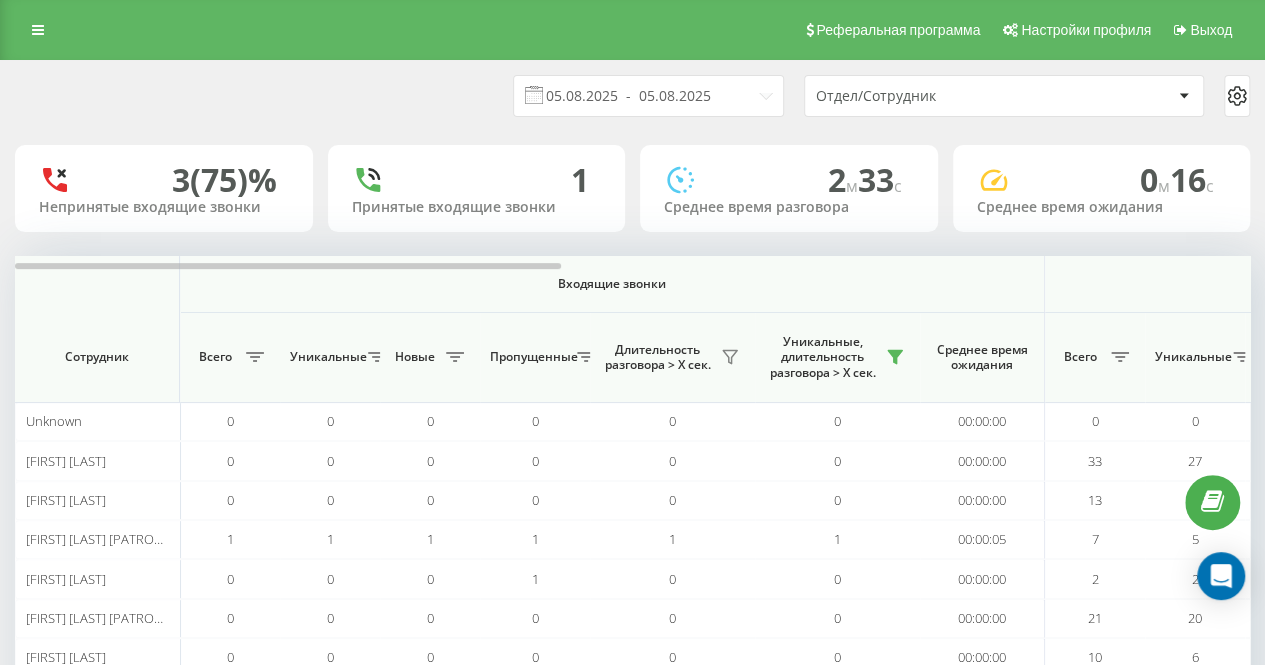 click on "05.08.2025  -  05.08.2025 Отдел/Сотрудник" at bounding box center (632, 96) 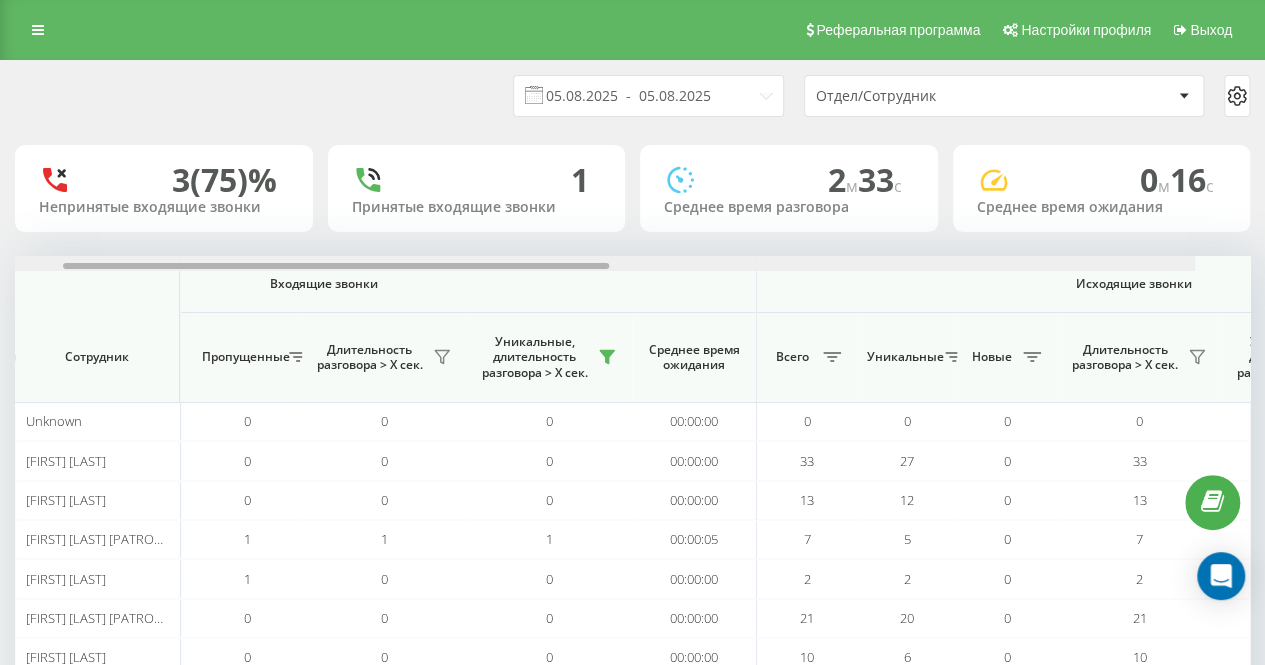 drag, startPoint x: 490, startPoint y: 267, endPoint x: 625, endPoint y: 258, distance: 135.29967 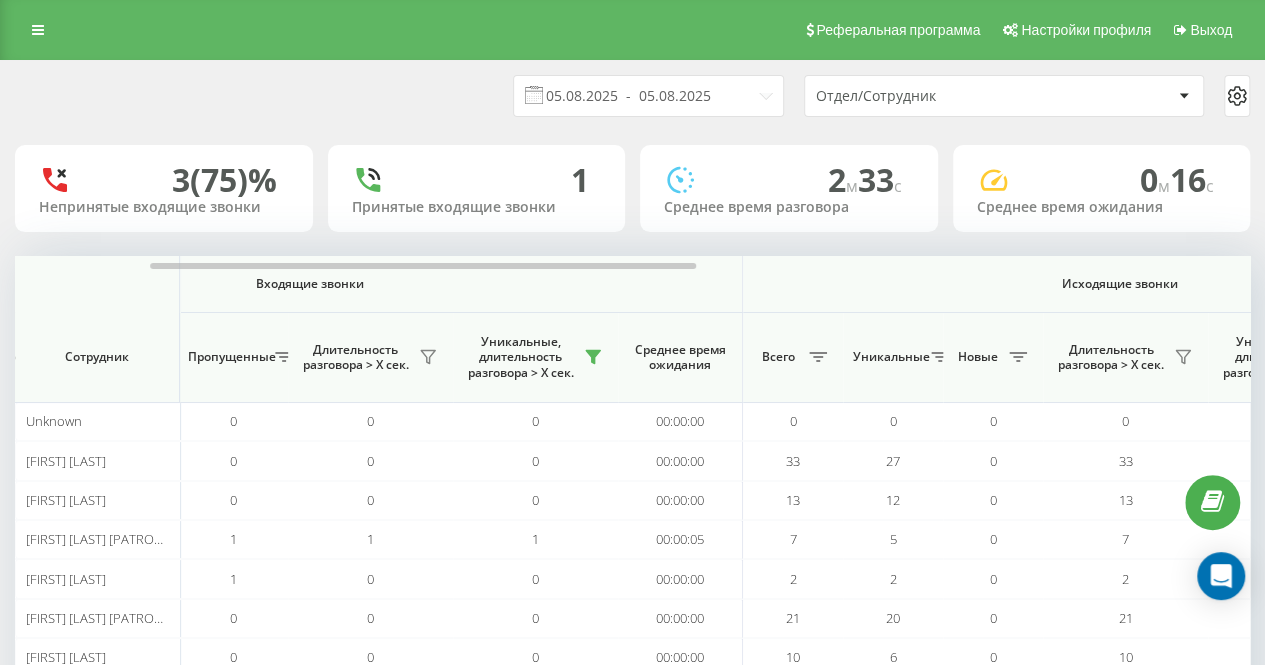 scroll, scrollTop: 182, scrollLeft: 0, axis: vertical 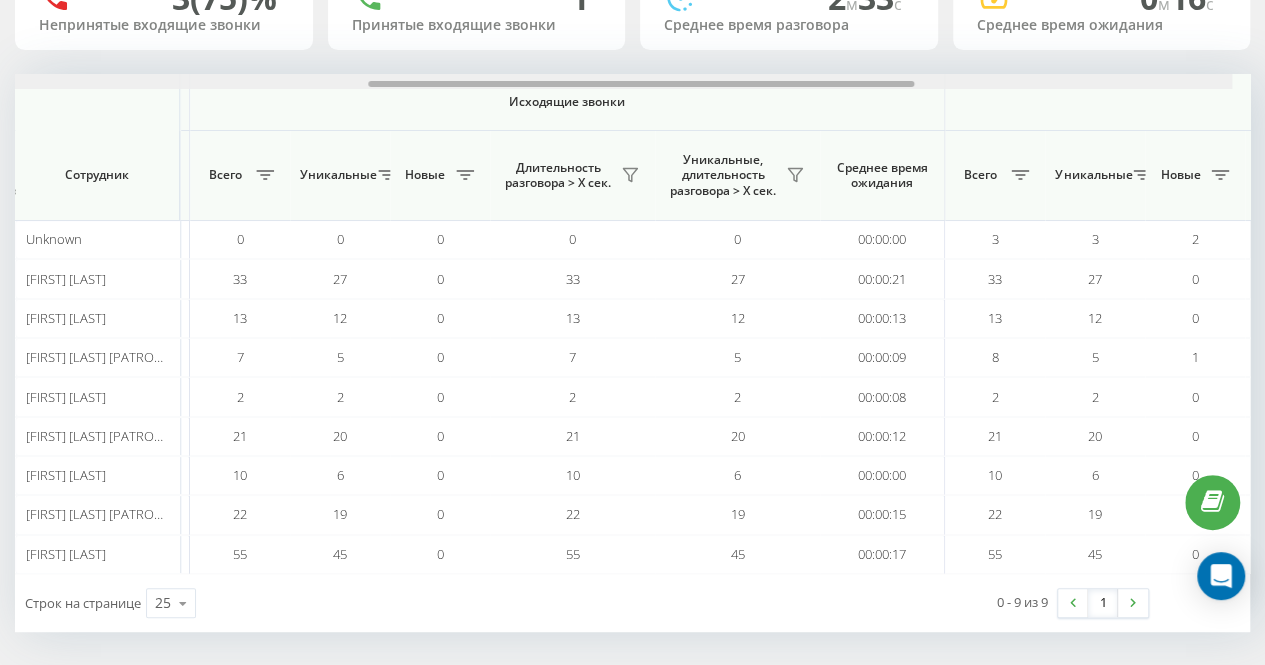 drag, startPoint x: 586, startPoint y: 80, endPoint x: 830, endPoint y: 81, distance: 244.00204 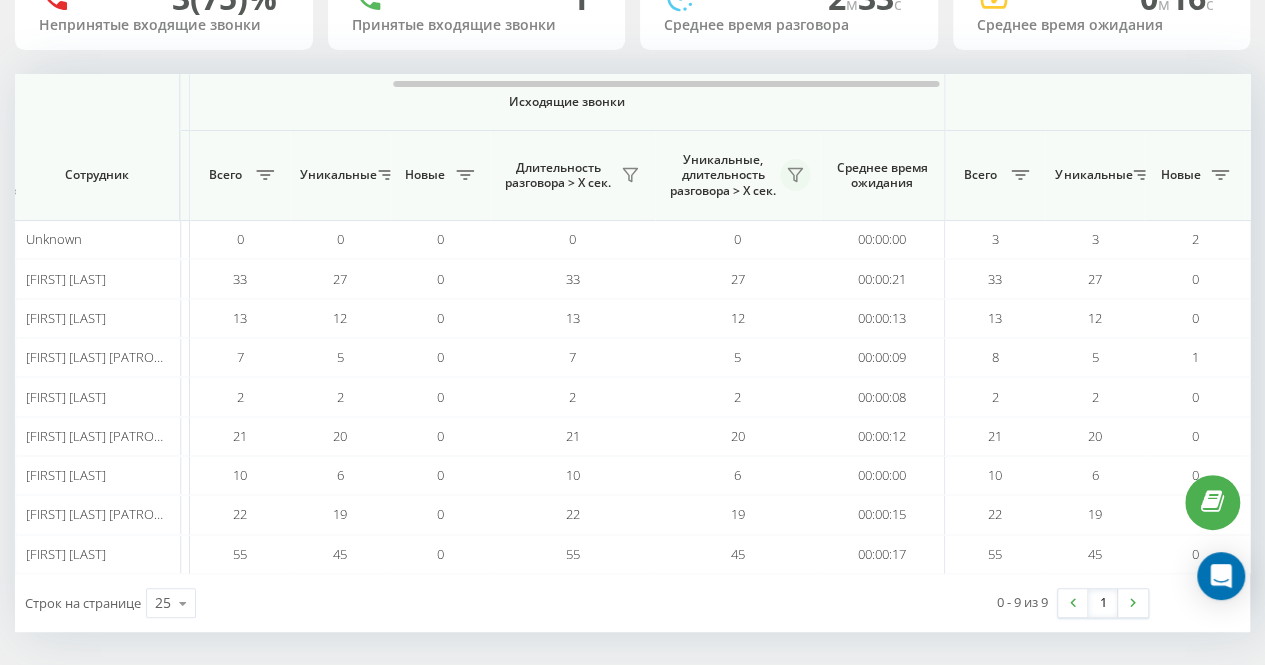 click 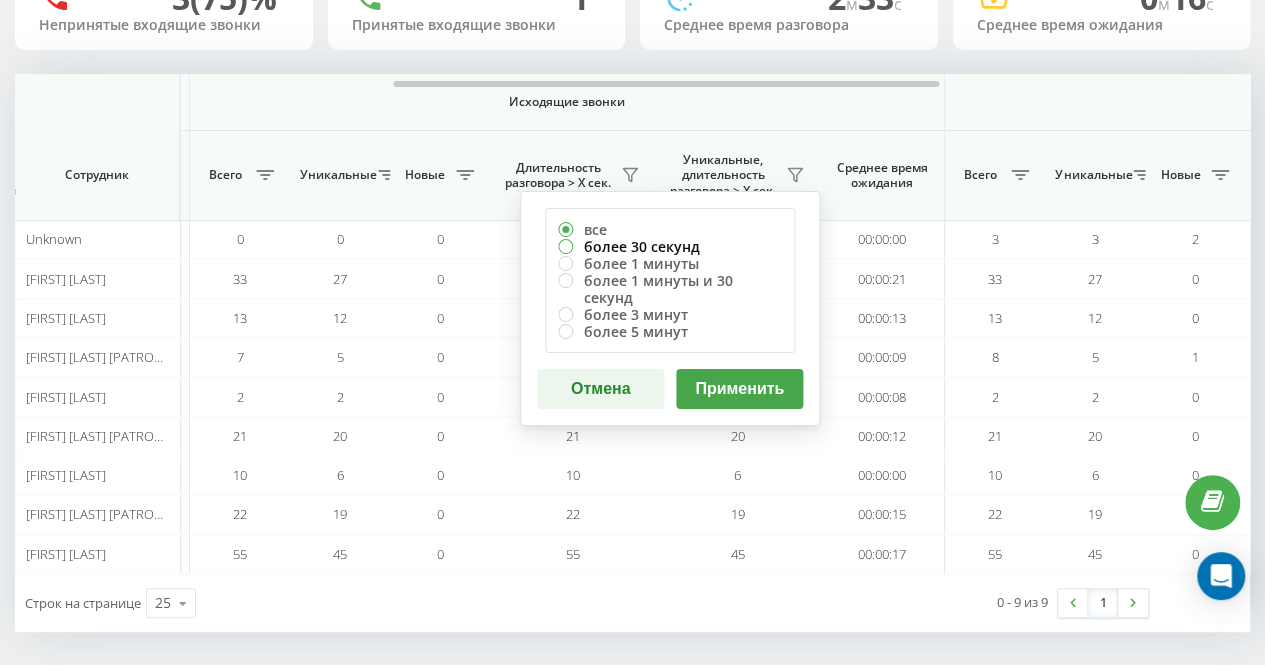click on "более 30 секунд" at bounding box center (670, 246) 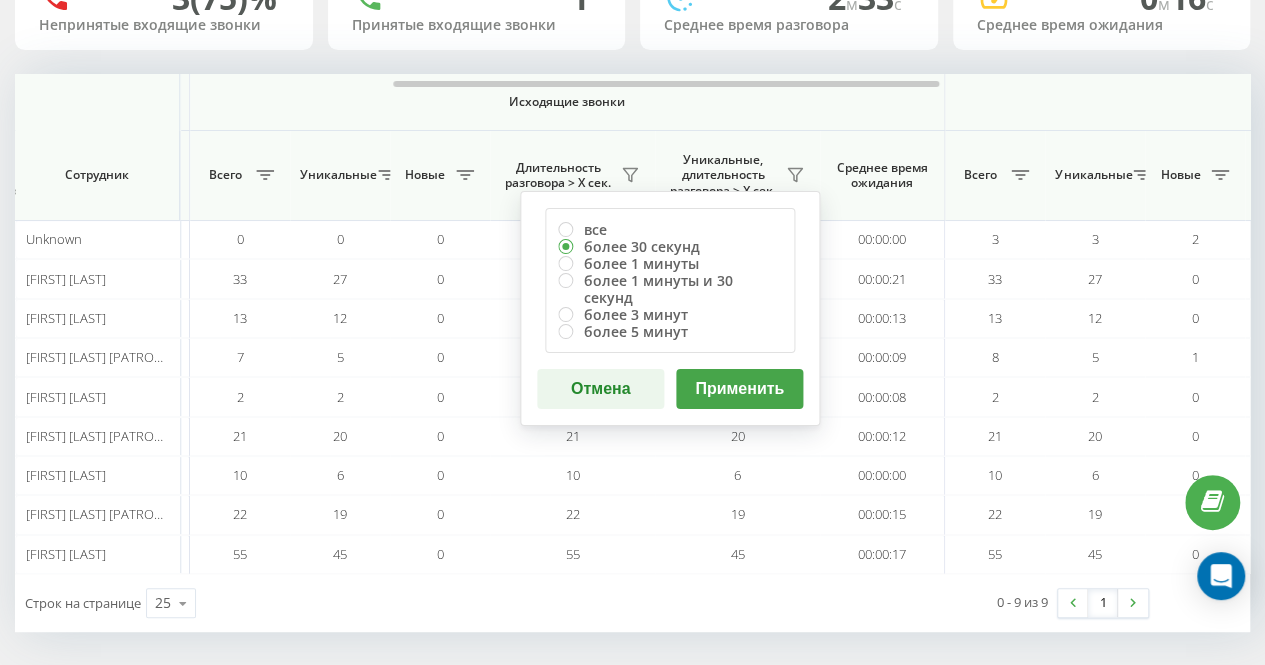 click on "Применить" at bounding box center (739, 389) 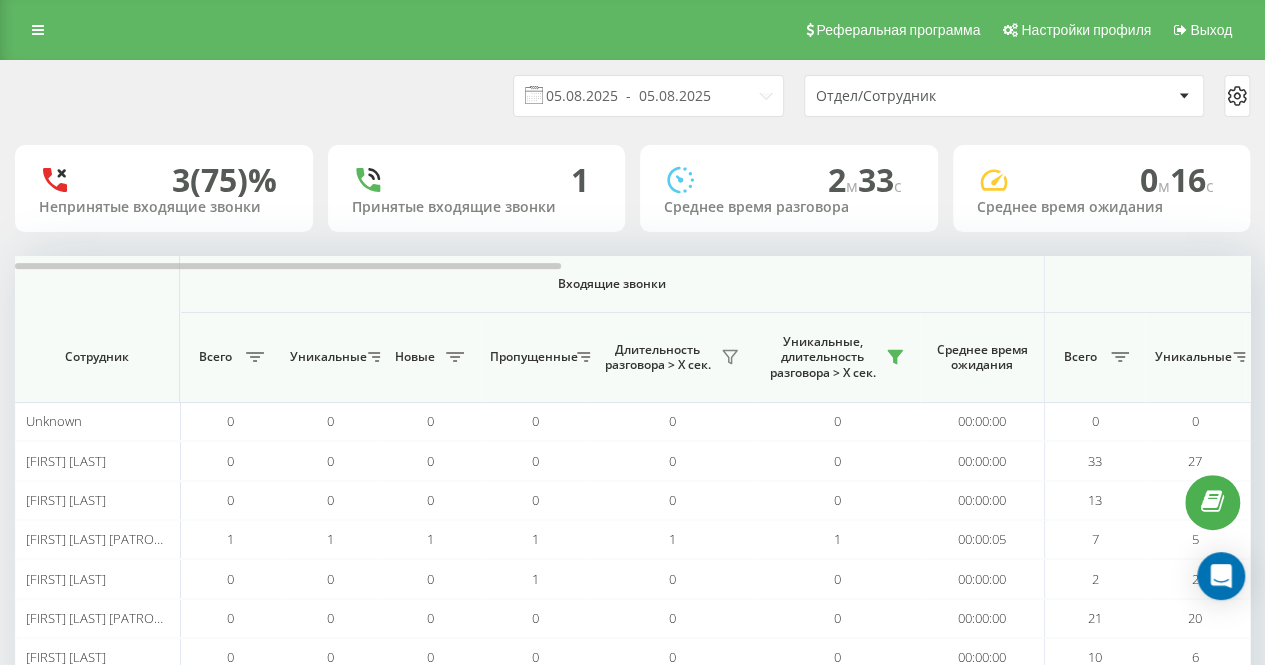 drag, startPoint x: 365, startPoint y: 117, endPoint x: 378, endPoint y: 120, distance: 13.341664 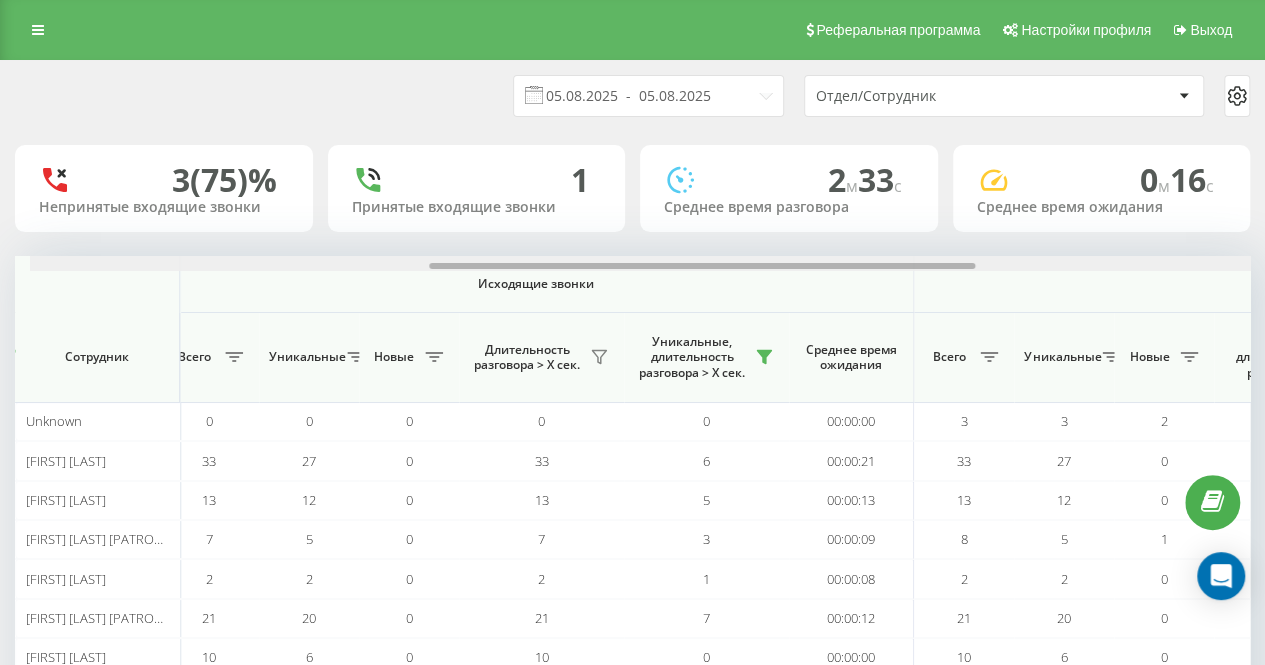 scroll, scrollTop: 0, scrollLeft: 959, axis: horizontal 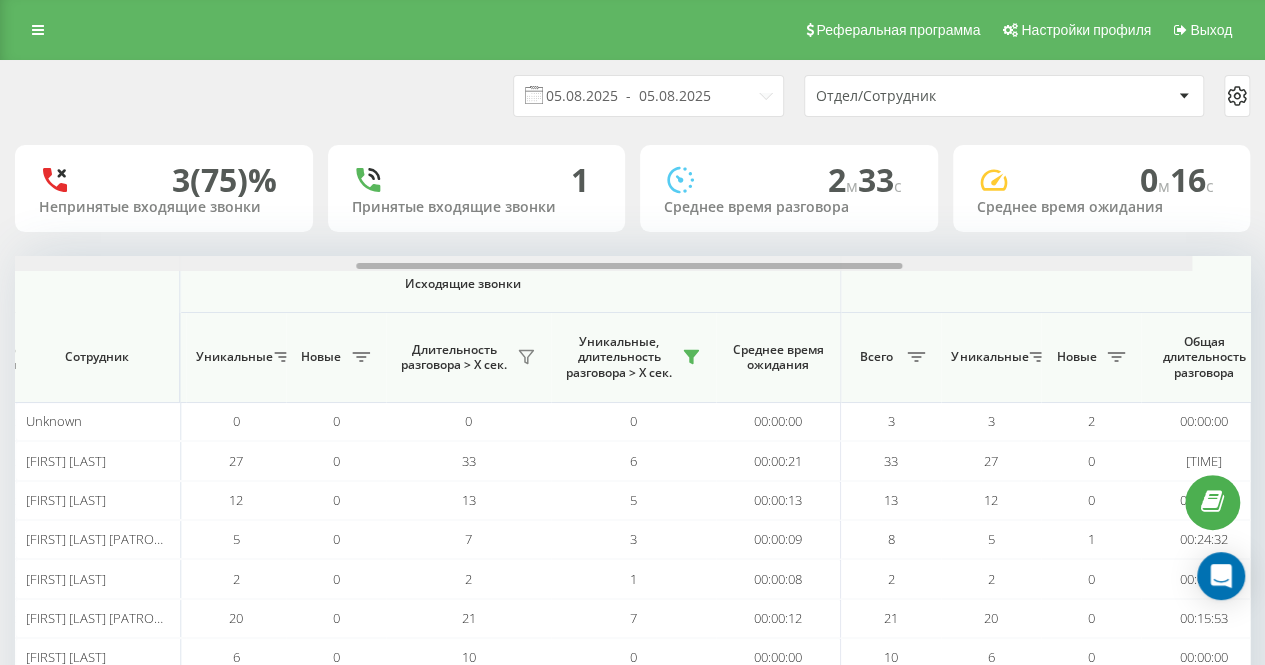 drag, startPoint x: 471, startPoint y: 263, endPoint x: 896, endPoint y: 267, distance: 425.01883 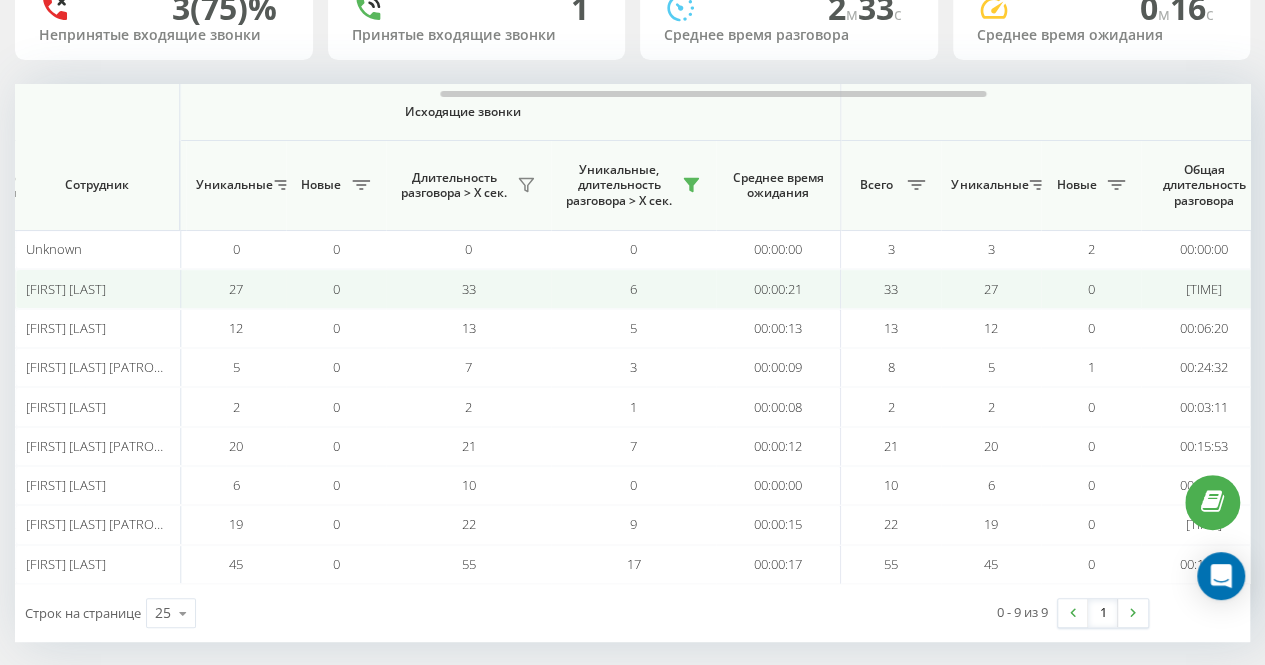 scroll, scrollTop: 182, scrollLeft: 0, axis: vertical 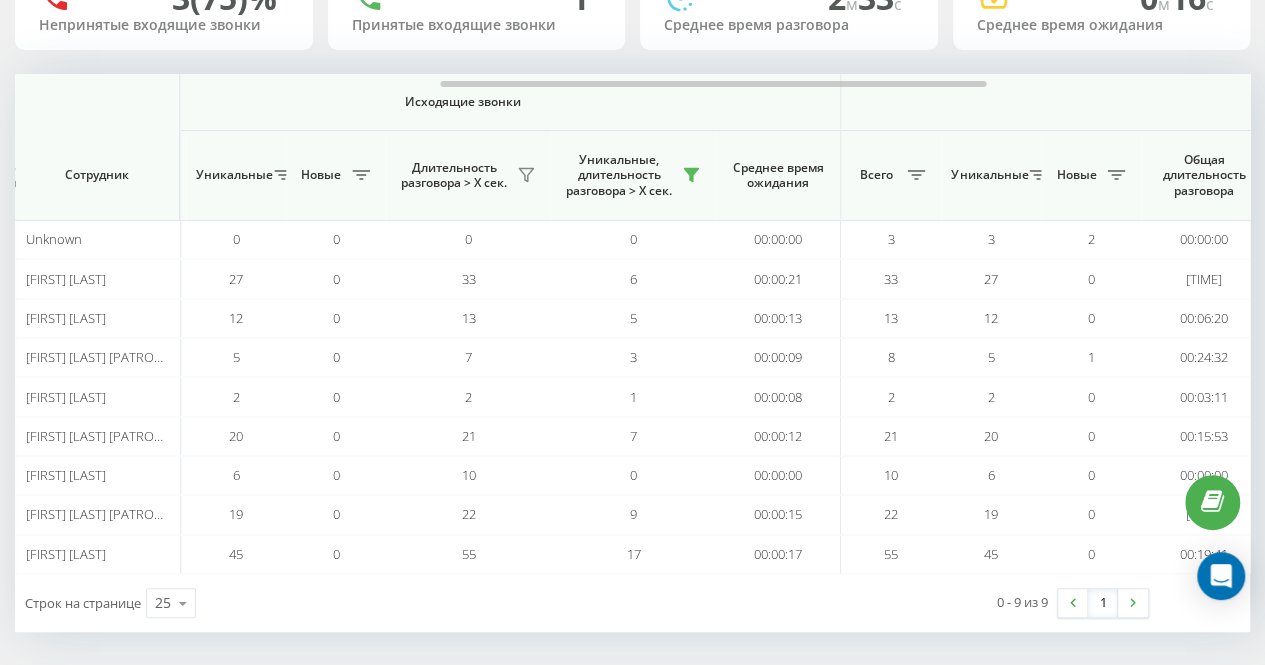 click on "0 - 9 из 9 1" at bounding box center (931, 603) 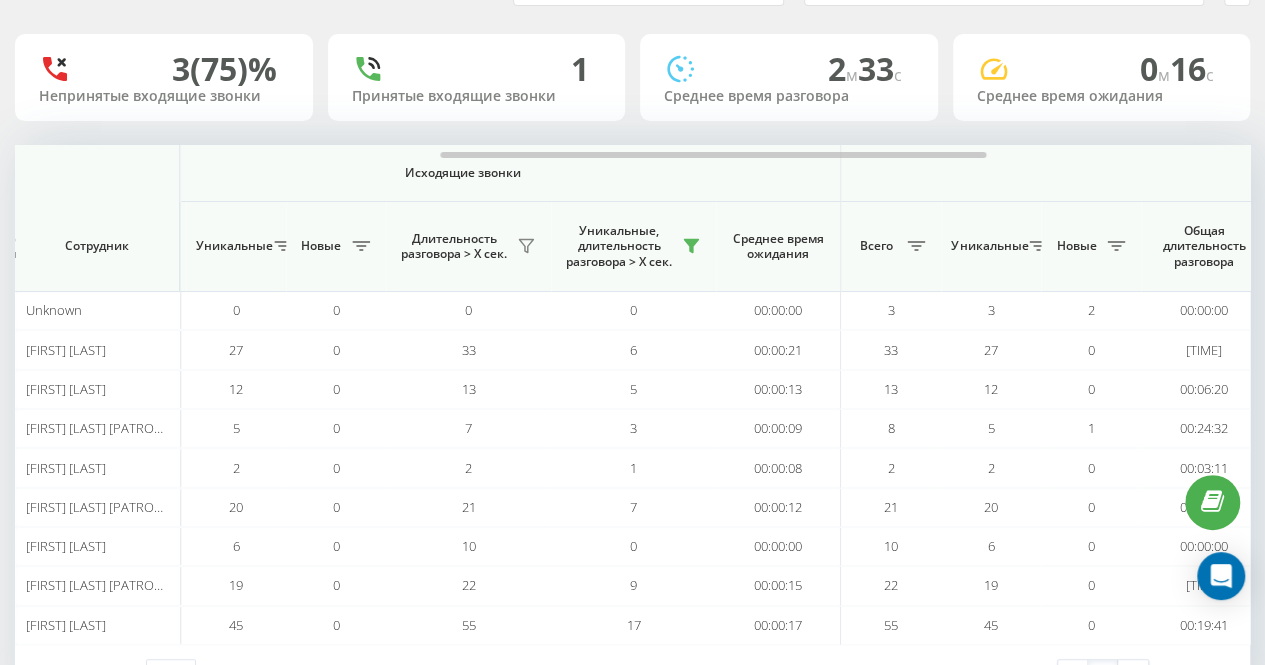 scroll, scrollTop: 0, scrollLeft: 0, axis: both 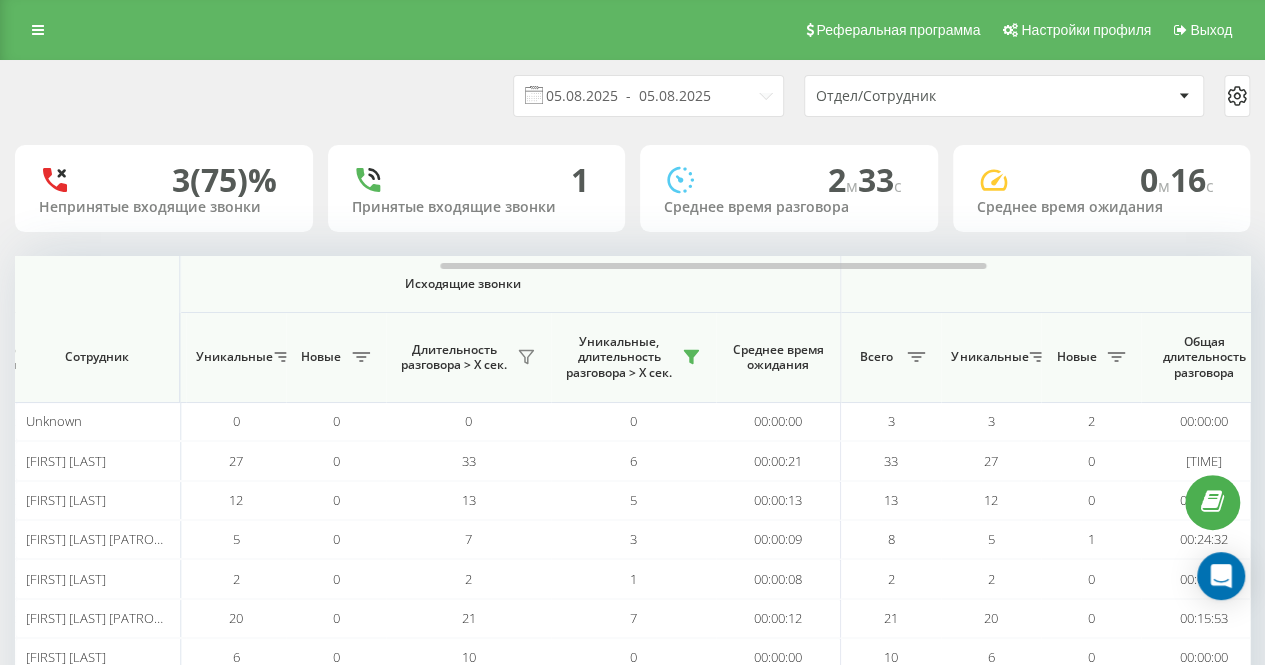 click on "05.08.2025  -  05.08.2025 Отдел/Сотрудник" at bounding box center (632, 96) 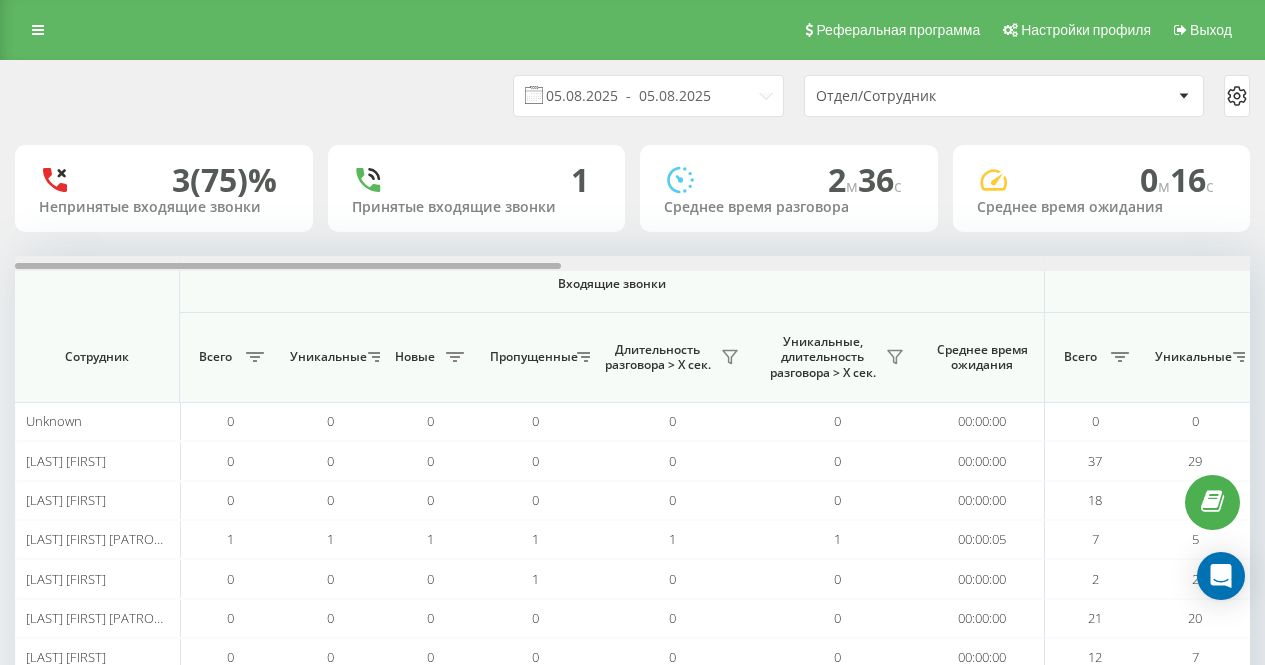 scroll, scrollTop: 0, scrollLeft: 0, axis: both 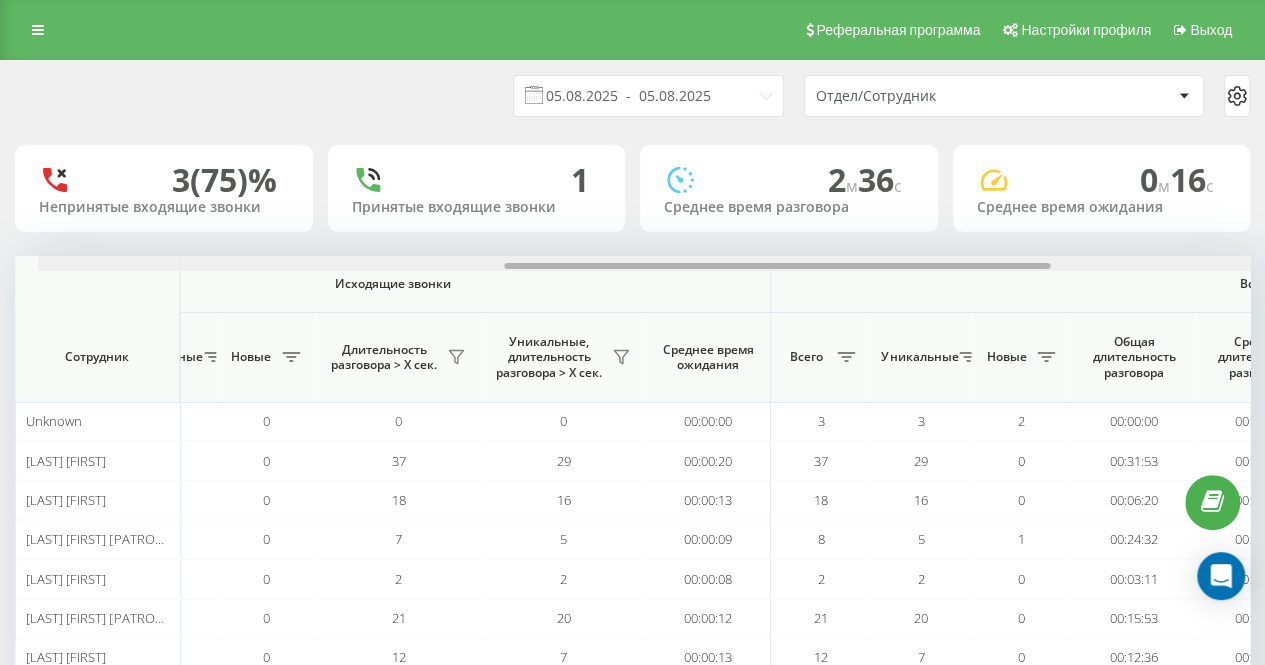 drag, startPoint x: 498, startPoint y: 265, endPoint x: 965, endPoint y: 277, distance: 467.15414 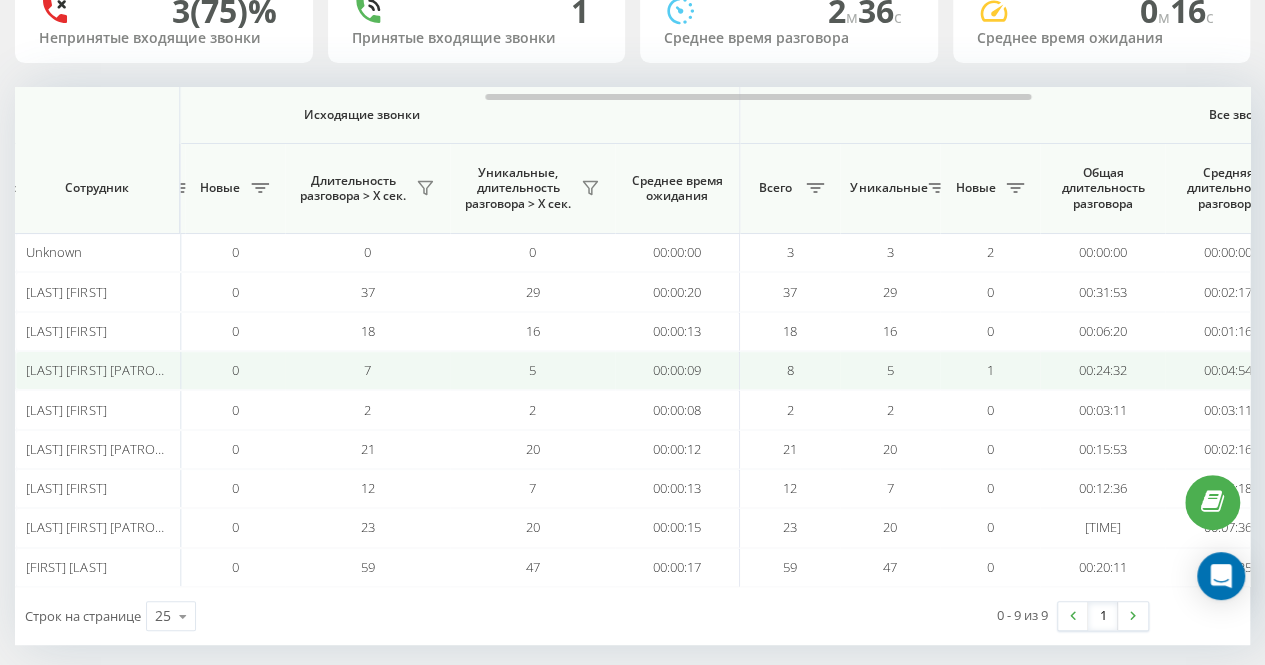 scroll, scrollTop: 182, scrollLeft: 0, axis: vertical 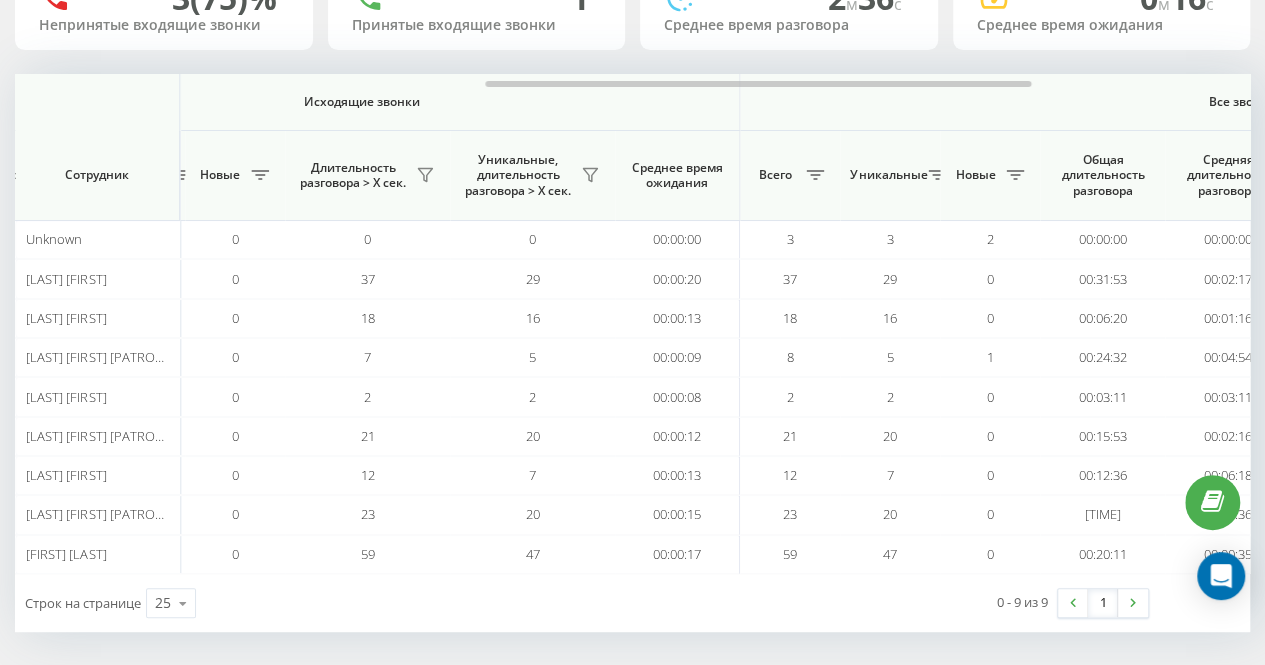 click on "[DATE] - [DATE] Отдел/Сотрудник 3 (75)% Непринятые входящие звонки 1 Принятые входящие звонки 2 м 36 c Среднее время разговора 0 м 16 c Среднее время ожидания Входящие звонки Исходящие звонки Все звонки Сотрудник Всего Уникальные Новые Пропущенные Длительность разговора > Х сек. Уникальные, длительность разговора > Х сек. Среднее время ожидания Всего Уникальные Новые Длительность разговора > Х сек. Уникальные, длительность разговора > Х сек. Среднее время ожидания Всего Уникальные Новые Общая длительность разговора Средняя длительность разговора Unknown 0 0 0 0 0 0 0 0" at bounding box center [632, 275] 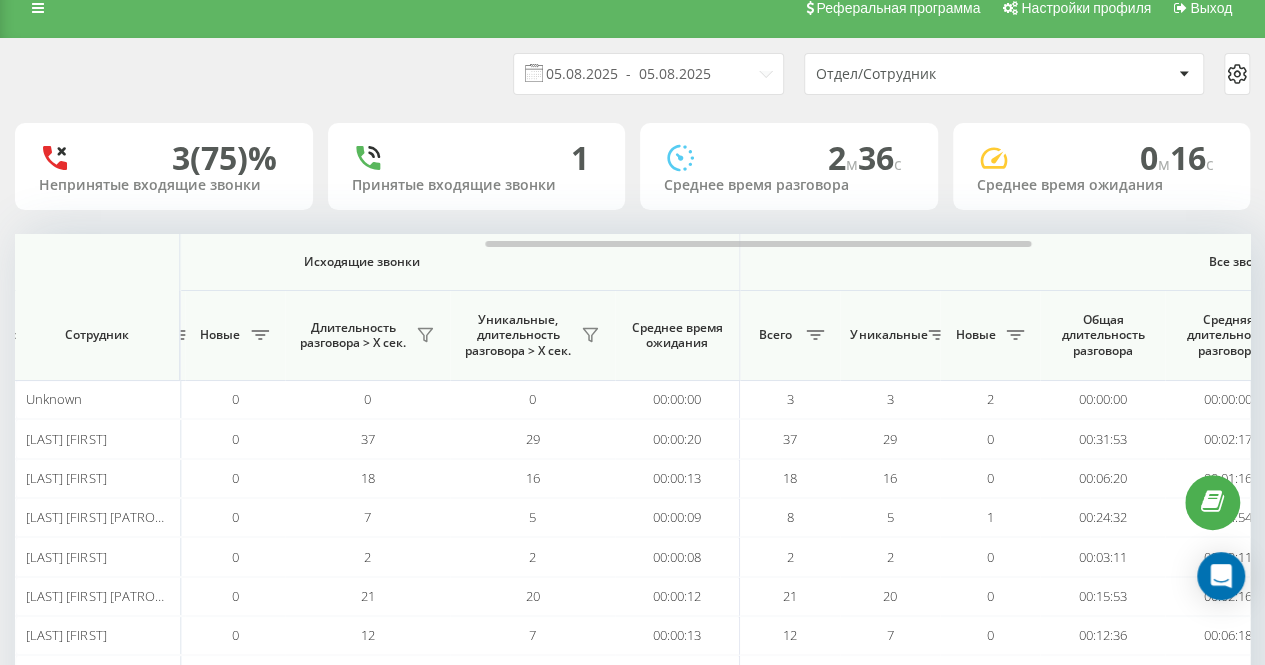 scroll, scrollTop: 0, scrollLeft: 0, axis: both 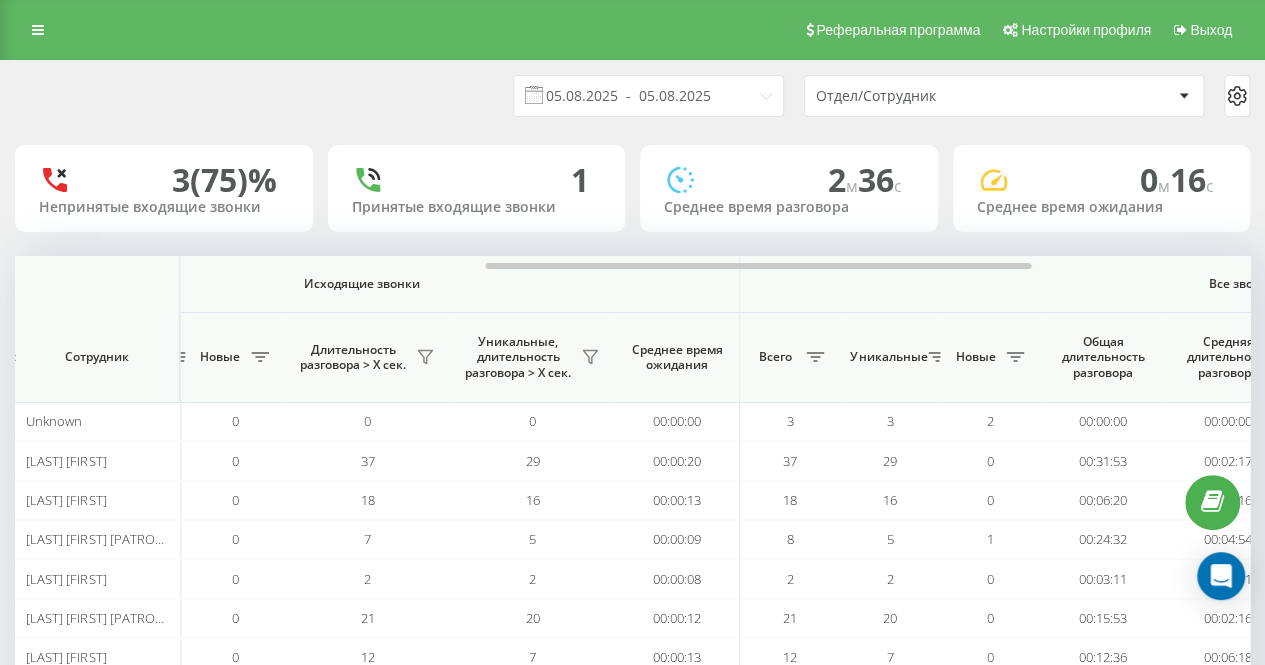 click on "[DATE] - [DATE] Отдел/Сотрудник 3 (75)% Непринятые входящие звонки 1 Принятые входящие звонки 2 м 36 c Среднее время разговора 0 м 16 c Среднее время ожидания Входящие звонки Исходящие звонки Все звонки Сотрудник Всего Уникальные Новые Пропущенные Длительность разговора > Х сек. Уникальные, длительность разговора > Х сек. Среднее время ожидания Всего Уникальные Новые Длительность разговора > Х сек. Уникальные, длительность разговора > Х сек. Среднее время ожидания Всего Уникальные Новые Общая длительность разговора Средняя длительность разговора Unknown 0 0 0 0 0 0 0 0" at bounding box center [632, 437] 